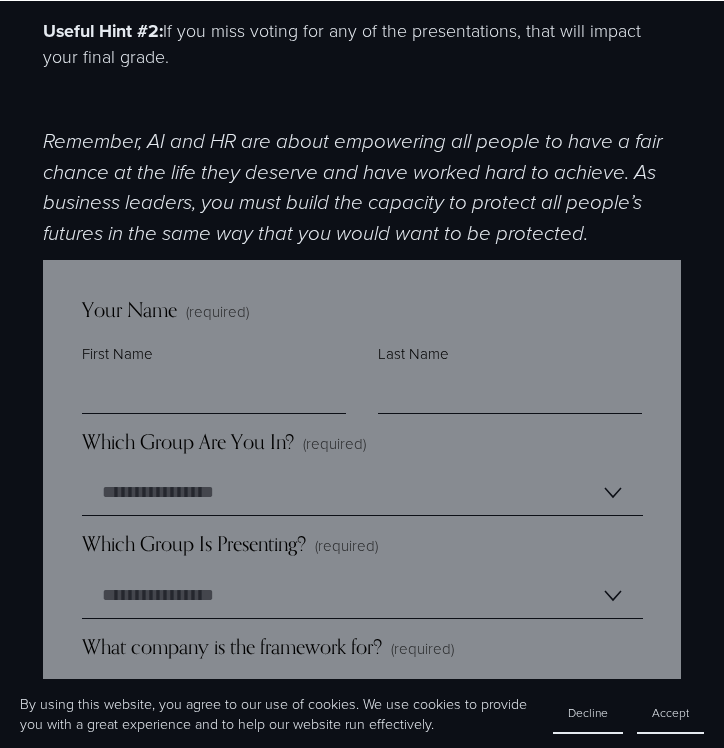scroll, scrollTop: 1293, scrollLeft: 0, axis: vertical 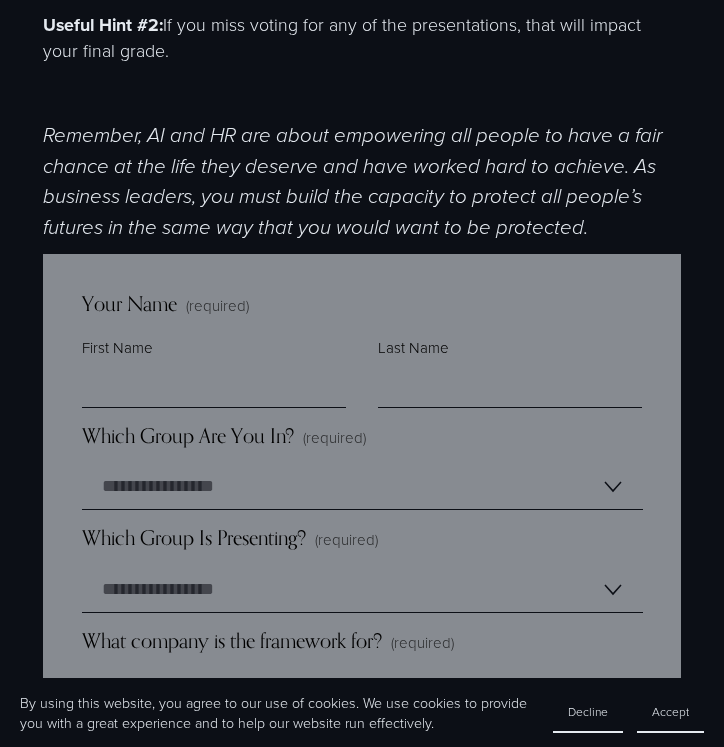 click on "**********" at bounding box center (361, 2943) 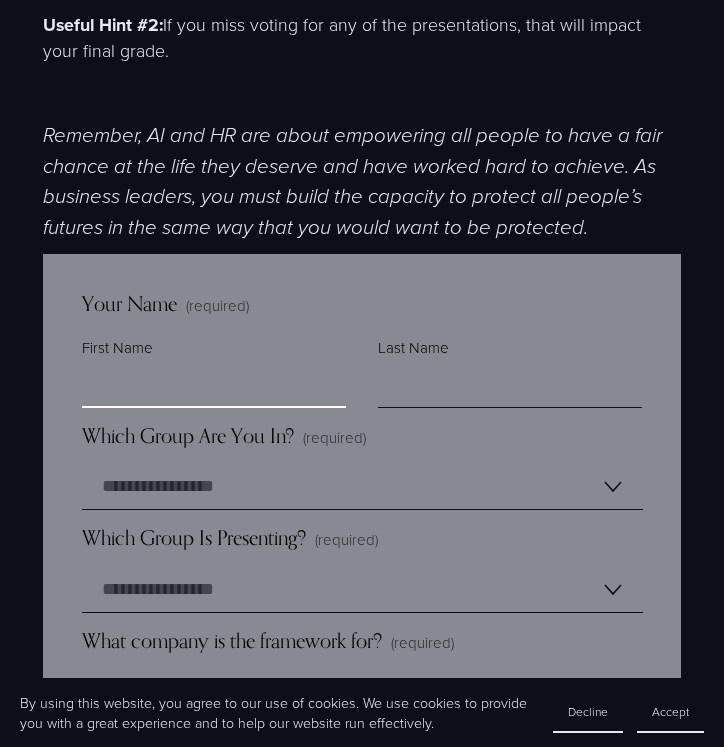 click on "First Name" at bounding box center [214, 385] 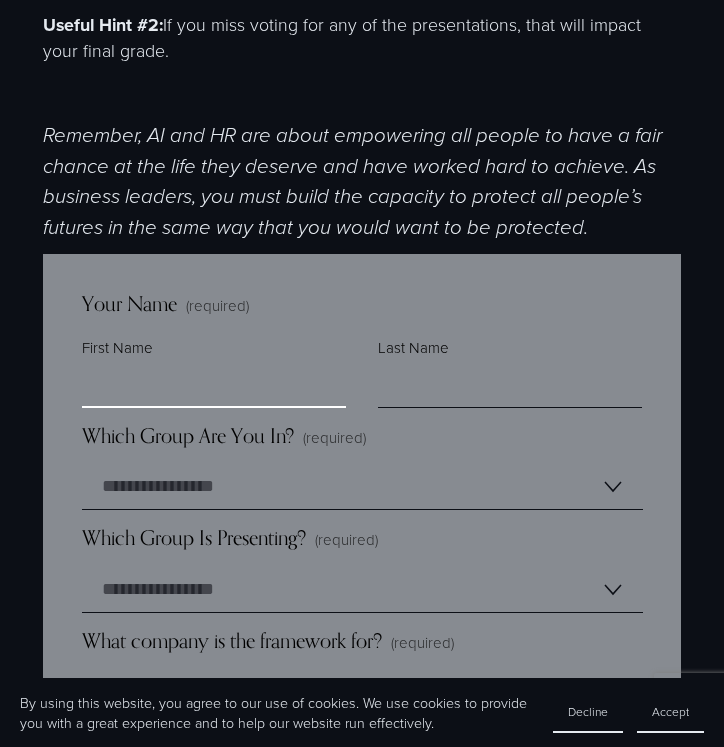 type on "*******" 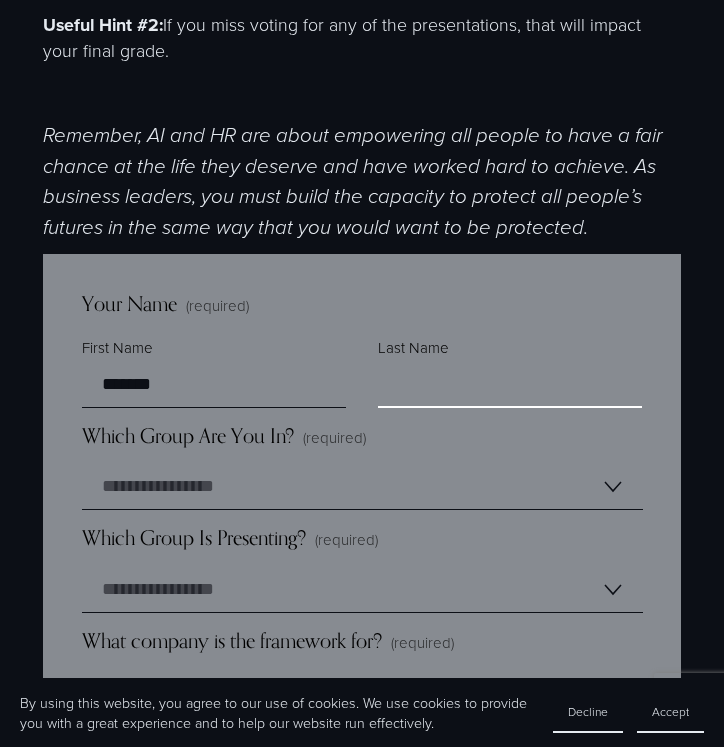 type on "*******" 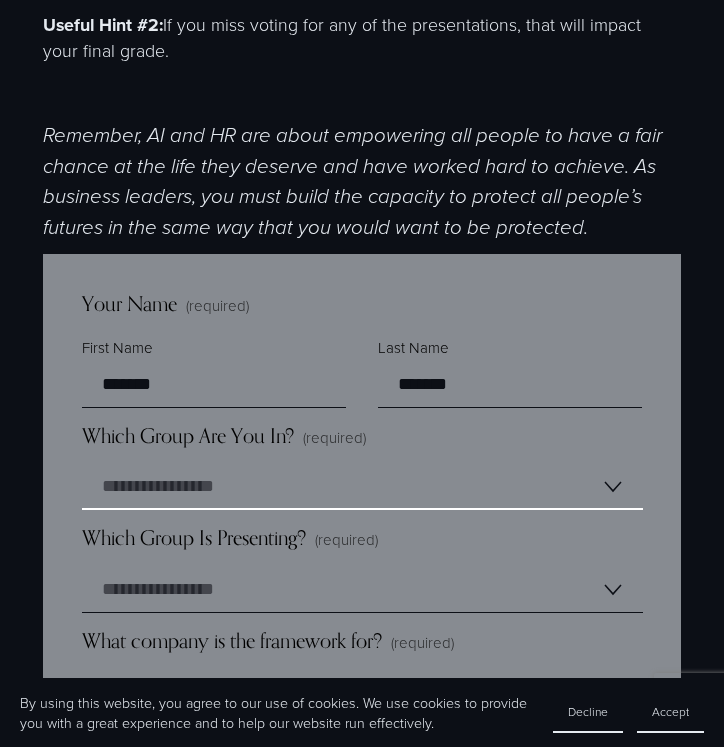 click on "**********" at bounding box center (362, 487) 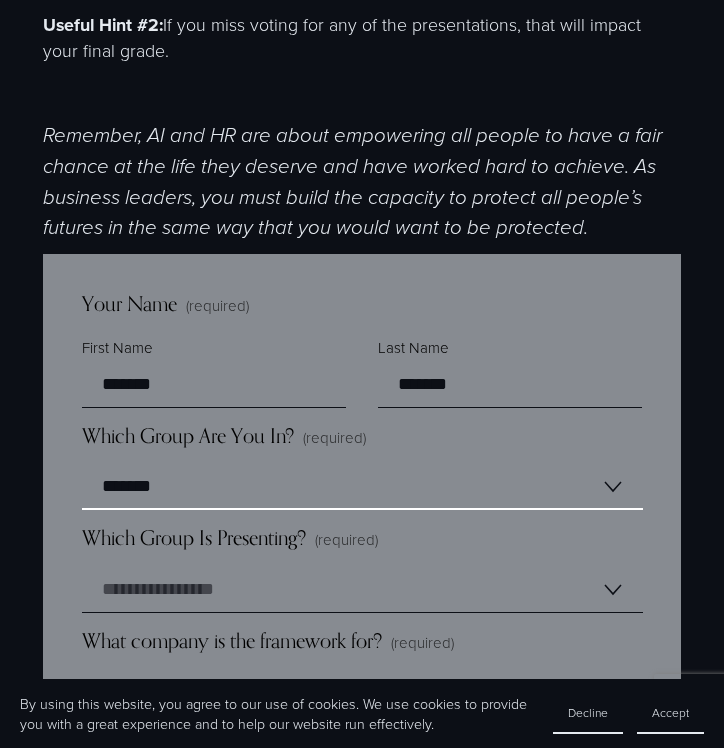 click on "******* ******* ******* *******" at bounding box center (362, 487) 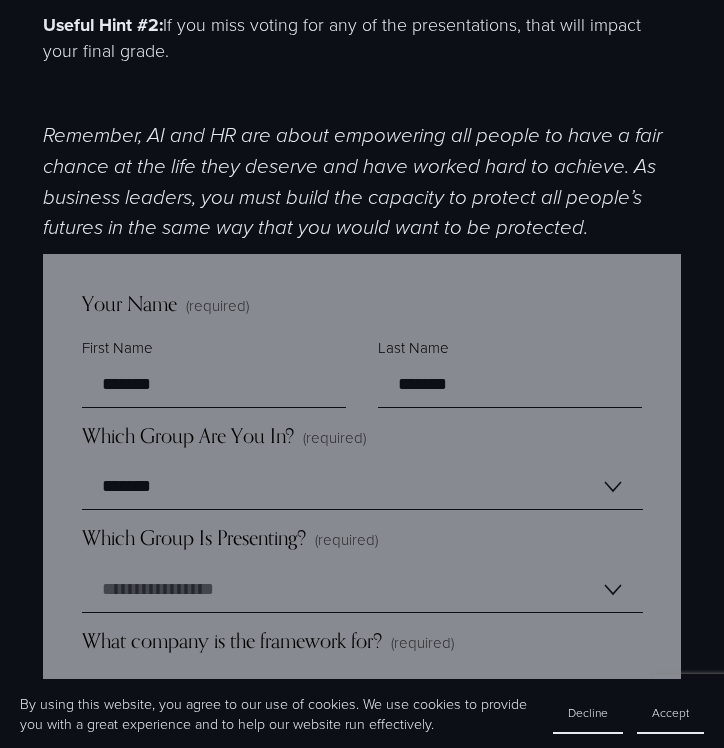 click on "Which Group Are You In? (required) ******* ******* ******* *******" at bounding box center (362, 467) 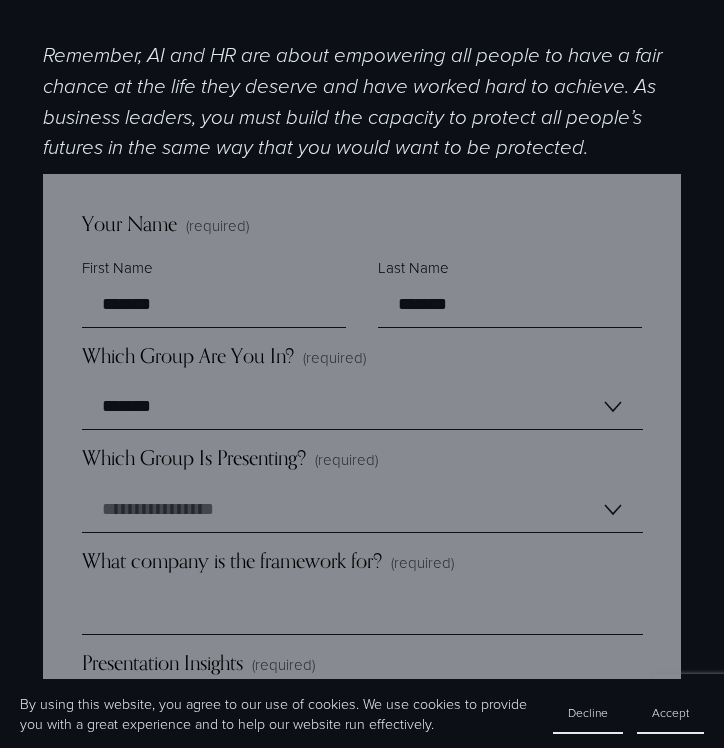 scroll, scrollTop: 1385, scrollLeft: 0, axis: vertical 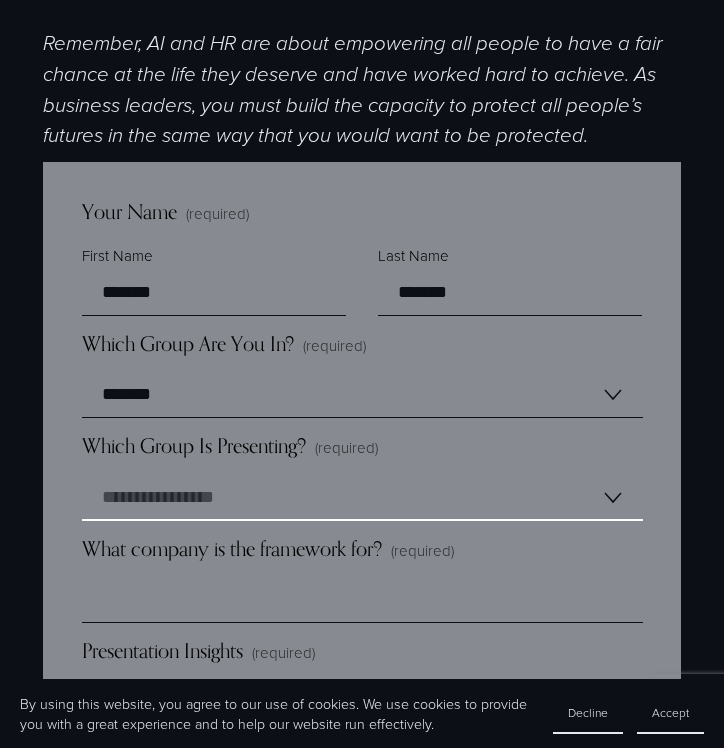 click on "**********" at bounding box center (362, 498) 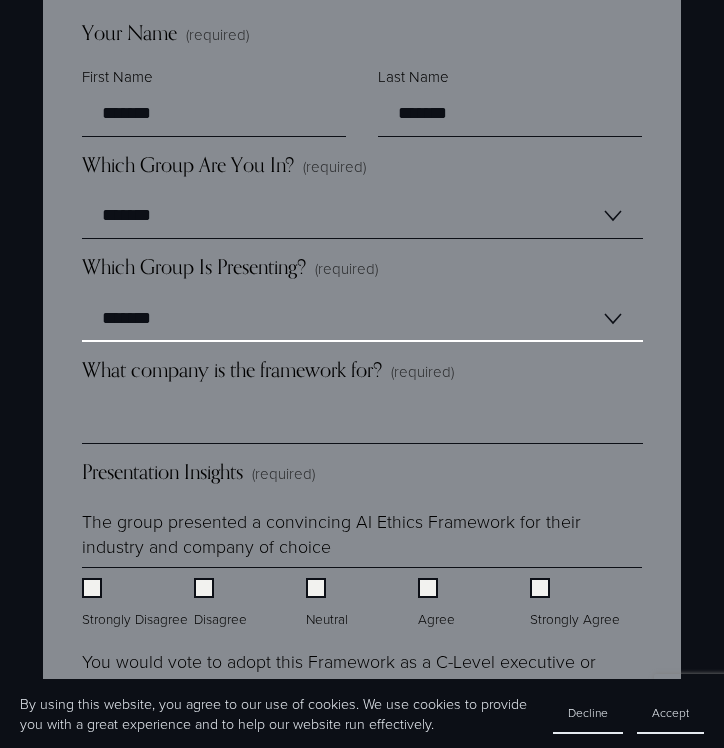 scroll, scrollTop: 1609, scrollLeft: 0, axis: vertical 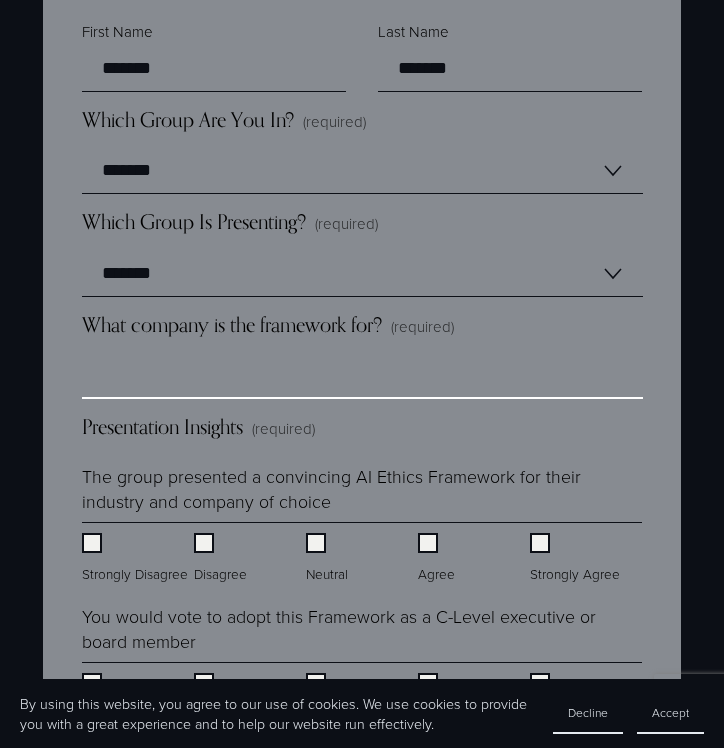 click on "What company is the framework for? (required)" at bounding box center (362, 376) 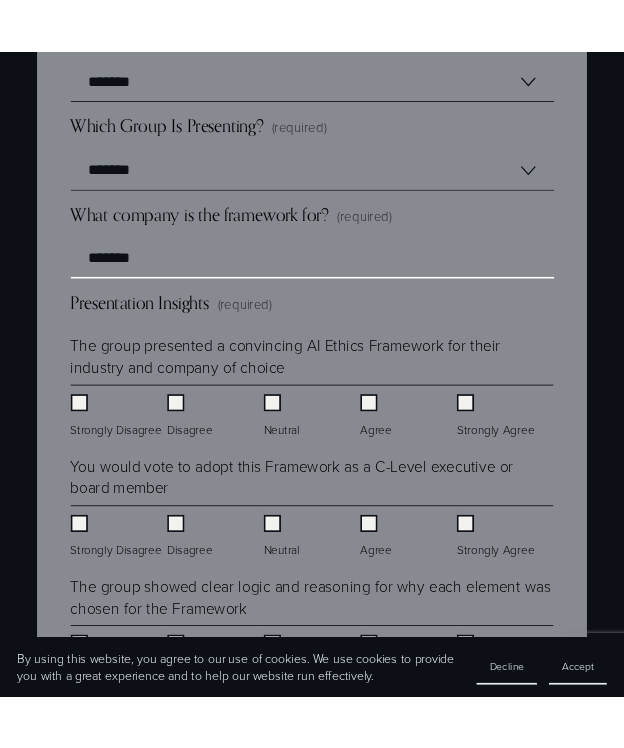 scroll, scrollTop: 1751, scrollLeft: 0, axis: vertical 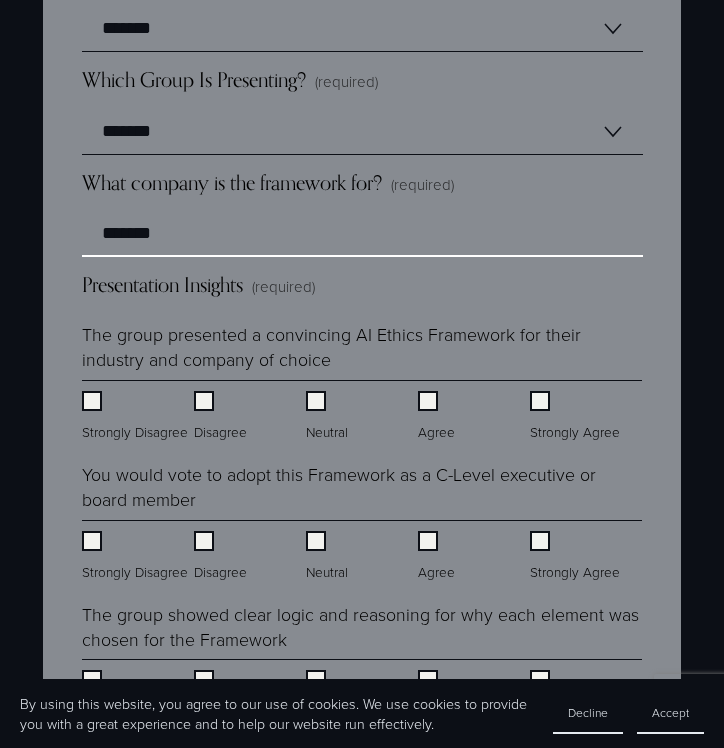 type on "*******" 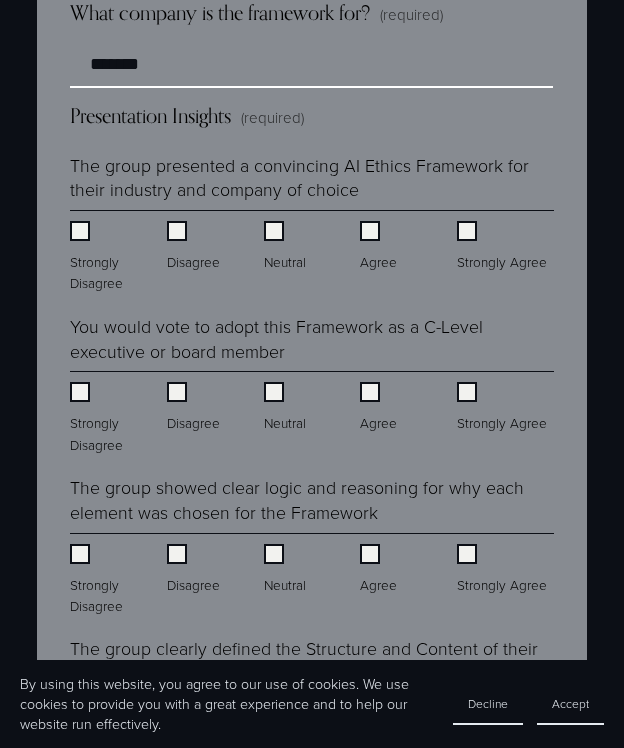 scroll, scrollTop: 2133, scrollLeft: 0, axis: vertical 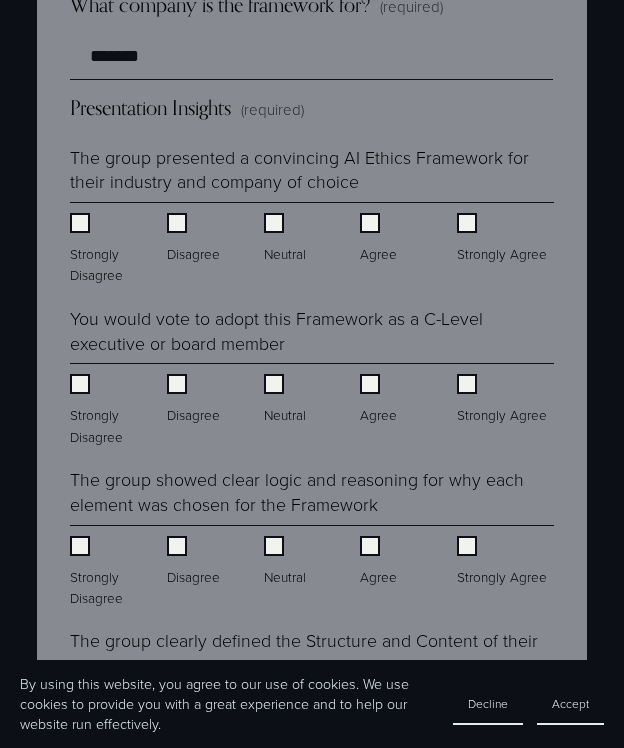 click on "Neutral" at bounding box center [287, 238] 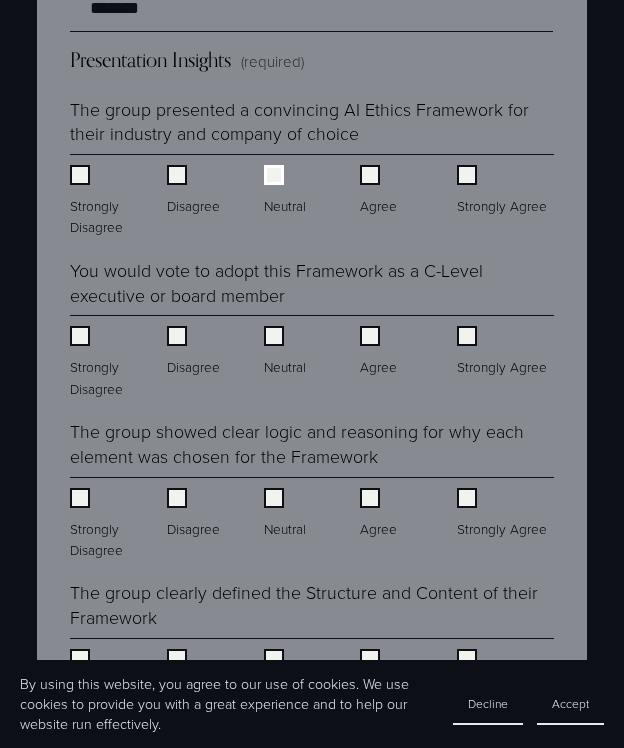 scroll, scrollTop: 2187, scrollLeft: 0, axis: vertical 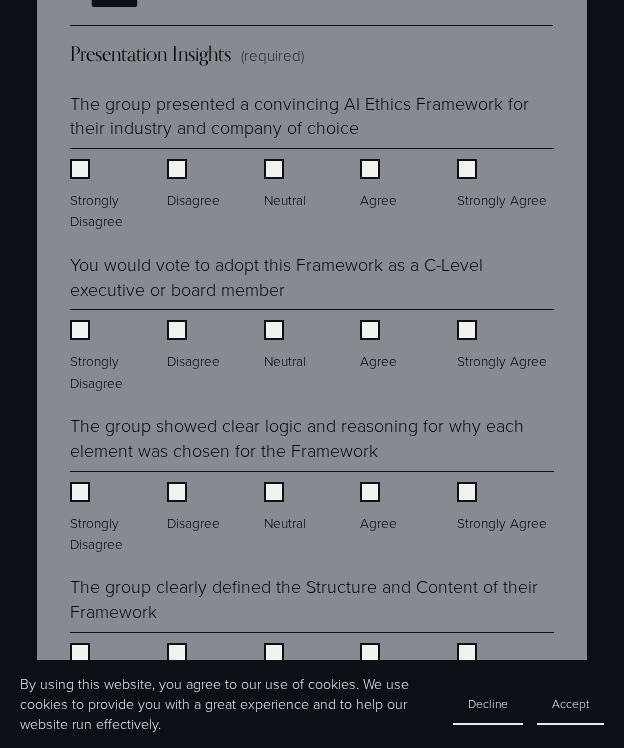 click on "Disagree" at bounding box center (195, 345) 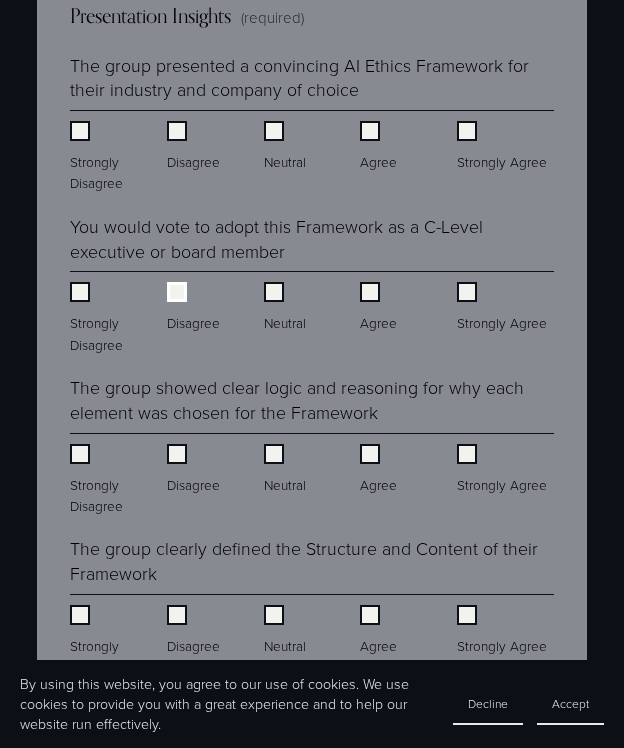 scroll, scrollTop: 2232, scrollLeft: 0, axis: vertical 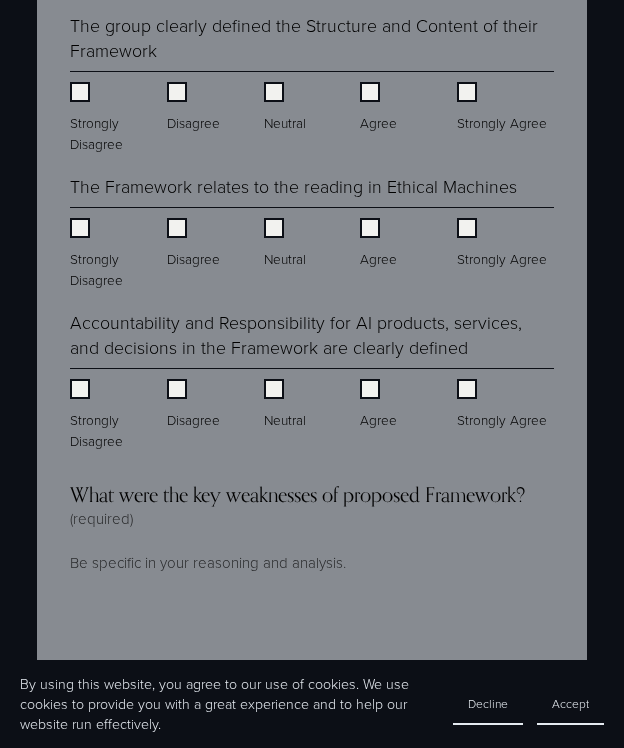 click on "Agree" at bounding box center [380, 404] 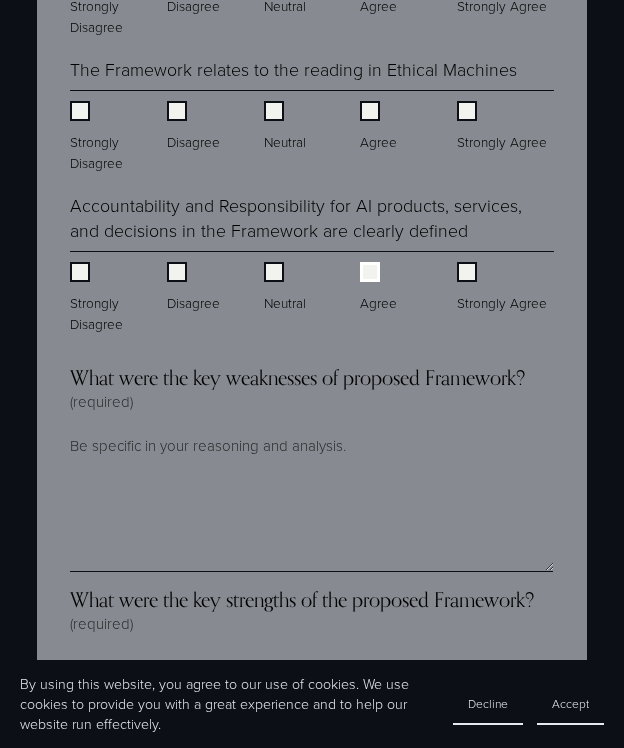 scroll, scrollTop: 2869, scrollLeft: 0, axis: vertical 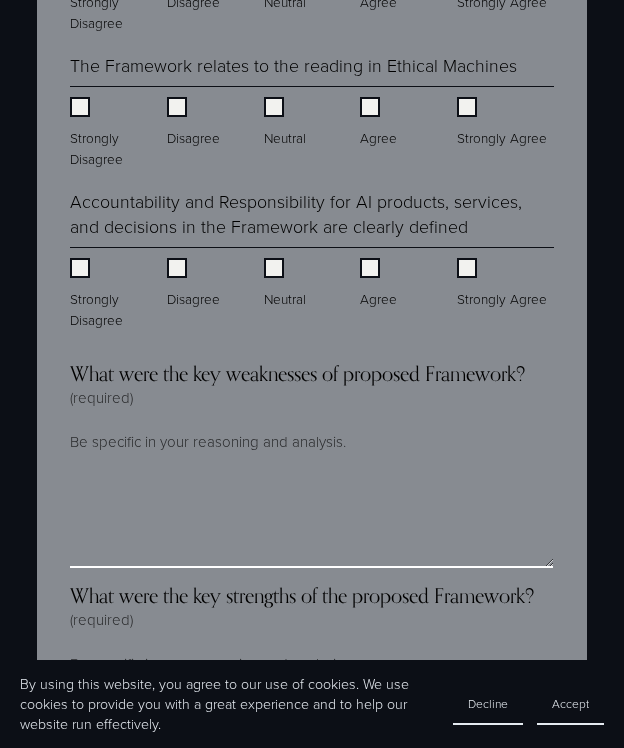 click on "What were the key weaknesses of proposed Framework? (required)" at bounding box center (311, 518) 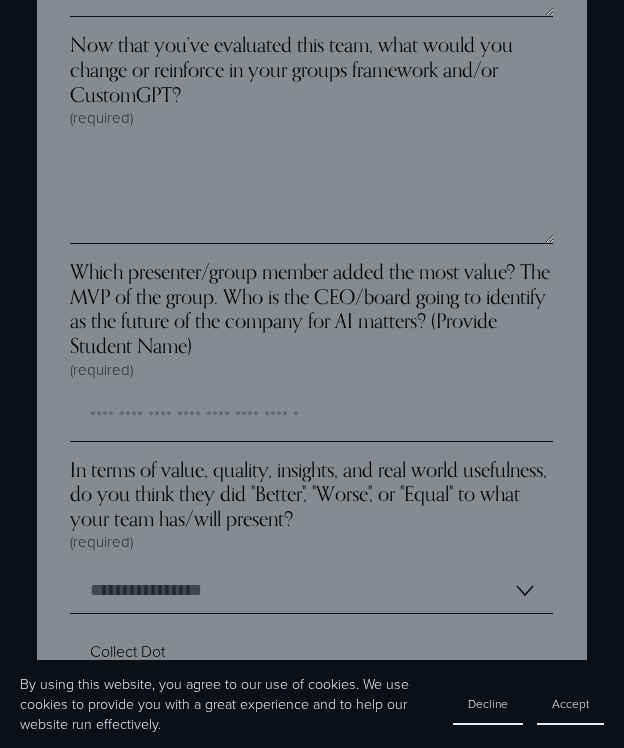 scroll, scrollTop: 6992, scrollLeft: 0, axis: vertical 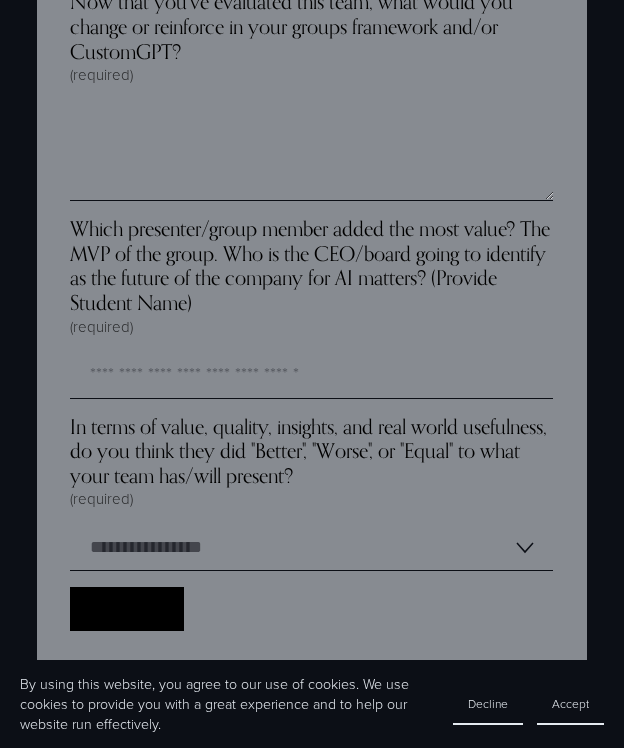 click on "Collect Dot Collect Dot" at bounding box center [126, 608] 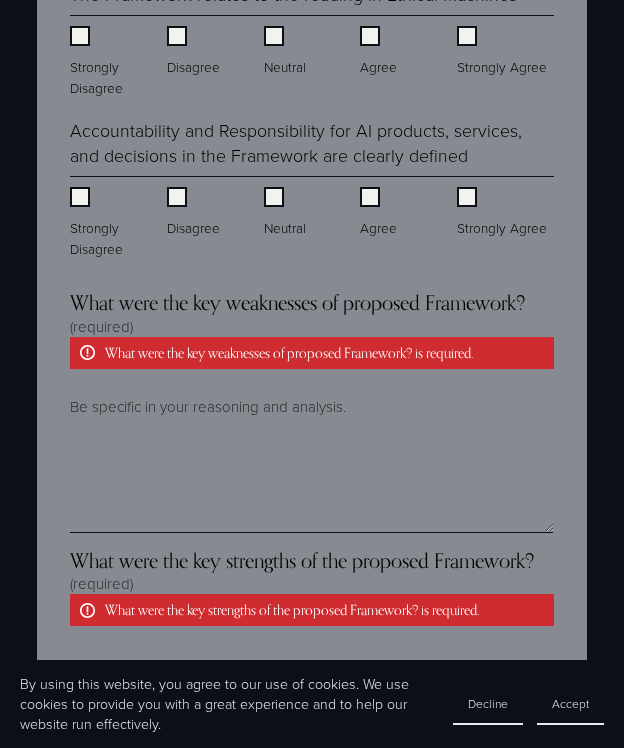scroll, scrollTop: 3426, scrollLeft: 0, axis: vertical 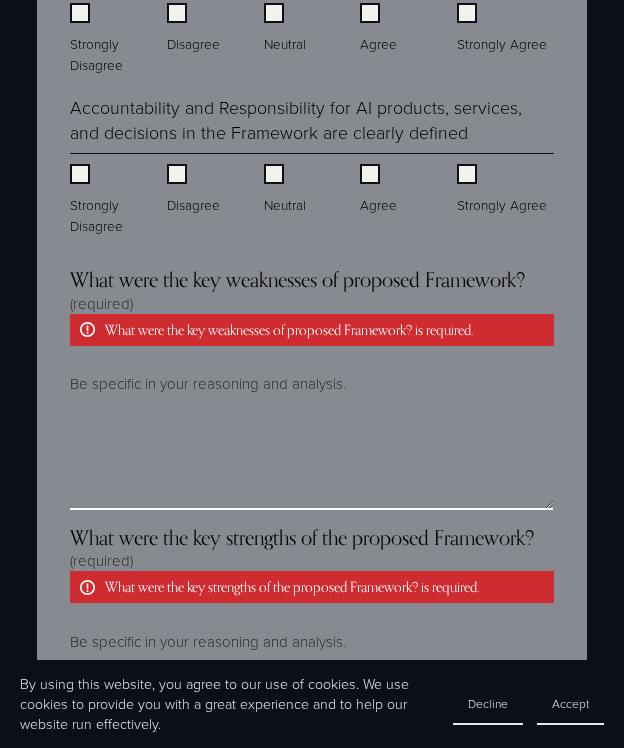 click on "What were the key weaknesses of proposed Framework? (required) What were the key weaknesses of proposed Framework? is required." at bounding box center (311, 460) 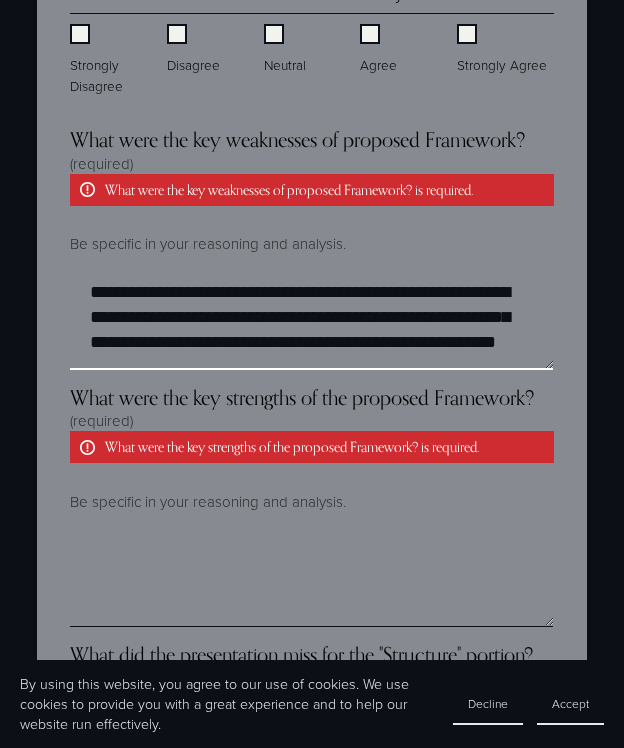 scroll, scrollTop: 3589, scrollLeft: 0, axis: vertical 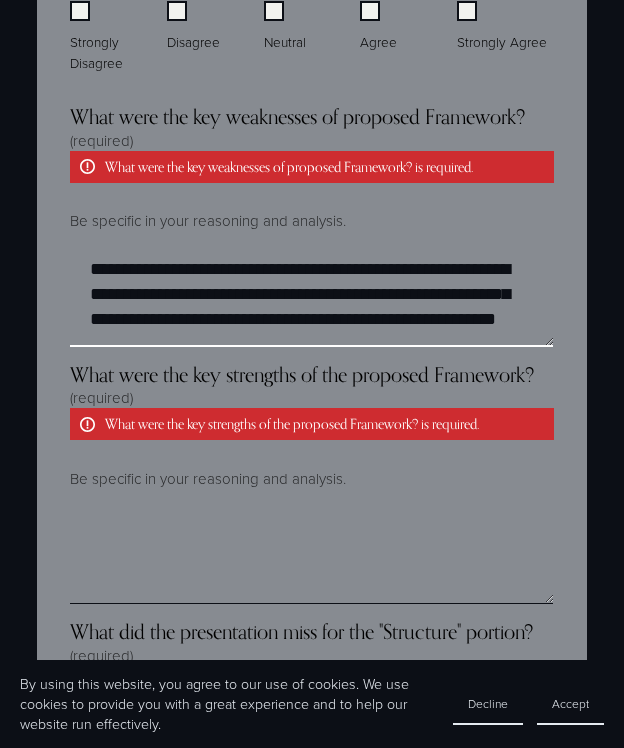 type on "**********" 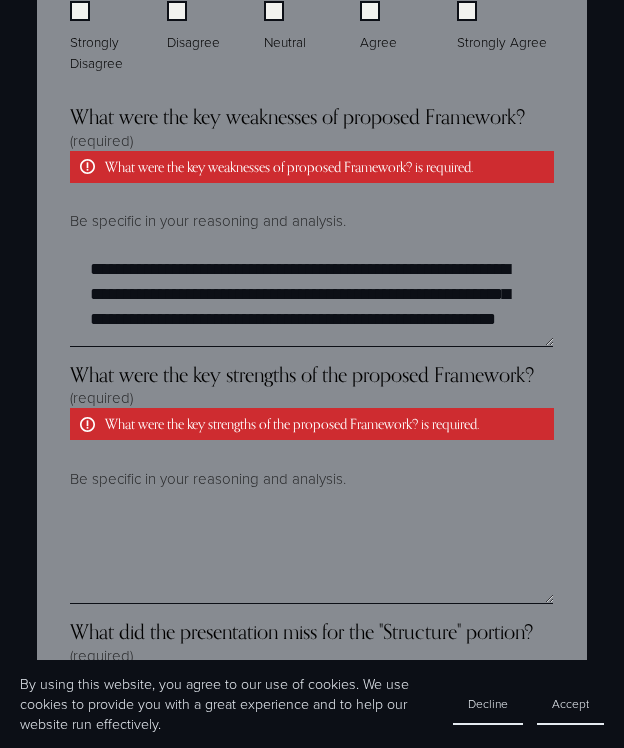 click on "What were the key strengths of the proposed Framework? (required) What were the key strengths of the proposed Framework? is required. Be specific in your reasoning and analysis." at bounding box center [311, 484] 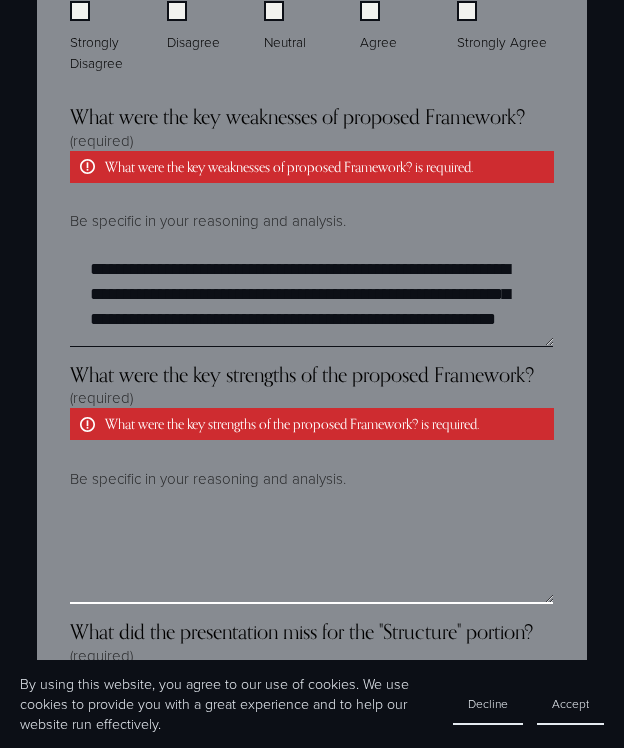 click on "What were the key strengths of the proposed Framework? (required) What were the key strengths of the proposed Framework? is required." at bounding box center (311, 554) 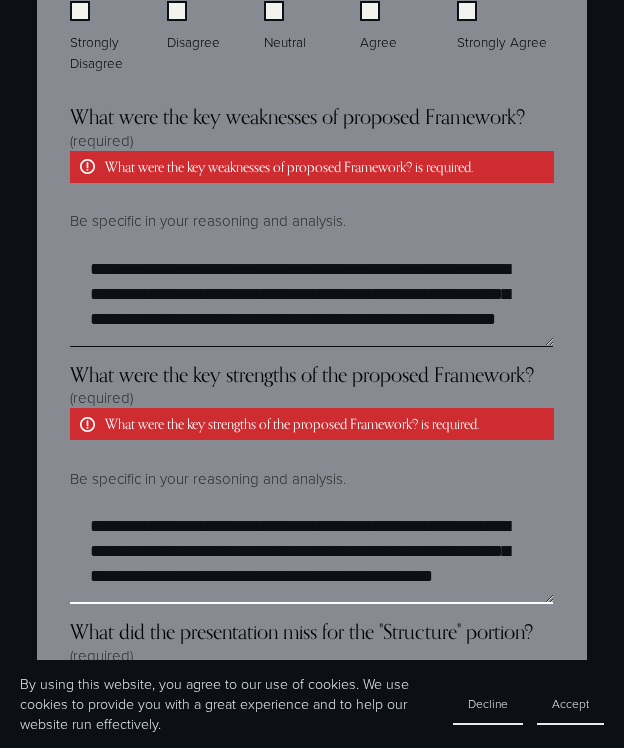 scroll, scrollTop: 10, scrollLeft: 0, axis: vertical 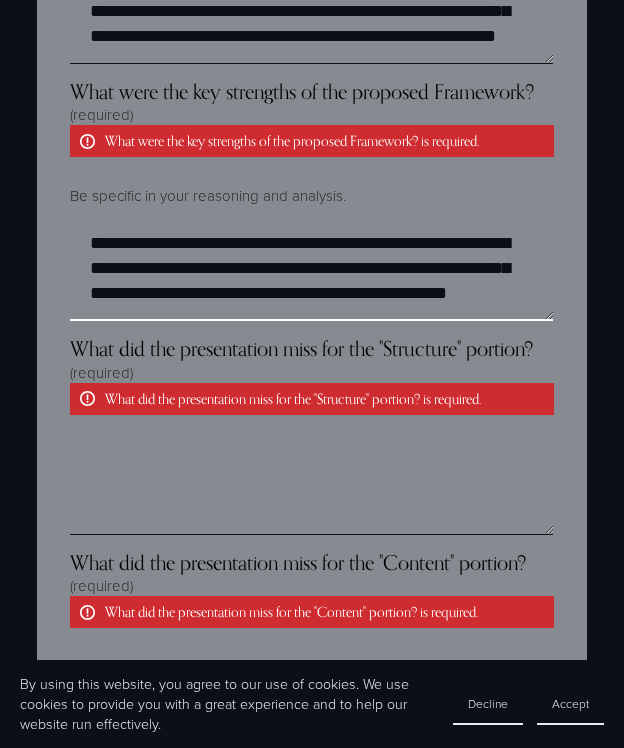 type on "**********" 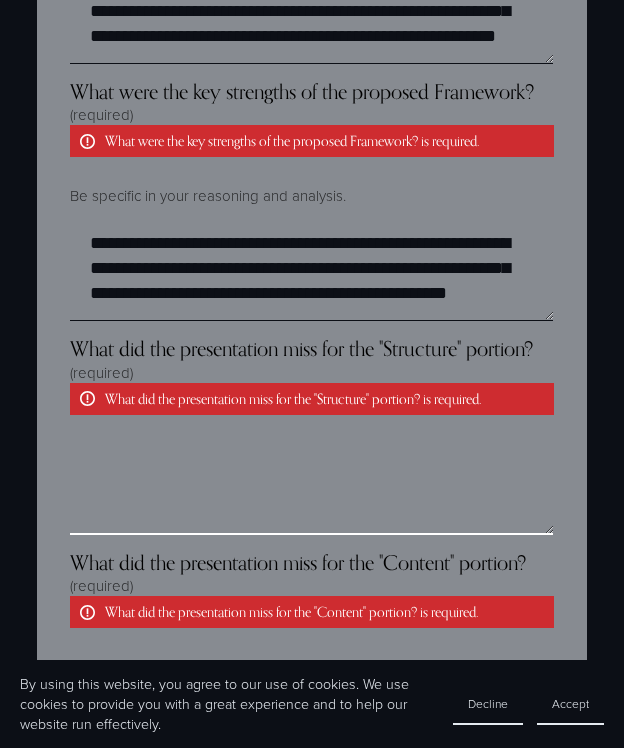 click on "What did the presentation miss for the "Structure" portion? (required) What did the presentation miss for the "Structure" portion? is required." at bounding box center (311, 485) 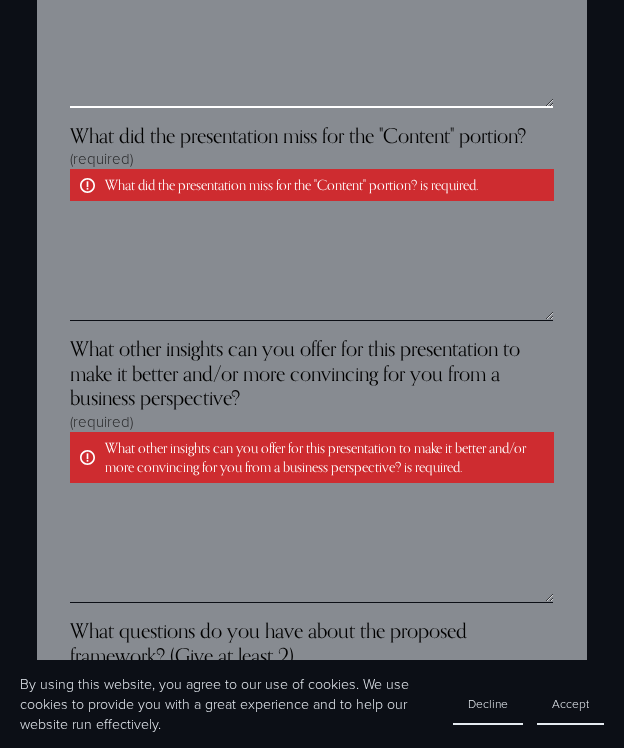 scroll, scrollTop: 4300, scrollLeft: 0, axis: vertical 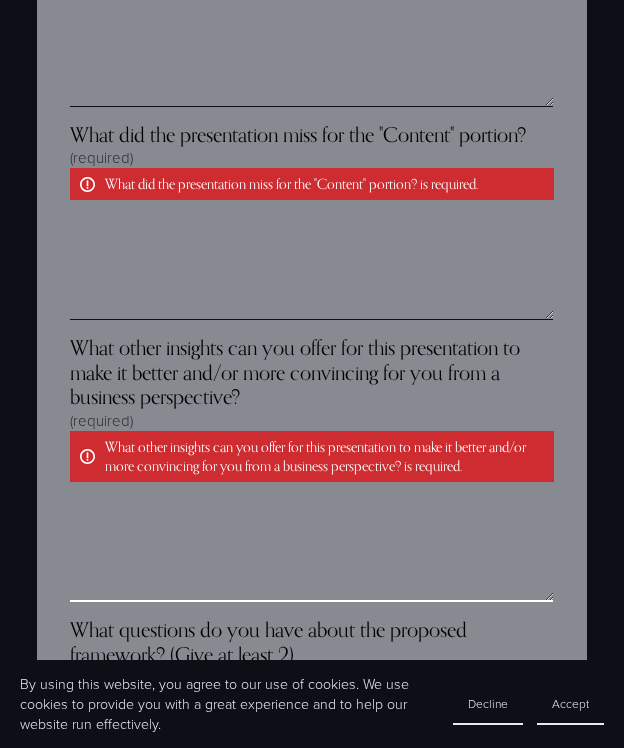 click on "What other insights can you offer for this presentation to make it better and/or more convincing for you from a business perspective? (required) What other insights can you offer for this presentation to make it better and/or more convincing for you from a business perspective? is required." at bounding box center (311, 552) 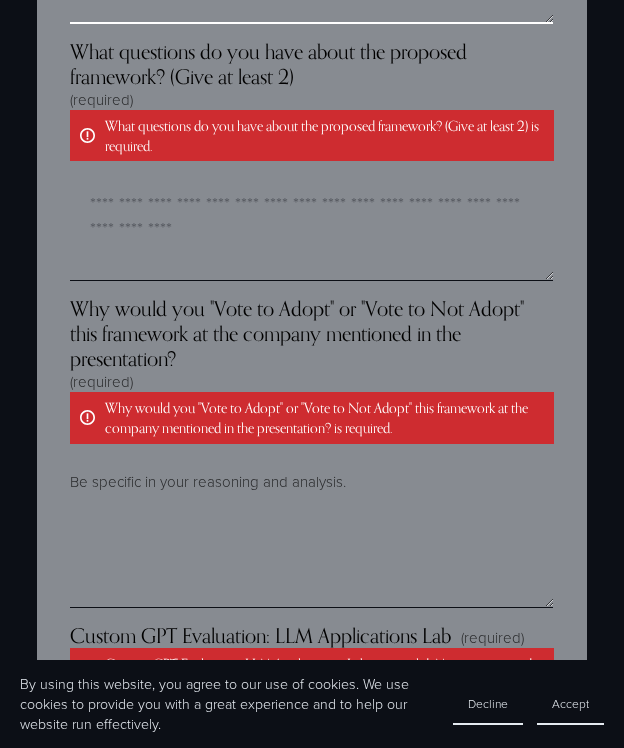 scroll, scrollTop: 4882, scrollLeft: 0, axis: vertical 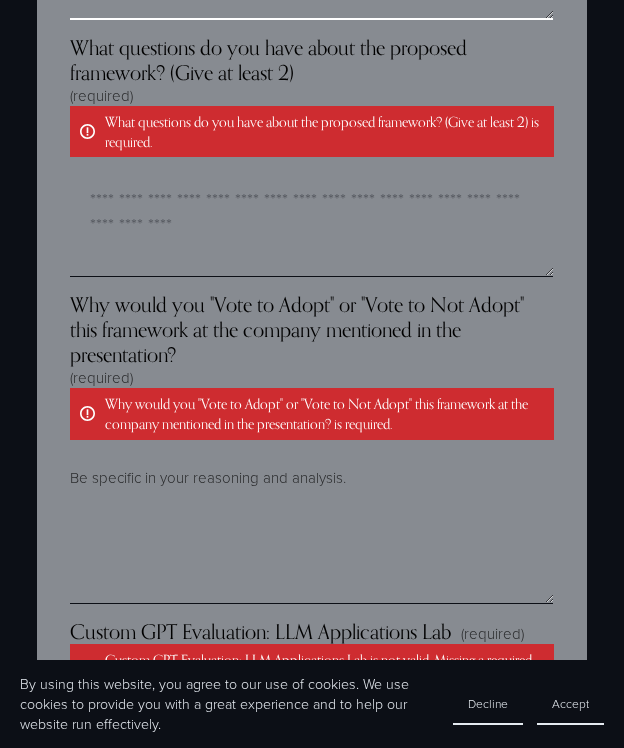 type on "**********" 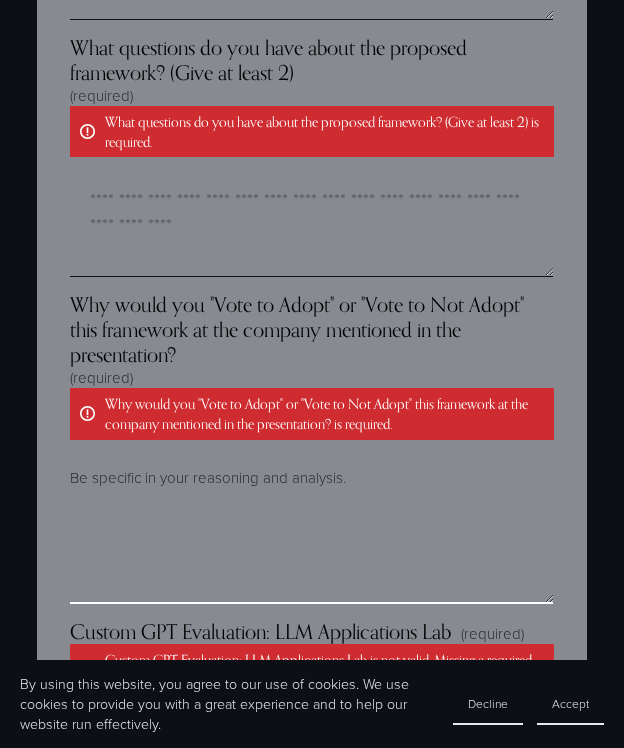 click on "Why would you "Vote to Adopt" or "Vote to Not Adopt" this framework at the company mentioned in the presentation? (required) Why would you "Vote to Adopt" or "Vote to Not Adopt" this framework at the company mentioned in the presentation? is required." at bounding box center [311, 554] 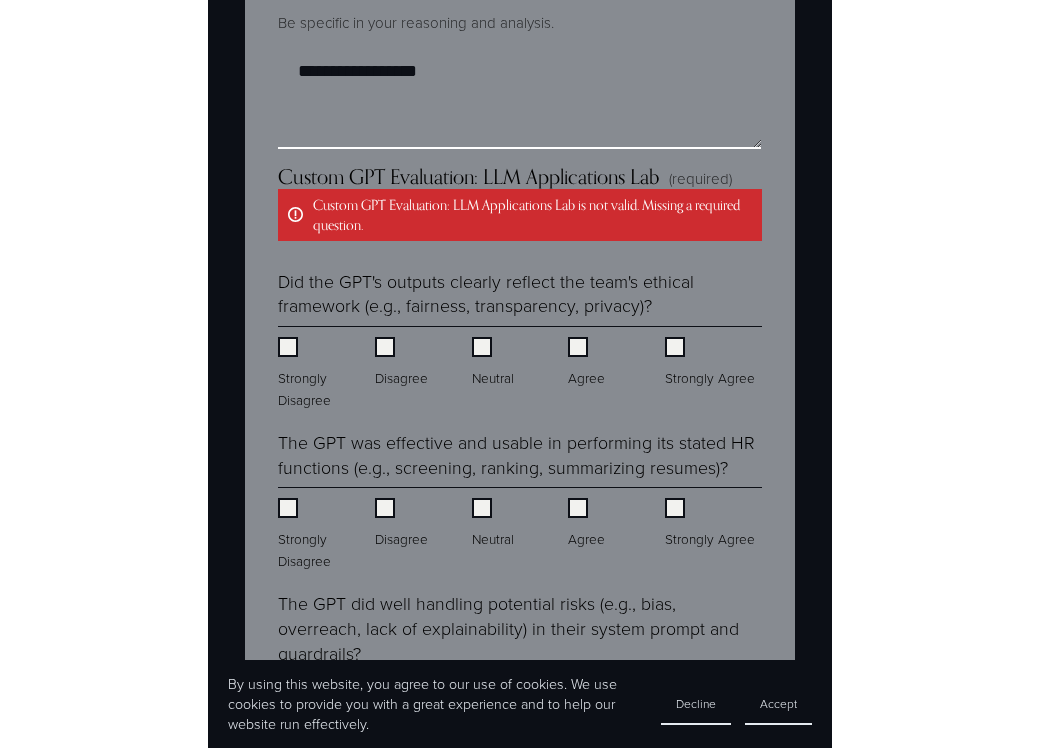 scroll, scrollTop: 5344, scrollLeft: 0, axis: vertical 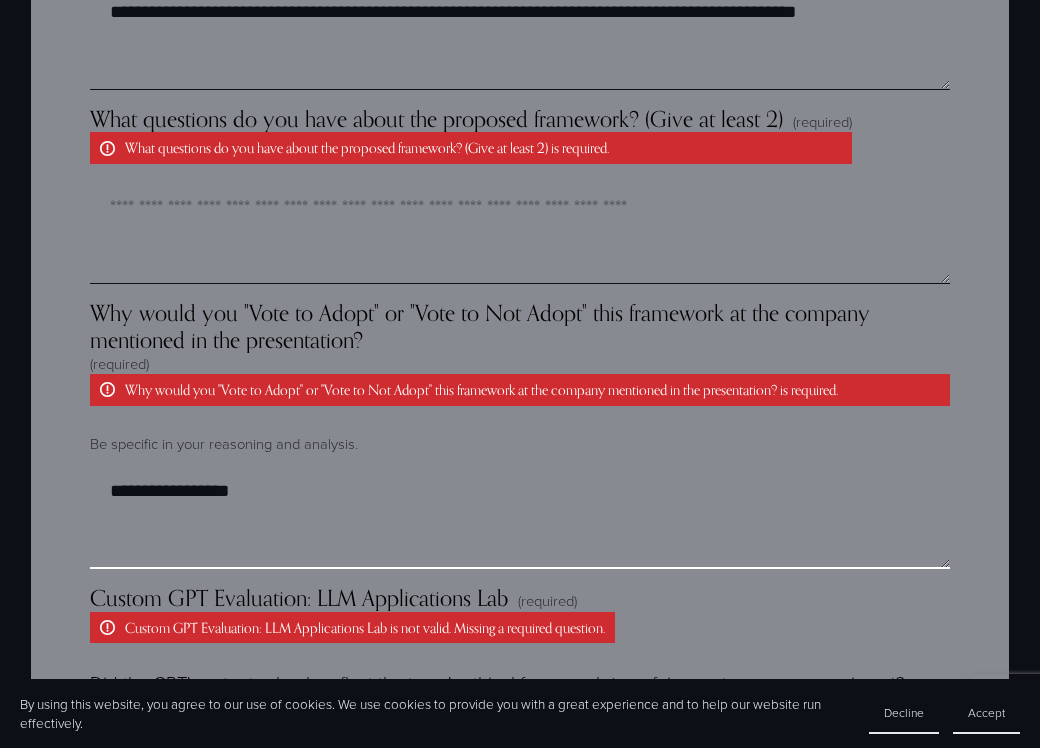 click on "**********" at bounding box center (520, 519) 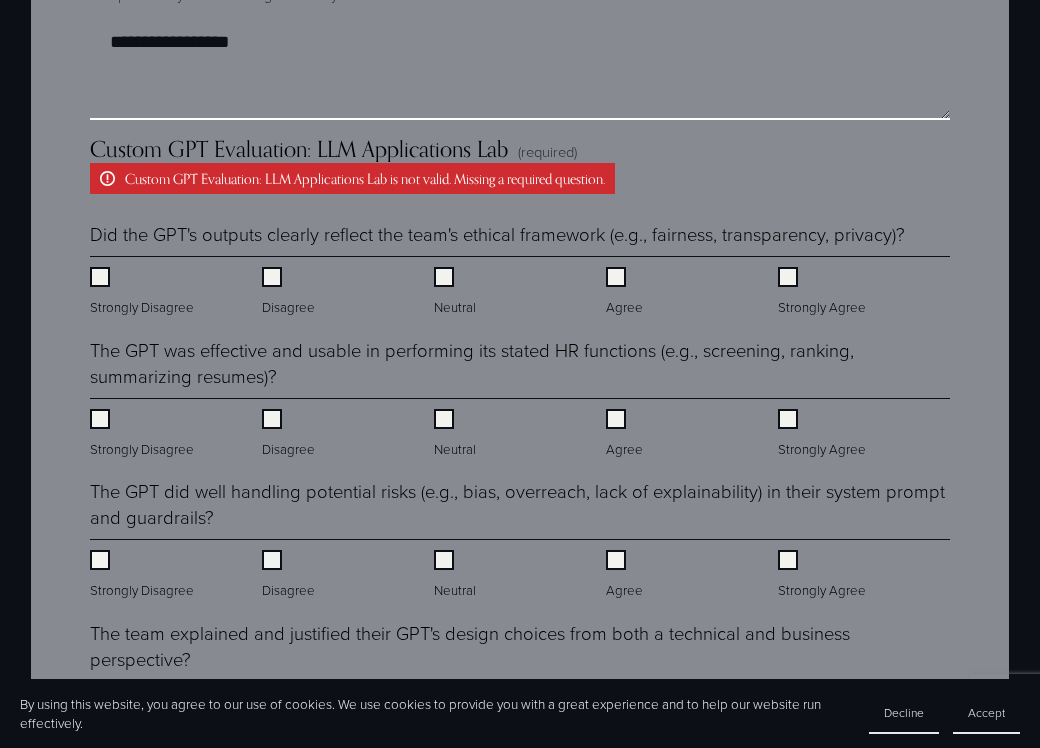 scroll, scrollTop: 4428, scrollLeft: 0, axis: vertical 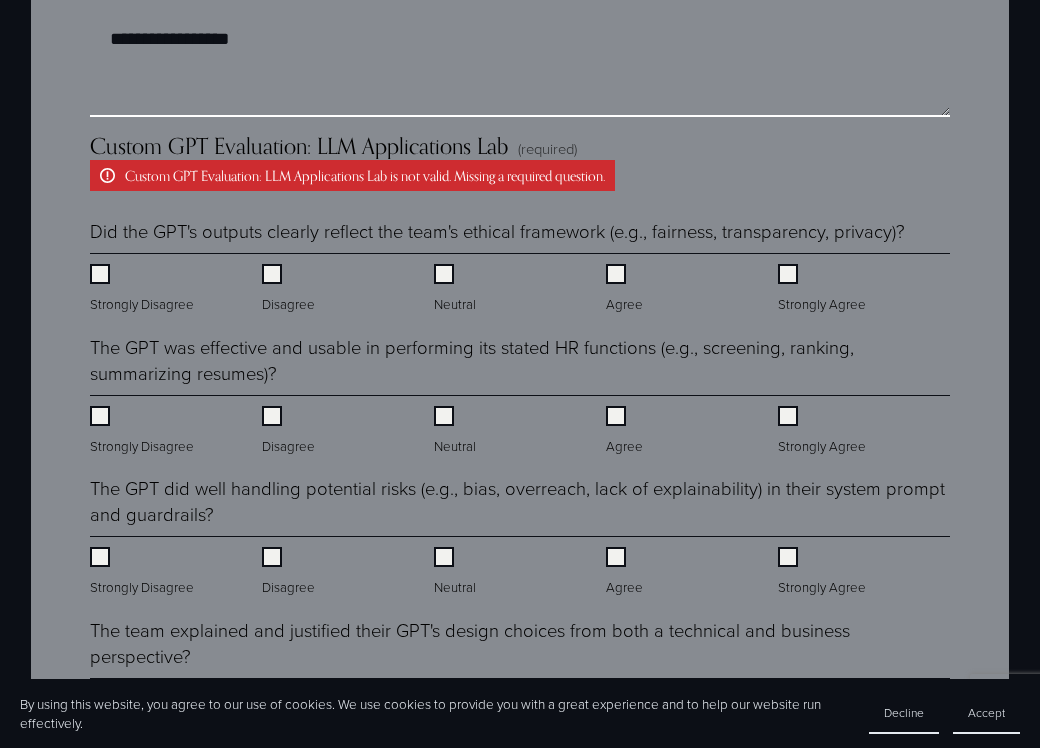 type on "**********" 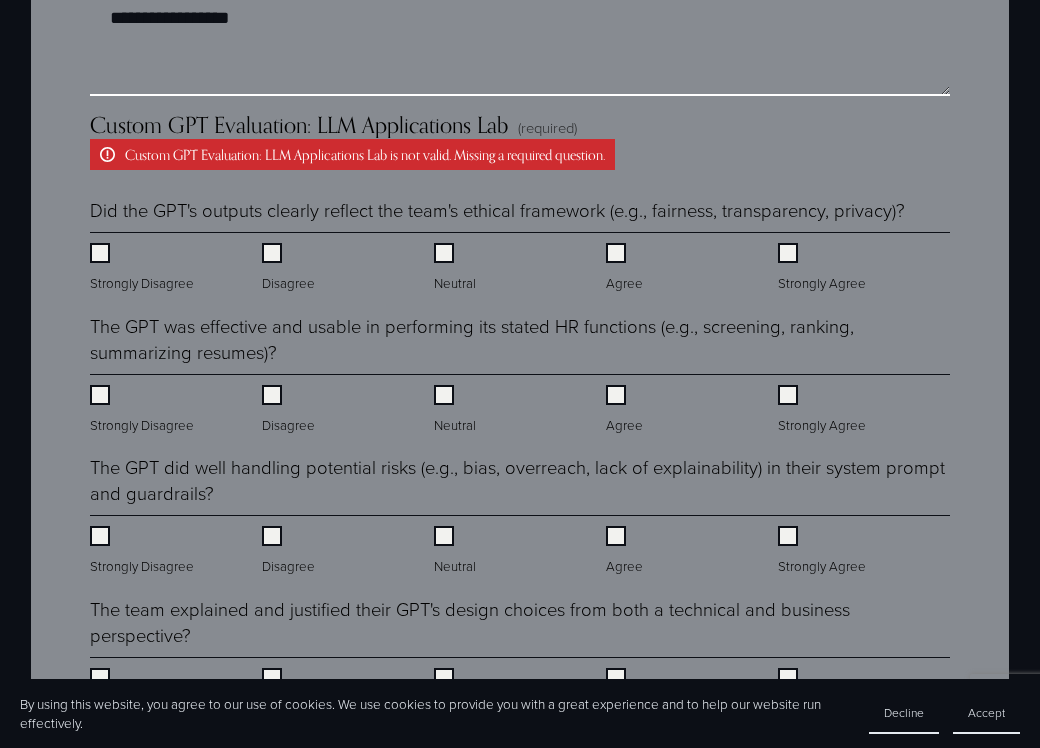 scroll, scrollTop: 4452, scrollLeft: 0, axis: vertical 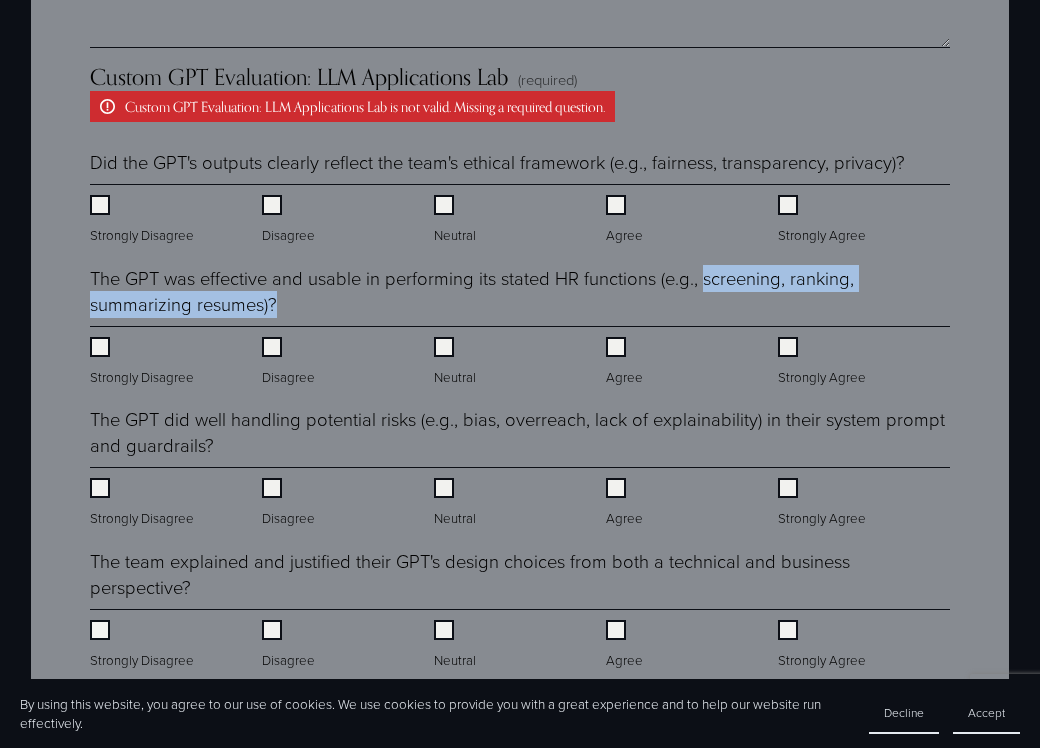 drag, startPoint x: 425, startPoint y: 320, endPoint x: 701, endPoint y: 295, distance: 277.12994 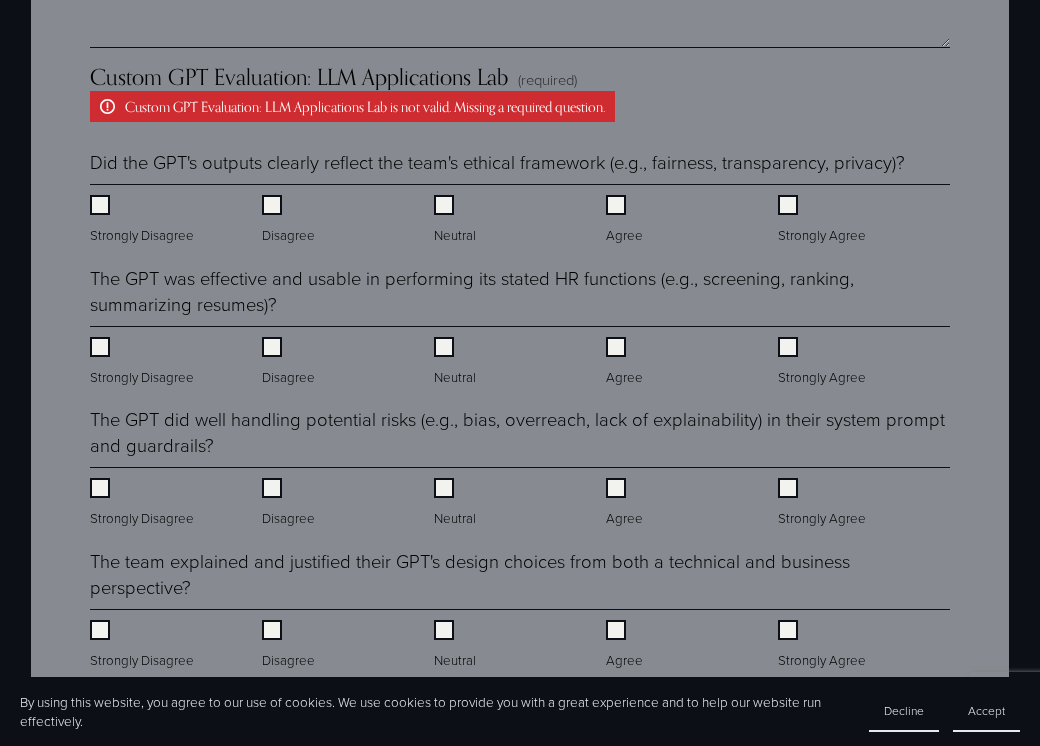 click on "The GPT was effective and usable in performing its stated HR functions (e.g., screening, ranking, summarizing resumes)?" at bounding box center [520, 292] 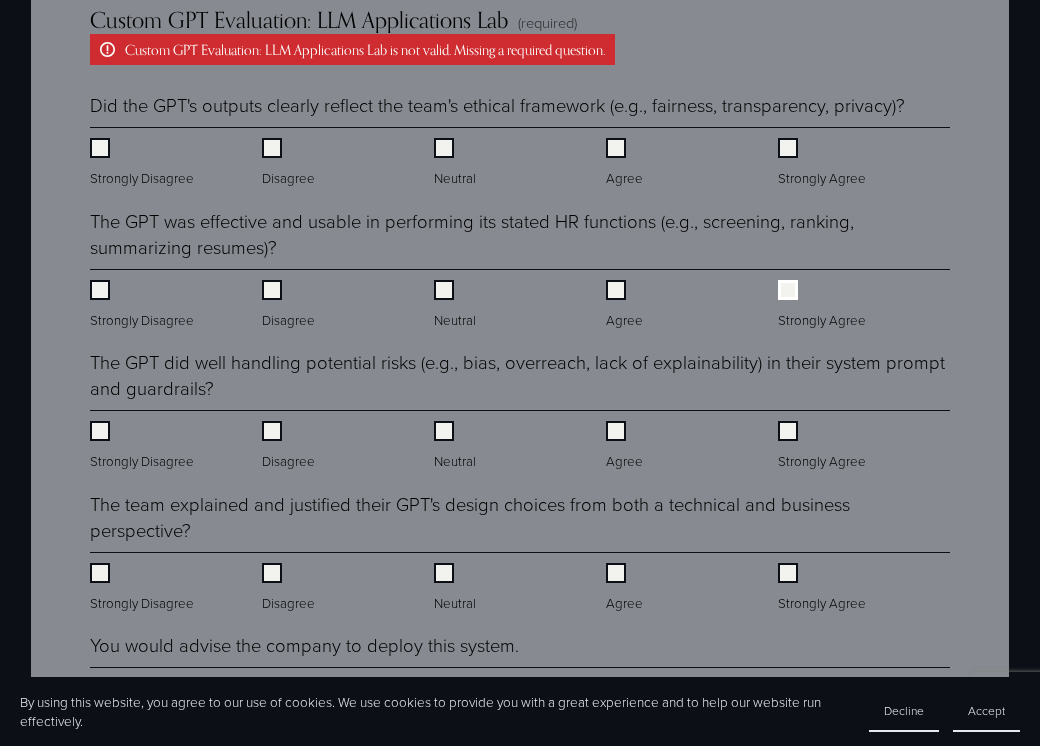 scroll, scrollTop: 4563, scrollLeft: 0, axis: vertical 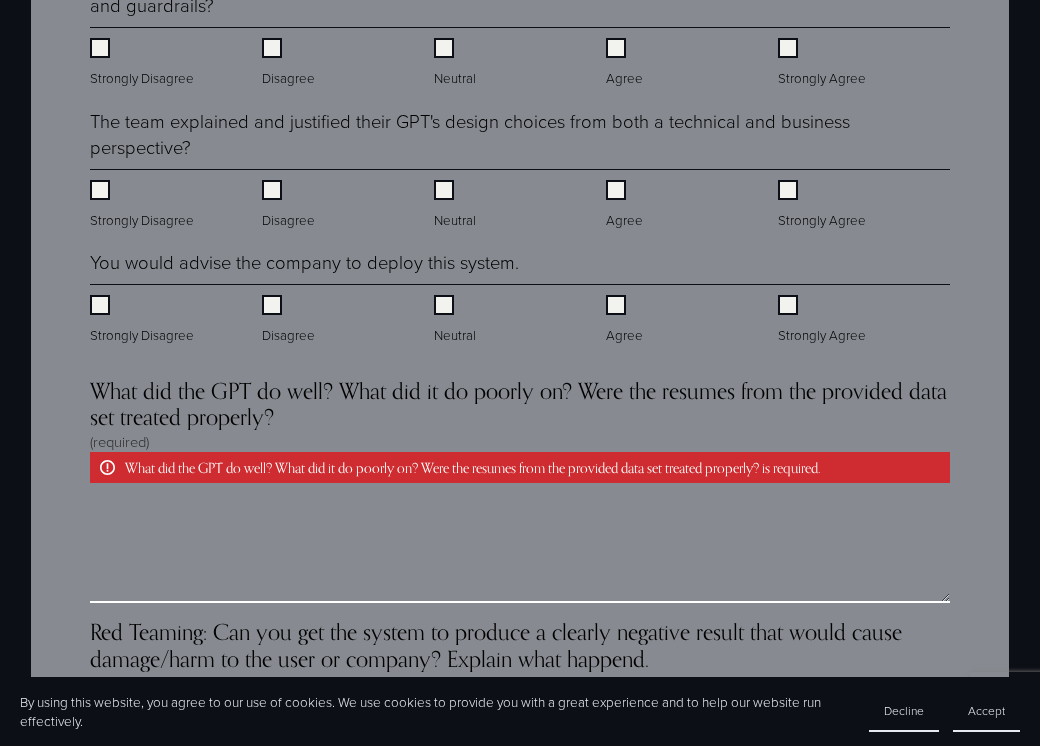 click on "What did the GPT do well? What did it do poorly on? Were the resumes from the provided data set treated properly? (required) What did the GPT do well? What did it do poorly on? Were the resumes from the provided data set treated properly? is required." at bounding box center (520, 553) 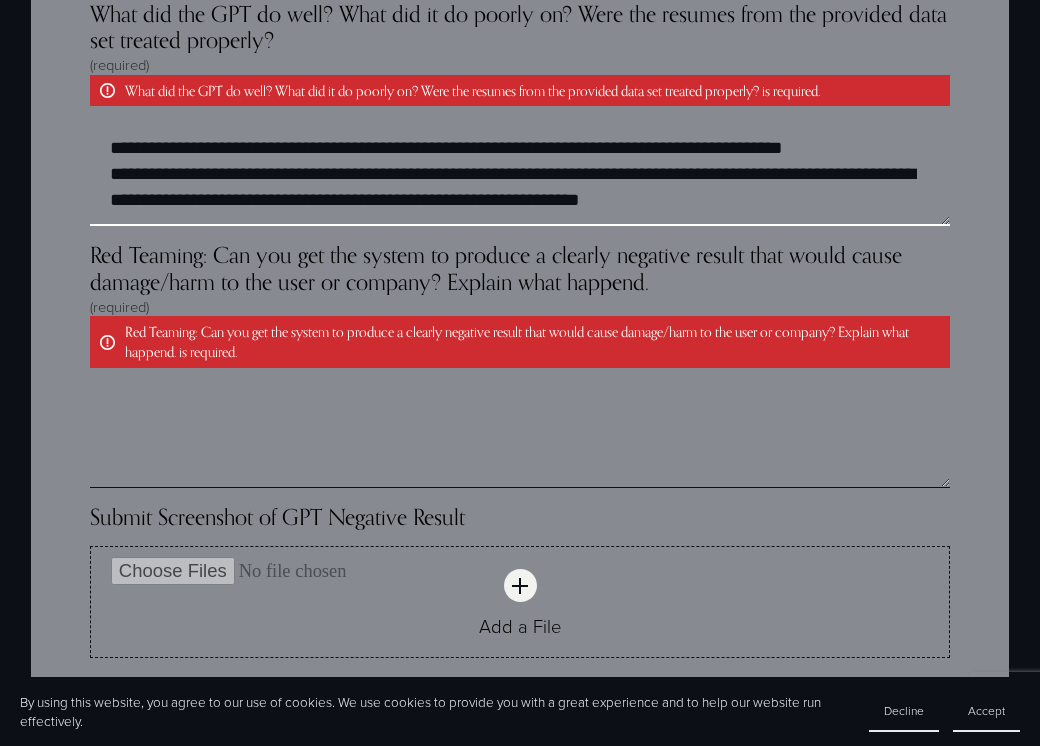 scroll, scrollTop: 5383, scrollLeft: 0, axis: vertical 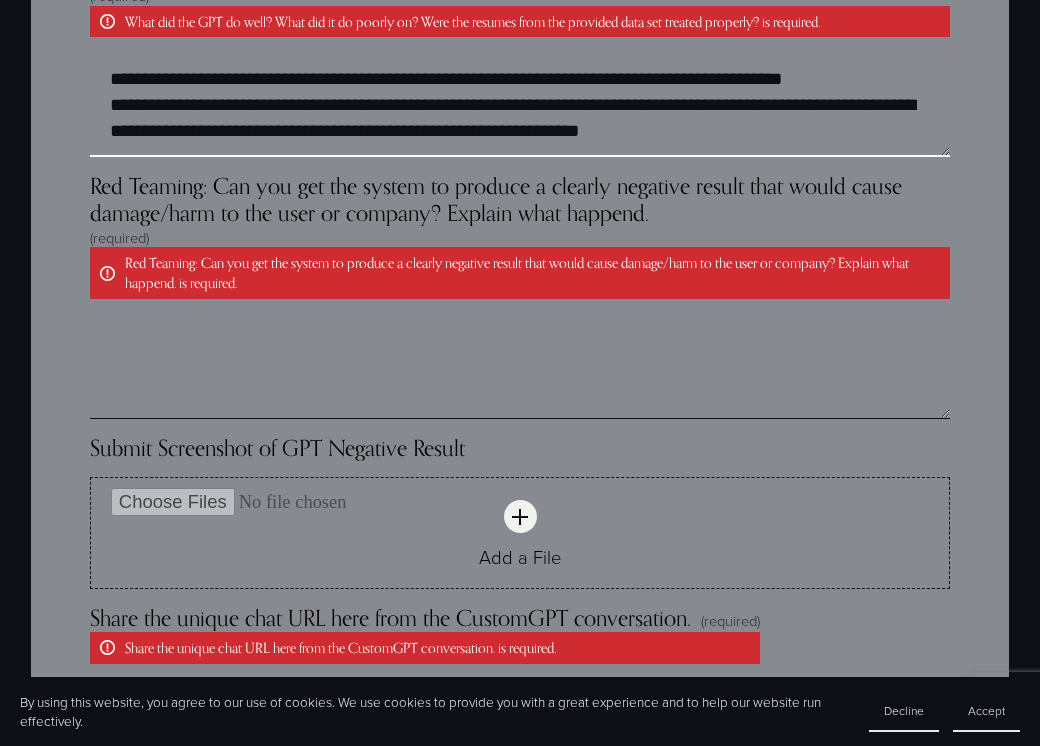 type on "**********" 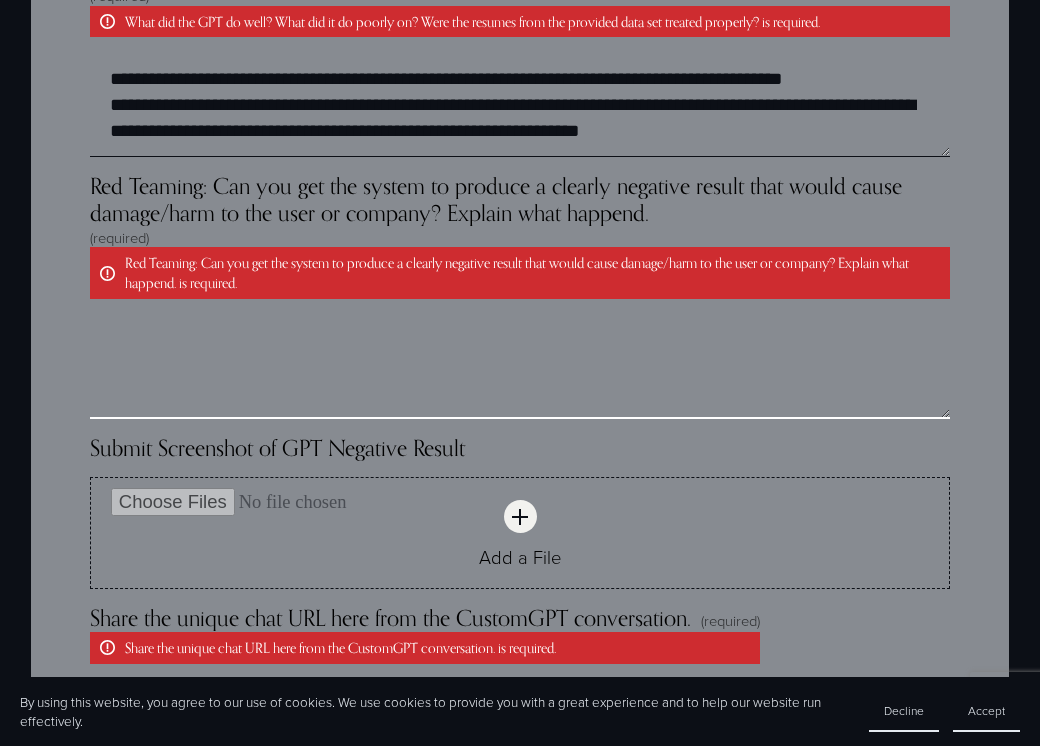 click on "Red Teaming: Can you get the system to produce a clearly negative result that would cause damage/harm to the user or company? Explain what happend. (required) Red Teaming: Can you get the system to produce a clearly negative result that would cause damage/harm to the user or company? Explain what happend. is required." at bounding box center (520, 369) 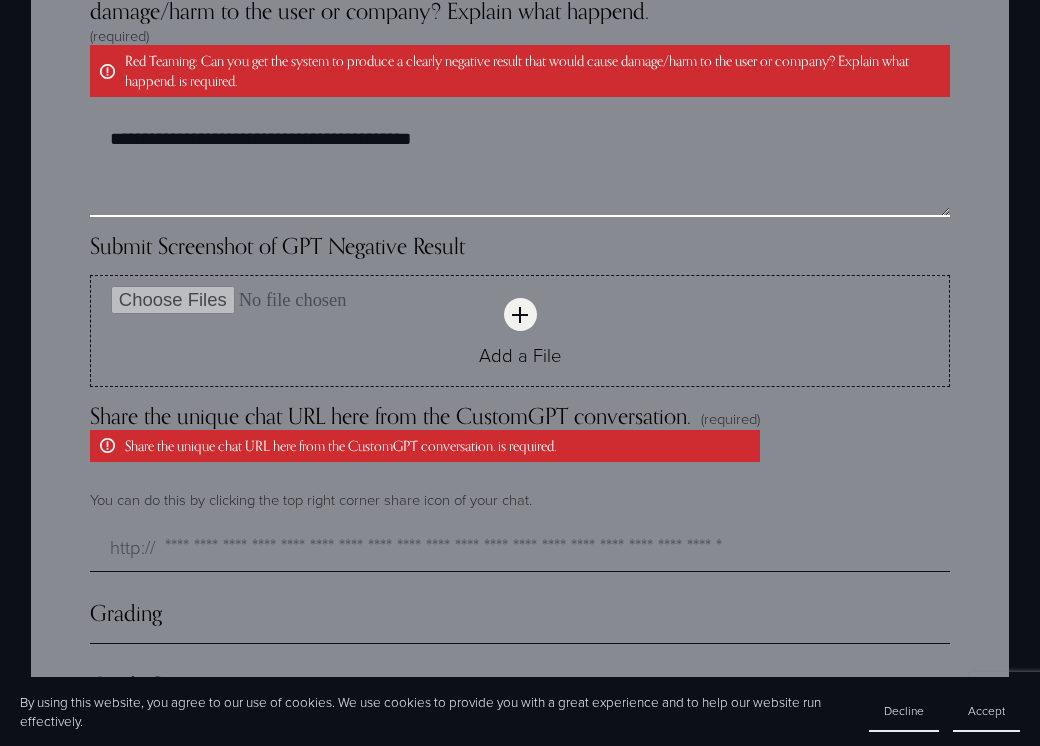 scroll, scrollTop: 5602, scrollLeft: 0, axis: vertical 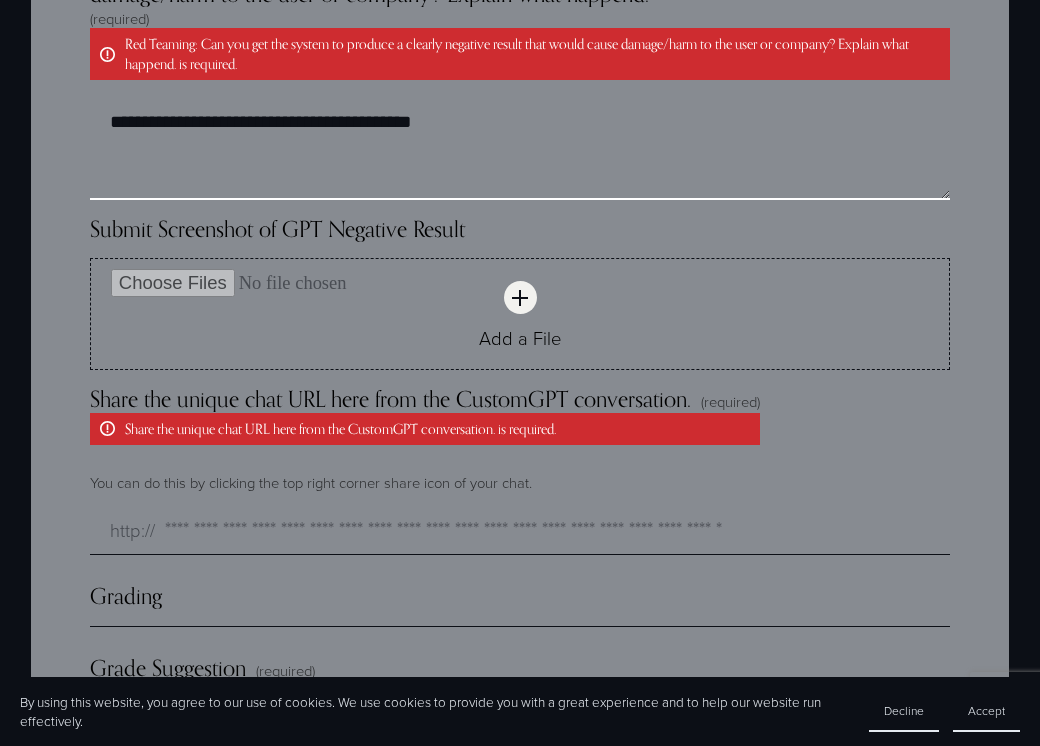 type on "**********" 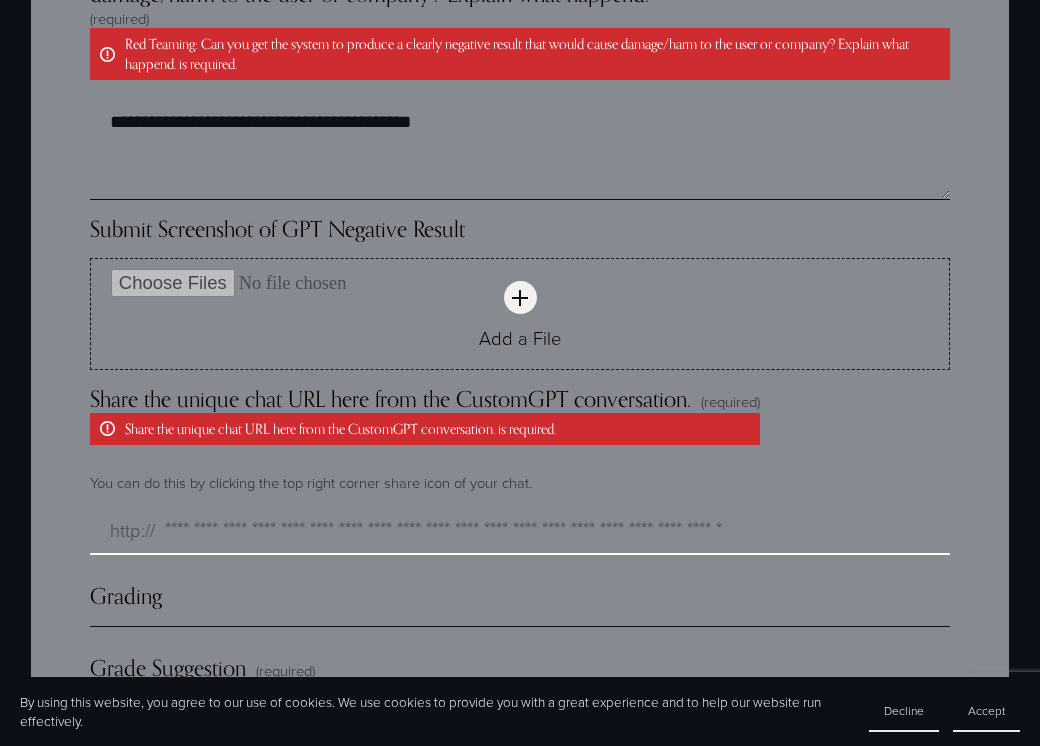 click on "Share the unique chat URL here from the CustomGPT conversation. (required) Share the unique chat URL here from the CustomGPT conversation. is required." at bounding box center [520, 531] 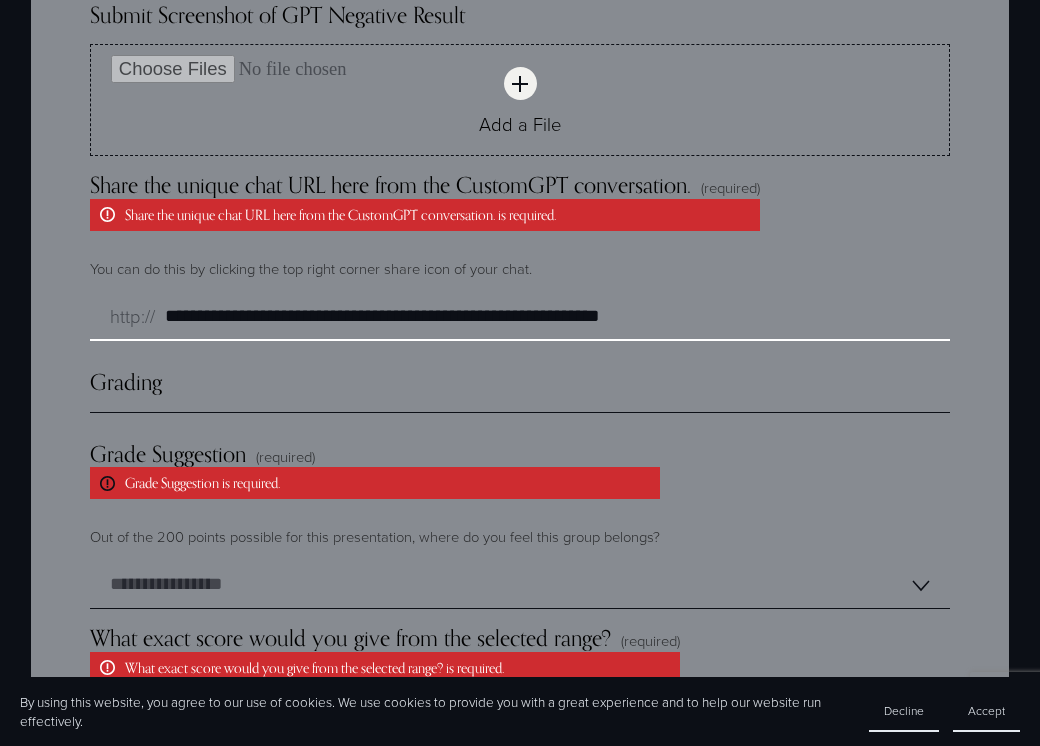 scroll, scrollTop: 5824, scrollLeft: 0, axis: vertical 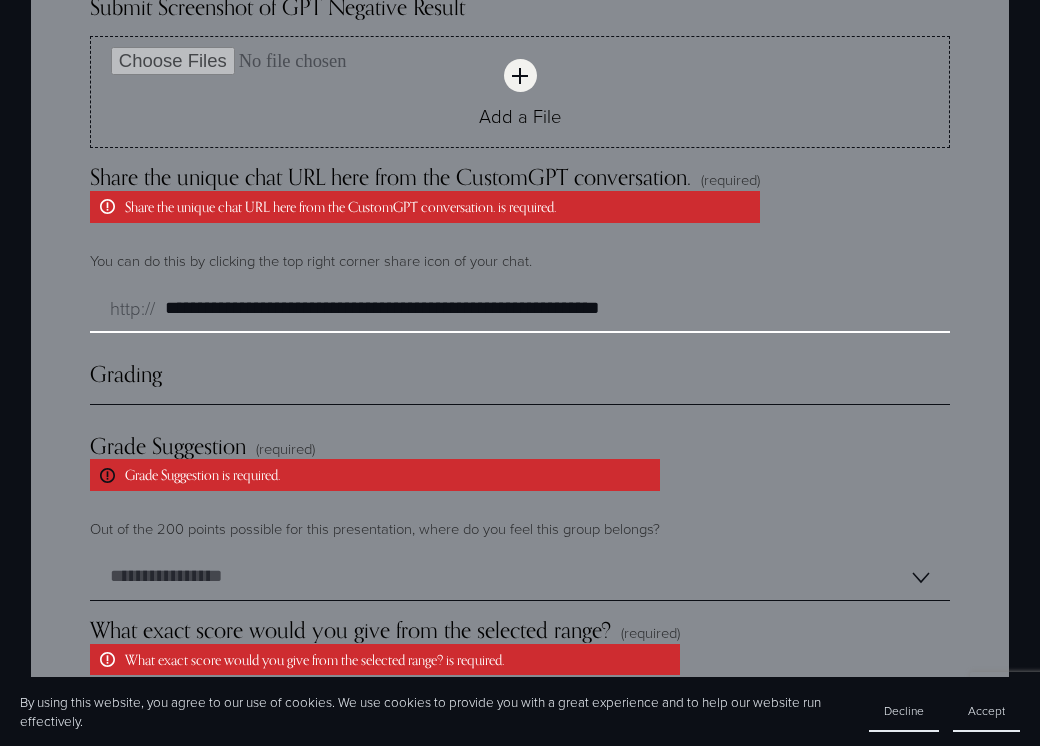 type on "**********" 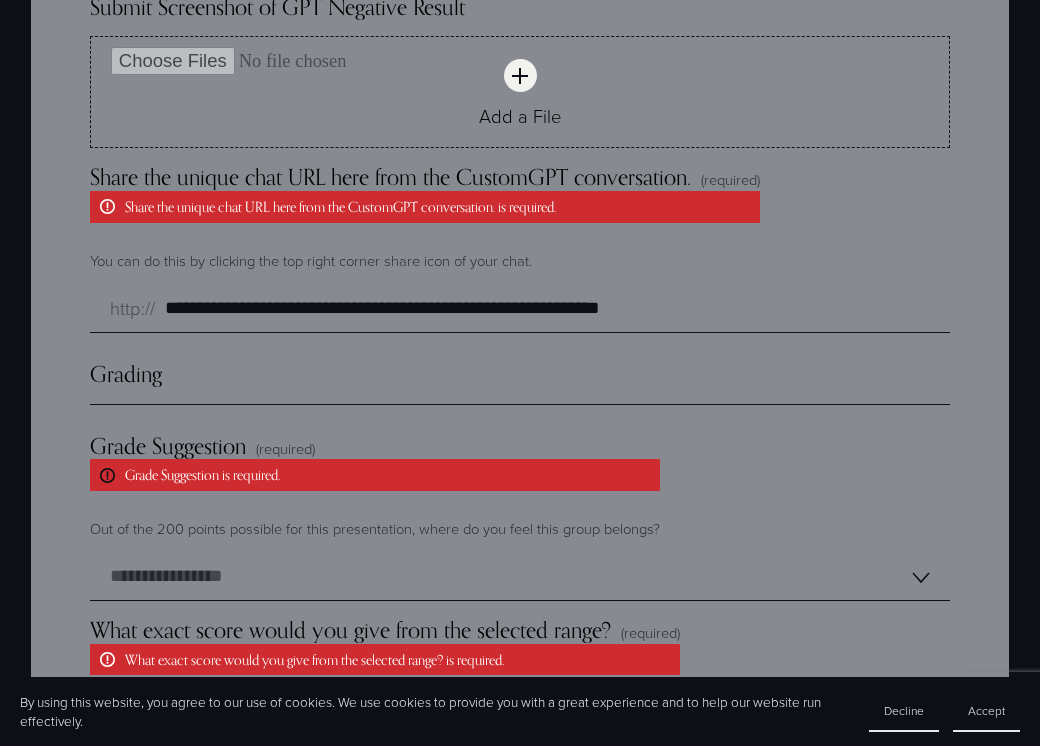 click on "Grading" at bounding box center [520, 382] 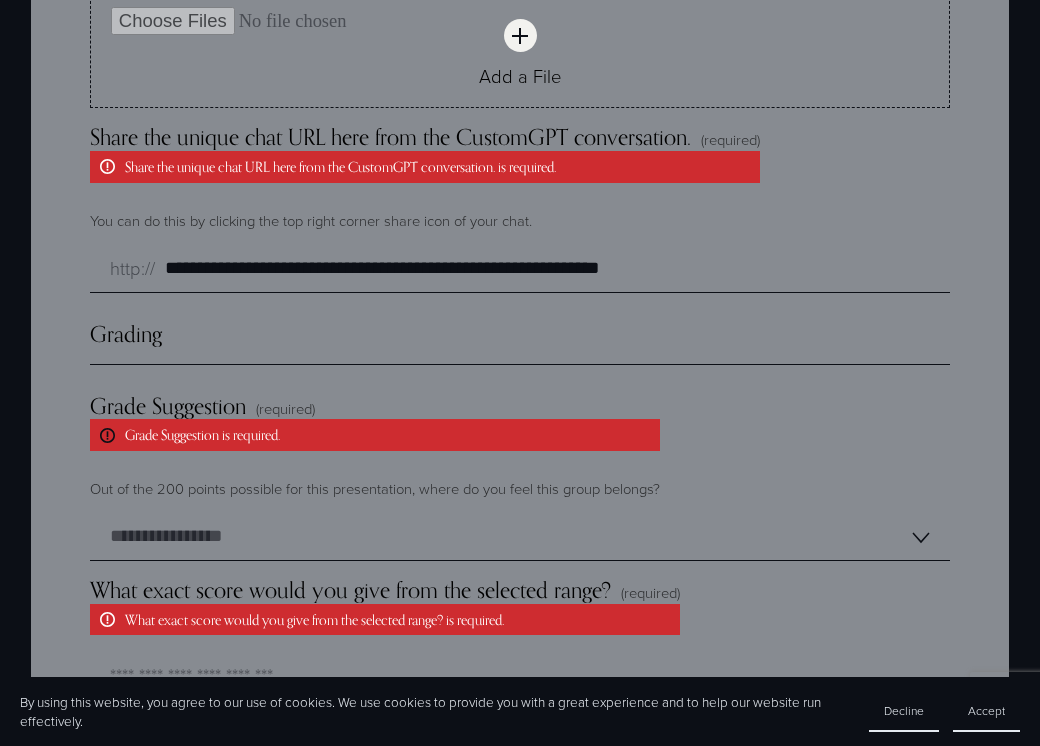 scroll, scrollTop: 5865, scrollLeft: 0, axis: vertical 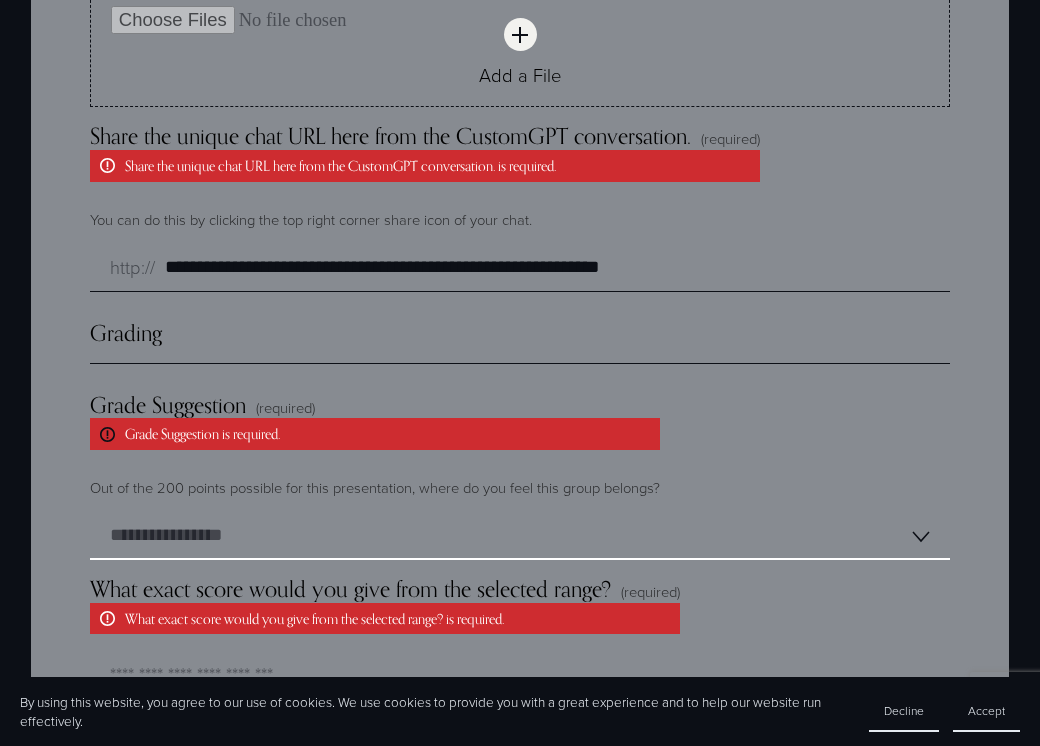 click on "**********" at bounding box center (520, 536) 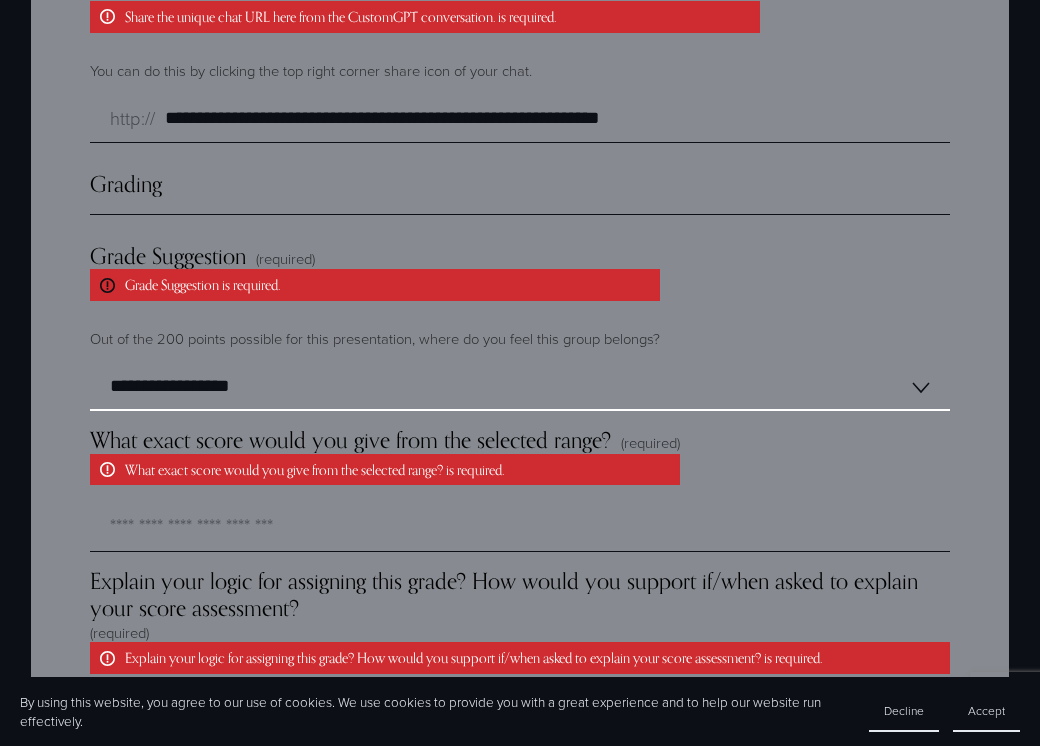 scroll, scrollTop: 6027, scrollLeft: 0, axis: vertical 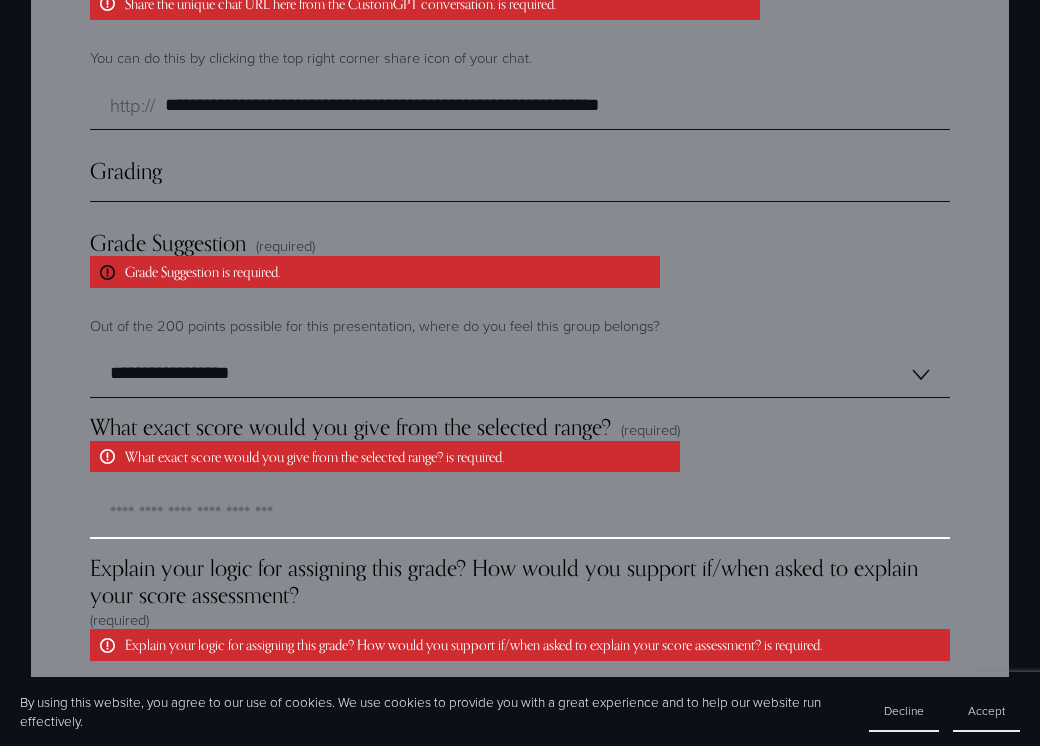 click on "What exact score would you give from the selected range? (required) What exact score would you give from the selected range? is required." at bounding box center (520, 515) 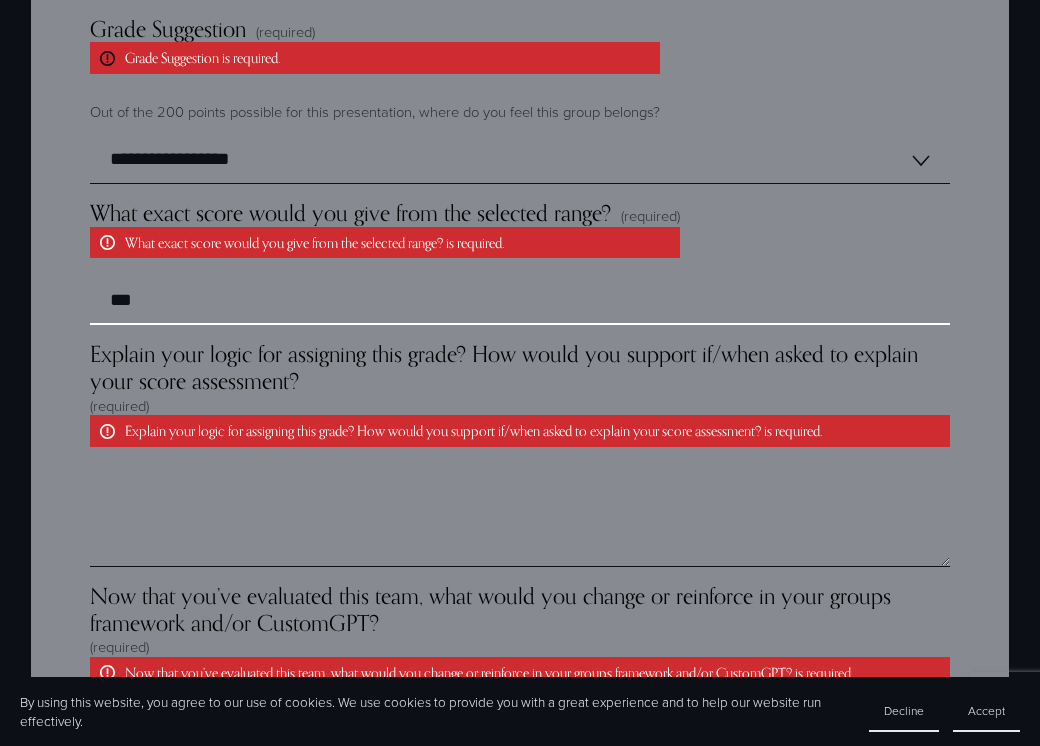 scroll, scrollTop: 6248, scrollLeft: 0, axis: vertical 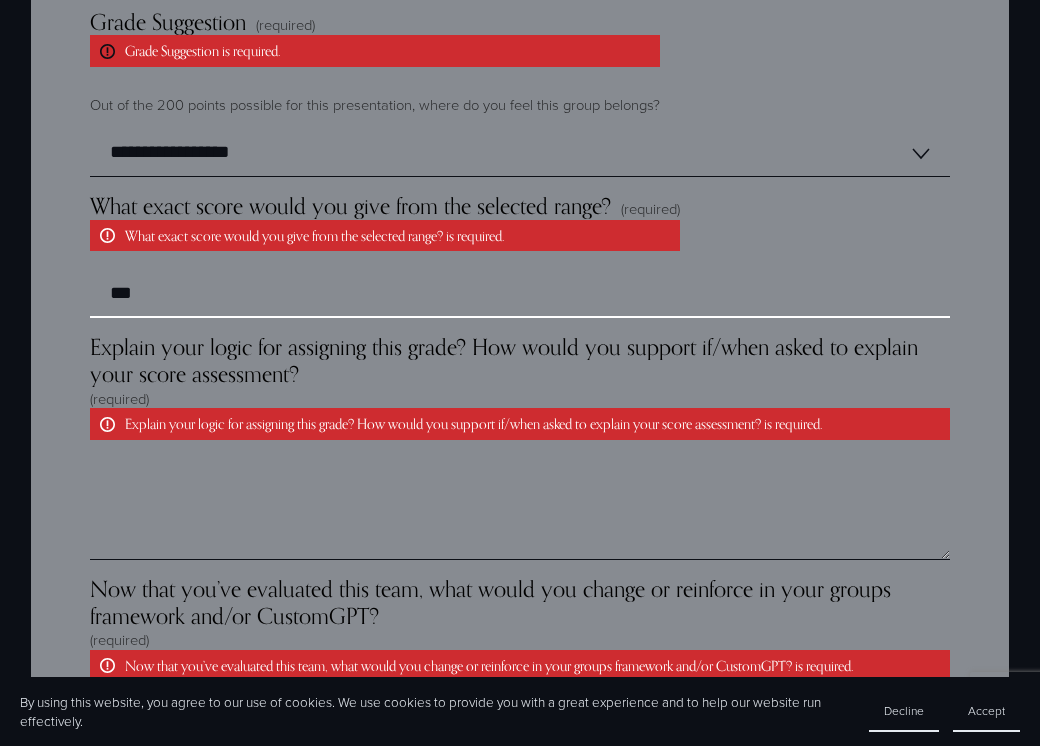type on "***" 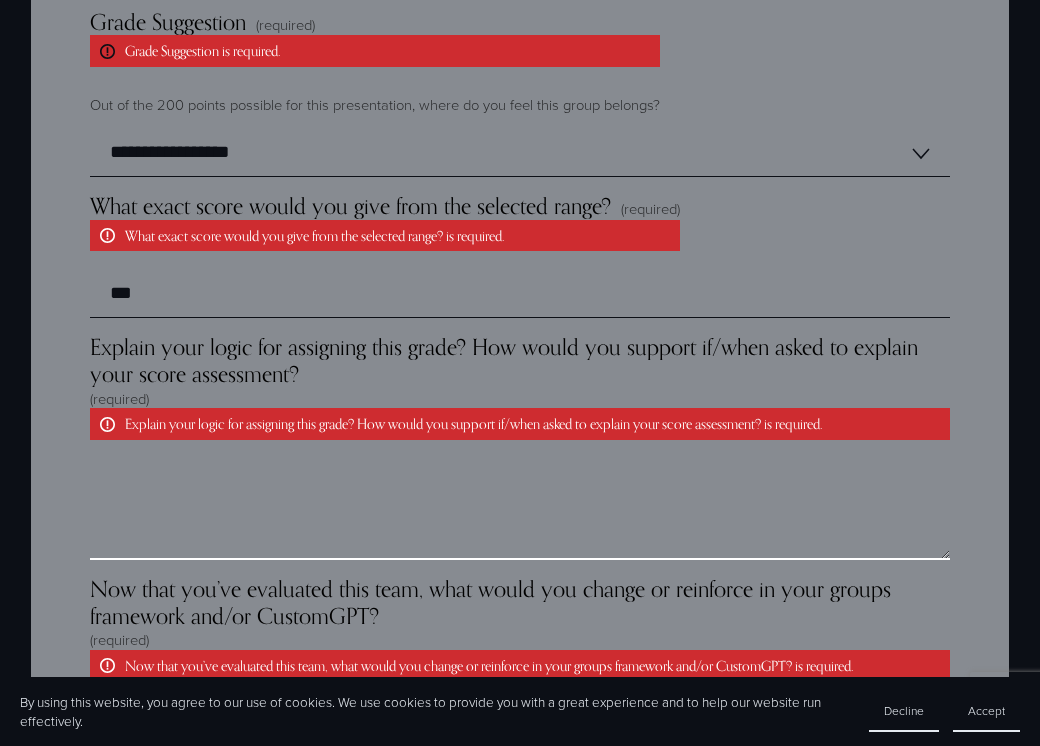 click on "Explain your logic for assigning this grade? How would you support if/when asked to explain  your score assessment? (required) Explain your logic for assigning this grade? How would you support if/when asked to explain  your score assessment? is required." at bounding box center [520, 510] 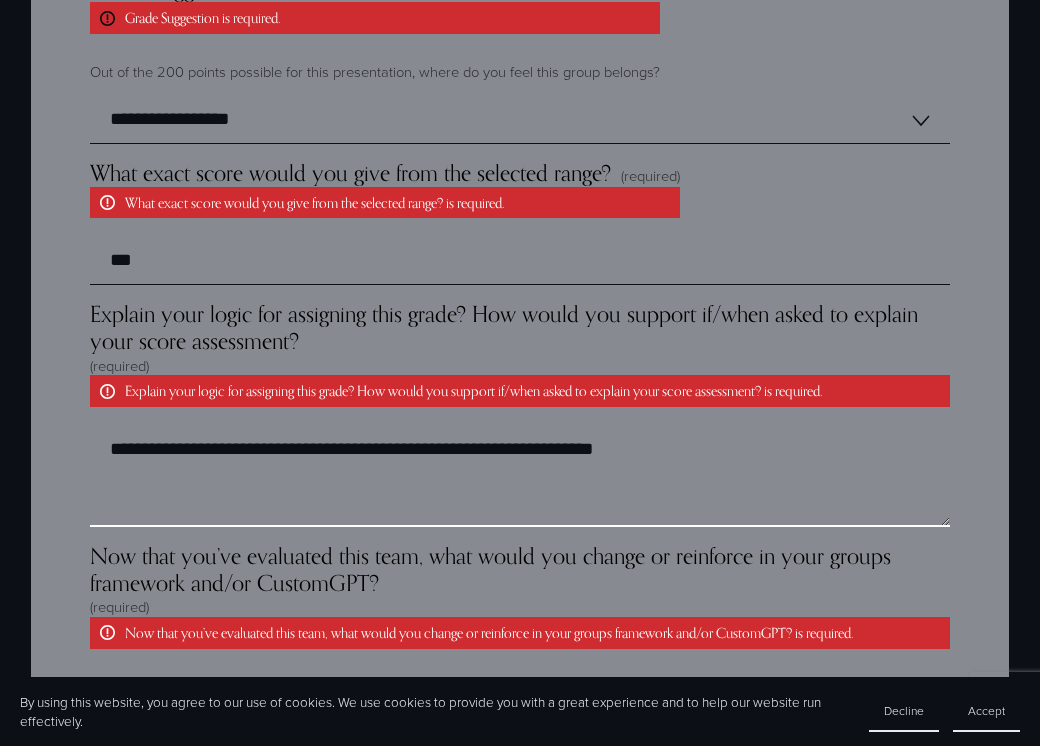 scroll, scrollTop: 6283, scrollLeft: 0, axis: vertical 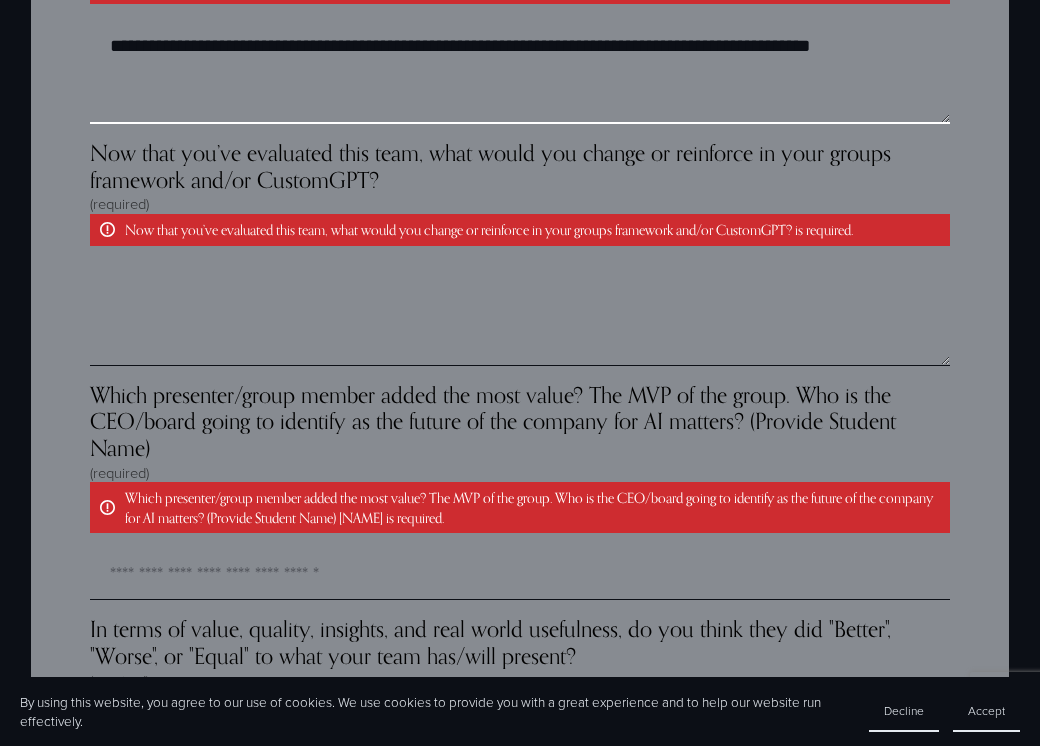 type on "**********" 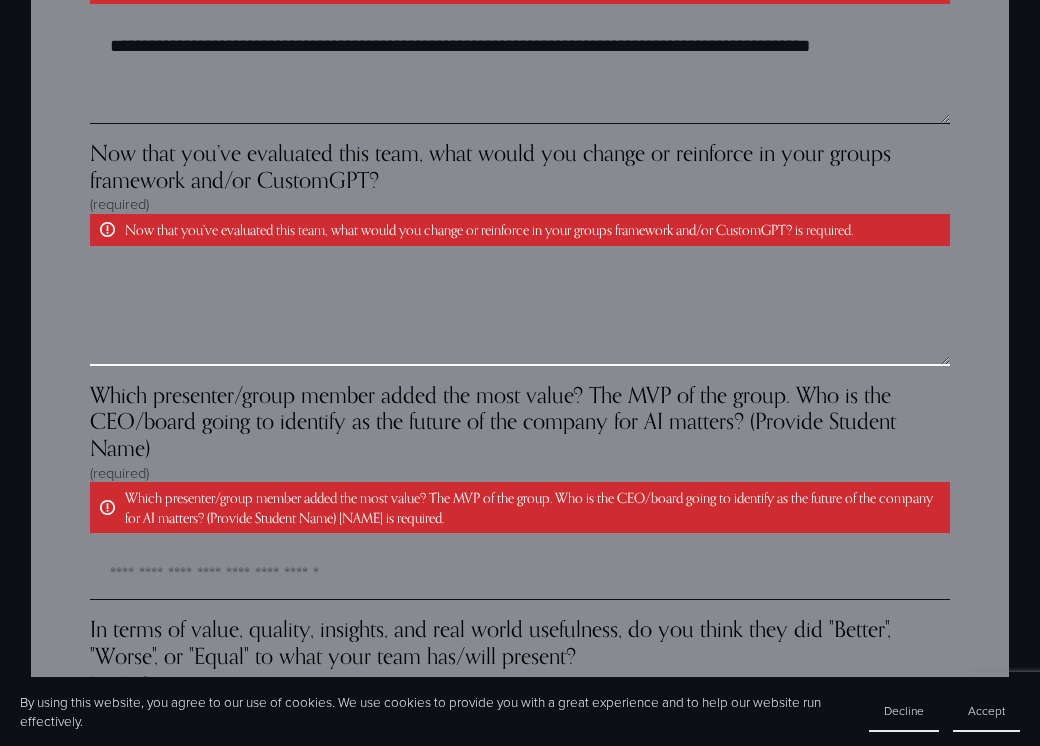 click on "Now that you’ve evaluated this team, what would you change or reinforce in your groups framework and/or CustomGPT? (required) Now that you’ve evaluated this team, what would you change or reinforce in your groups framework and/or CustomGPT? is required." at bounding box center (520, 316) 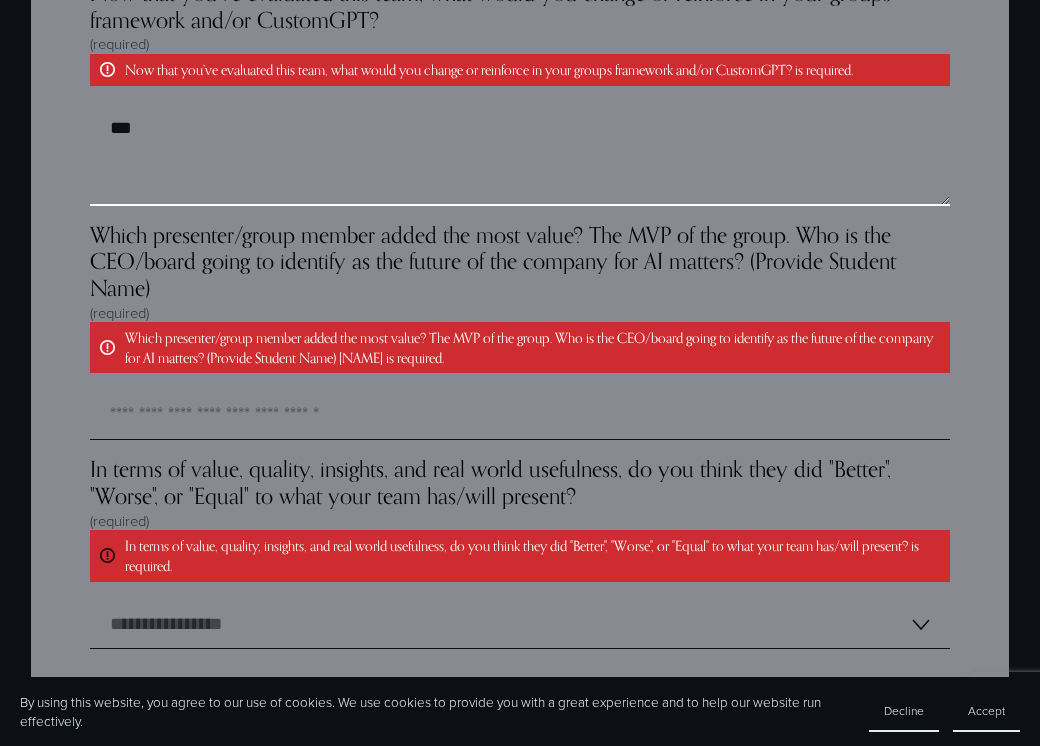 scroll, scrollTop: 6848, scrollLeft: 0, axis: vertical 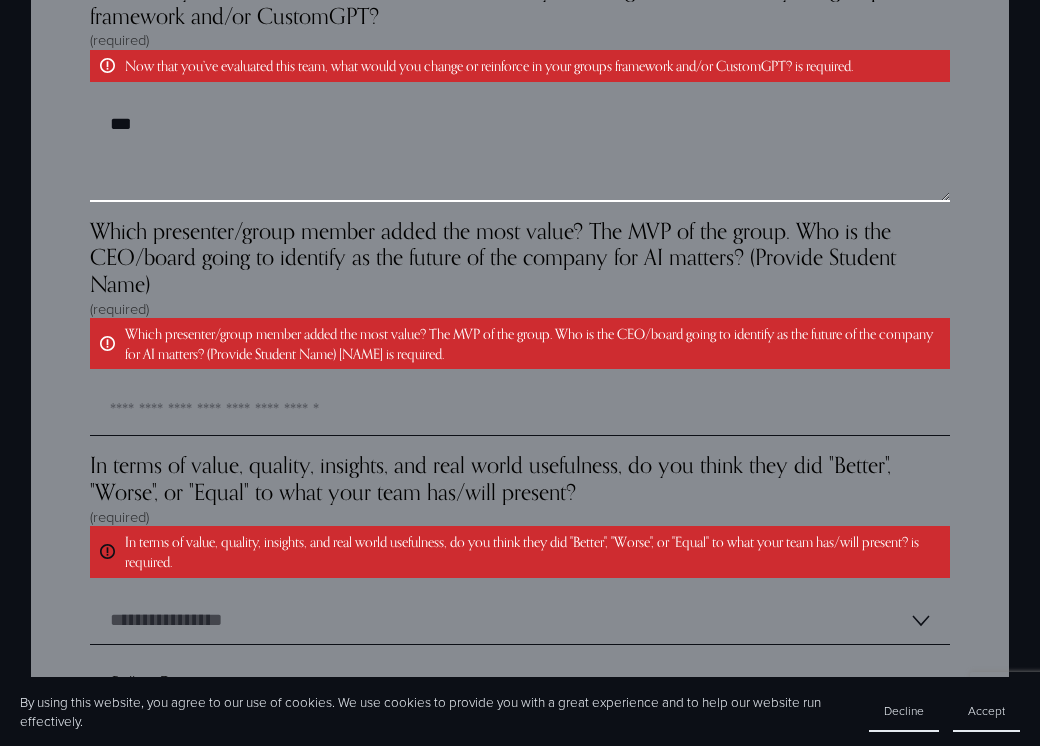 type on "***" 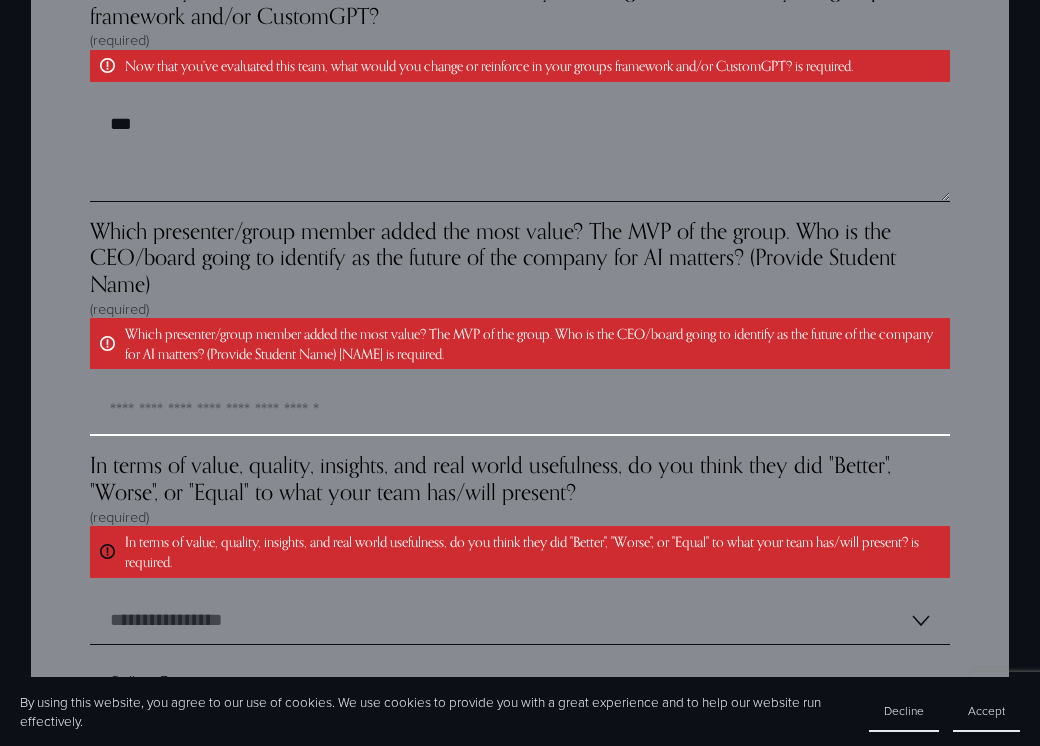 click on "Which presenter/group member added the most value? The MVP of the group. Who is the CEO/board going to identify as the future of the company for AI matters? (Provide Student Name) (required) Which presenter/group member added the most value? The MVP of the group. Who is the CEO/board going to identify as the future of the company for AI matters? (Provide Student Name) is required." at bounding box center [520, 412] 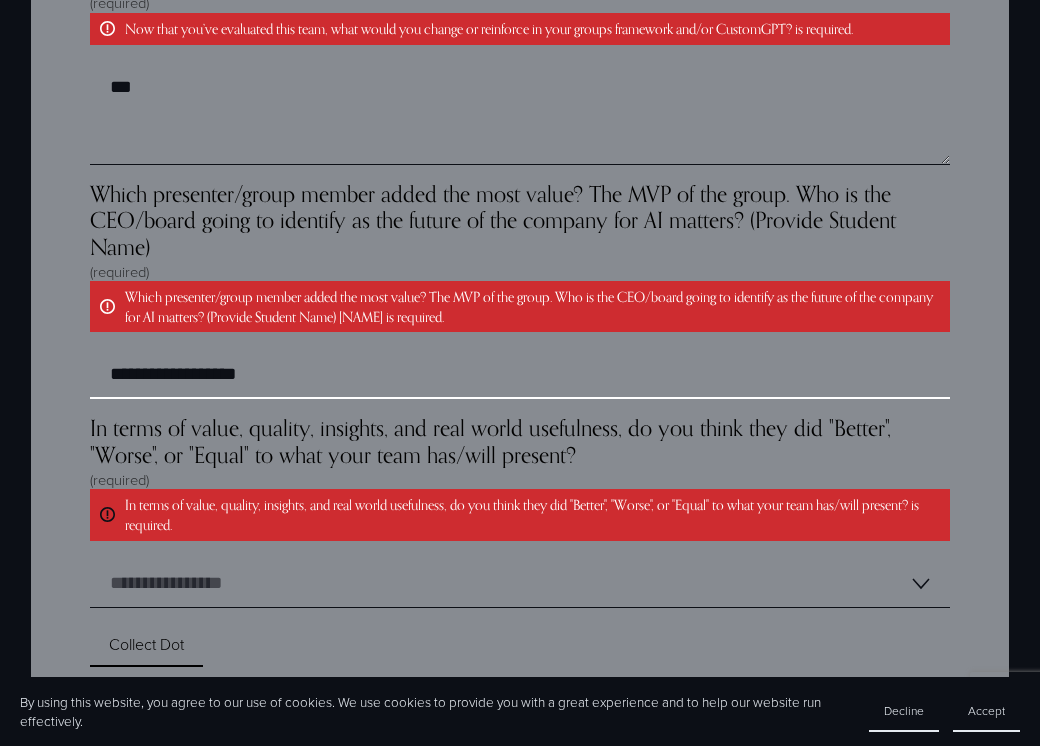 scroll, scrollTop: 6889, scrollLeft: 0, axis: vertical 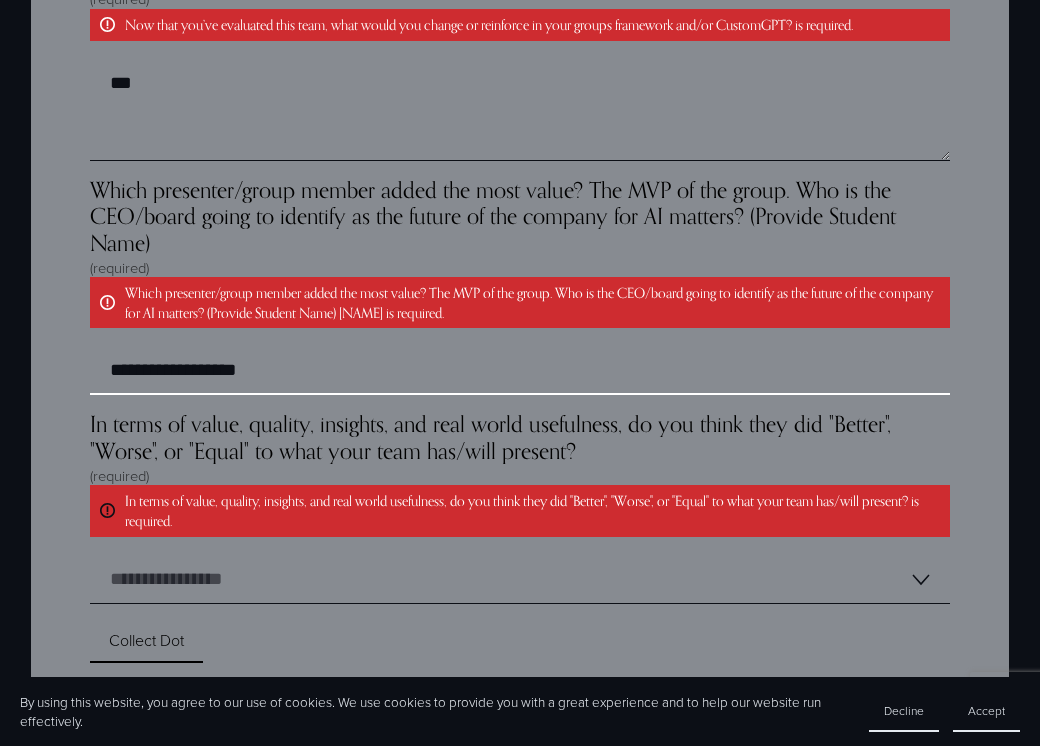 type on "**********" 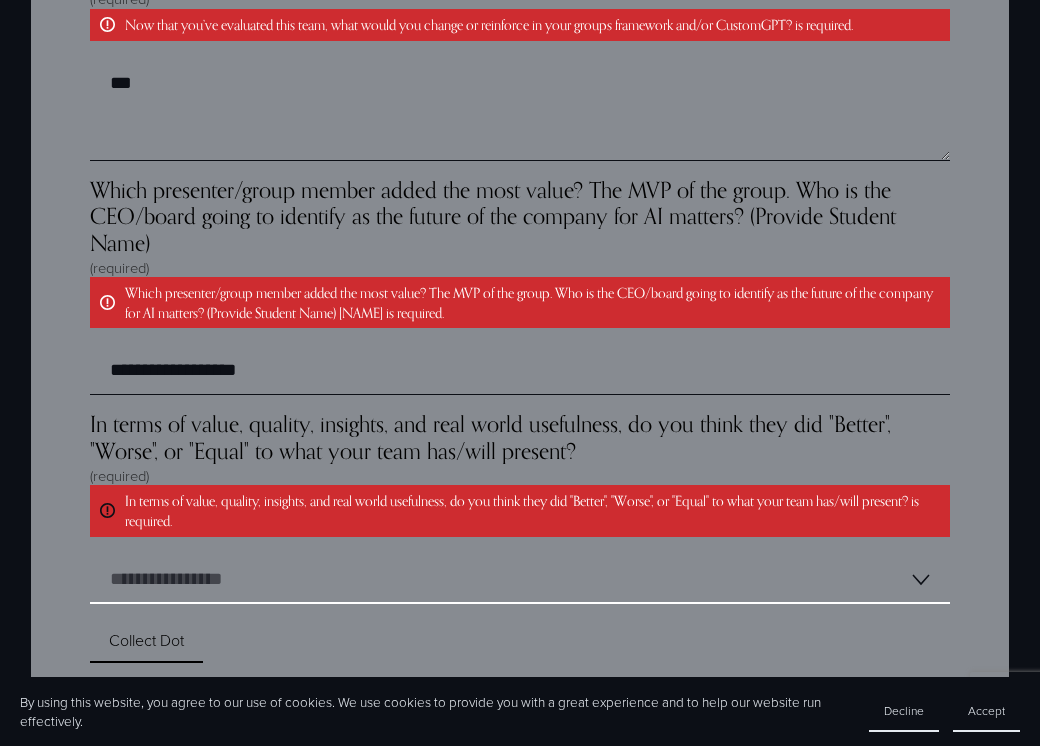 click on "**********" at bounding box center (520, 580) 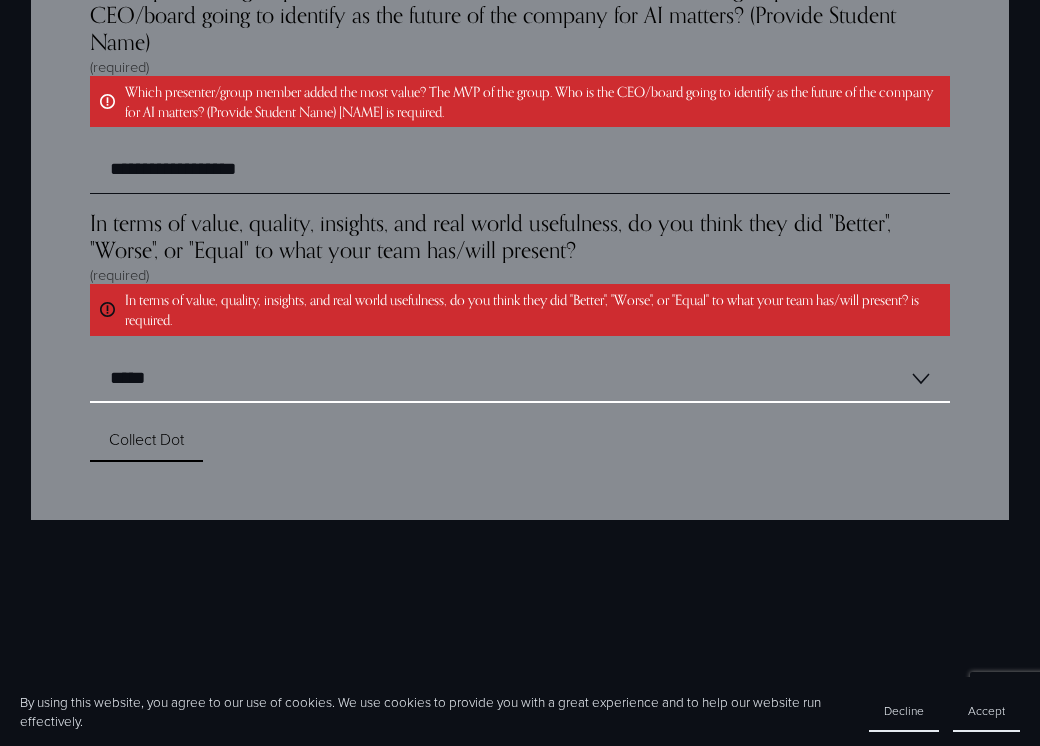 scroll, scrollTop: 7106, scrollLeft: 0, axis: vertical 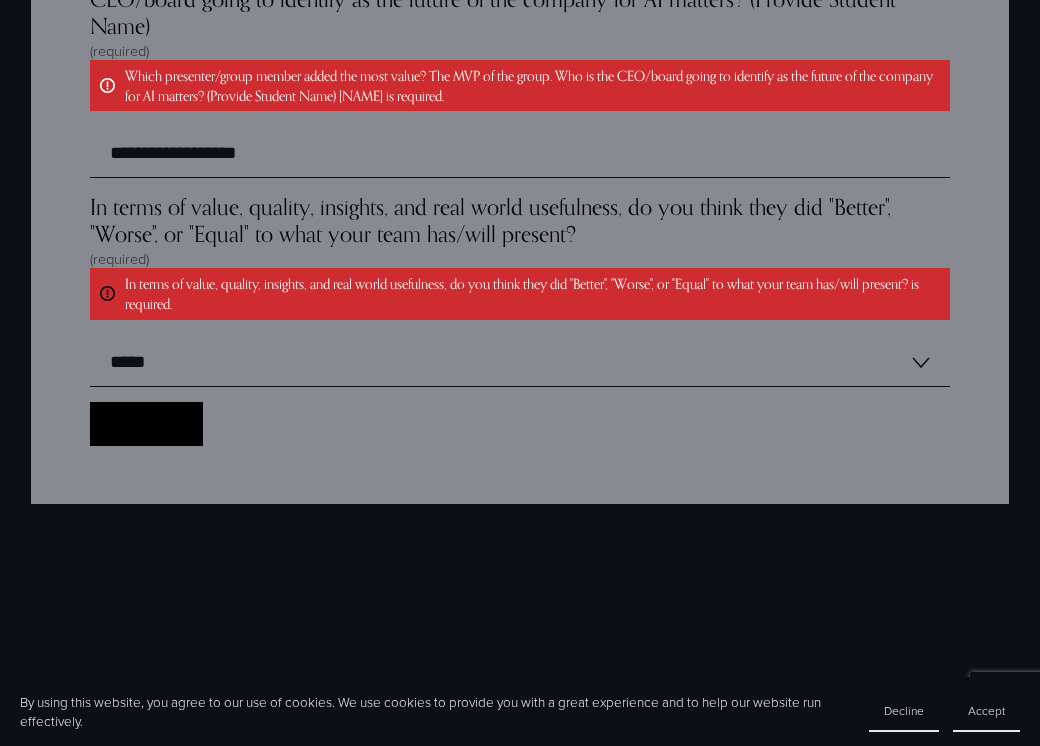 click on "Collect Dot Collect Dot" at bounding box center (146, 423) 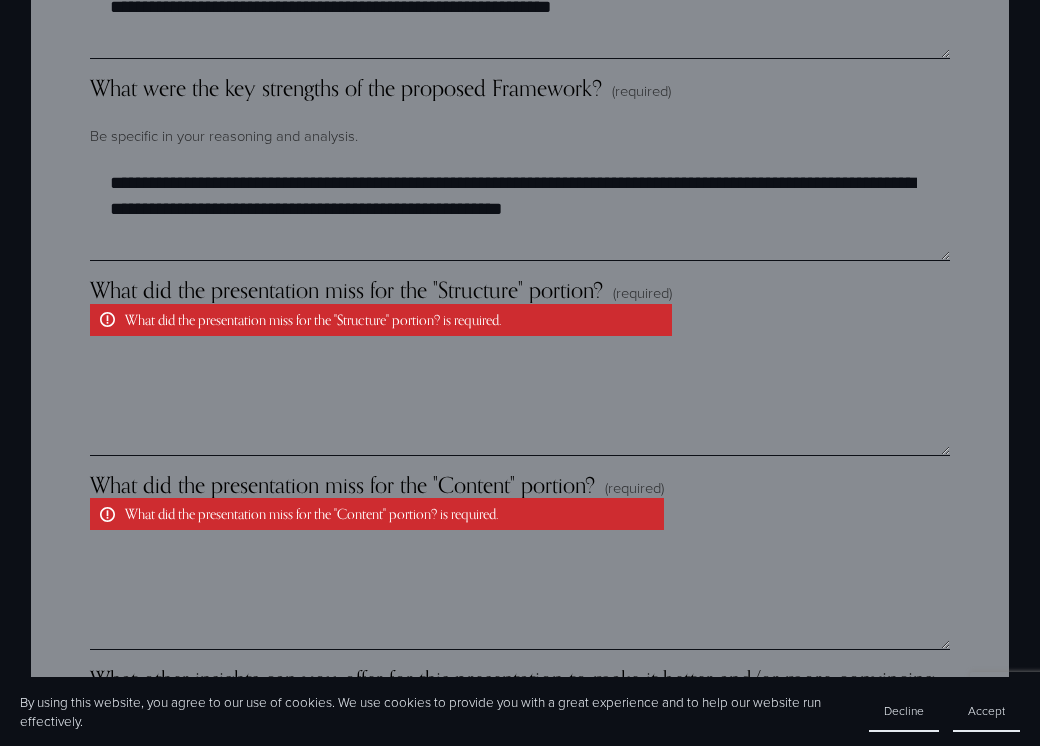 scroll, scrollTop: 3102, scrollLeft: 0, axis: vertical 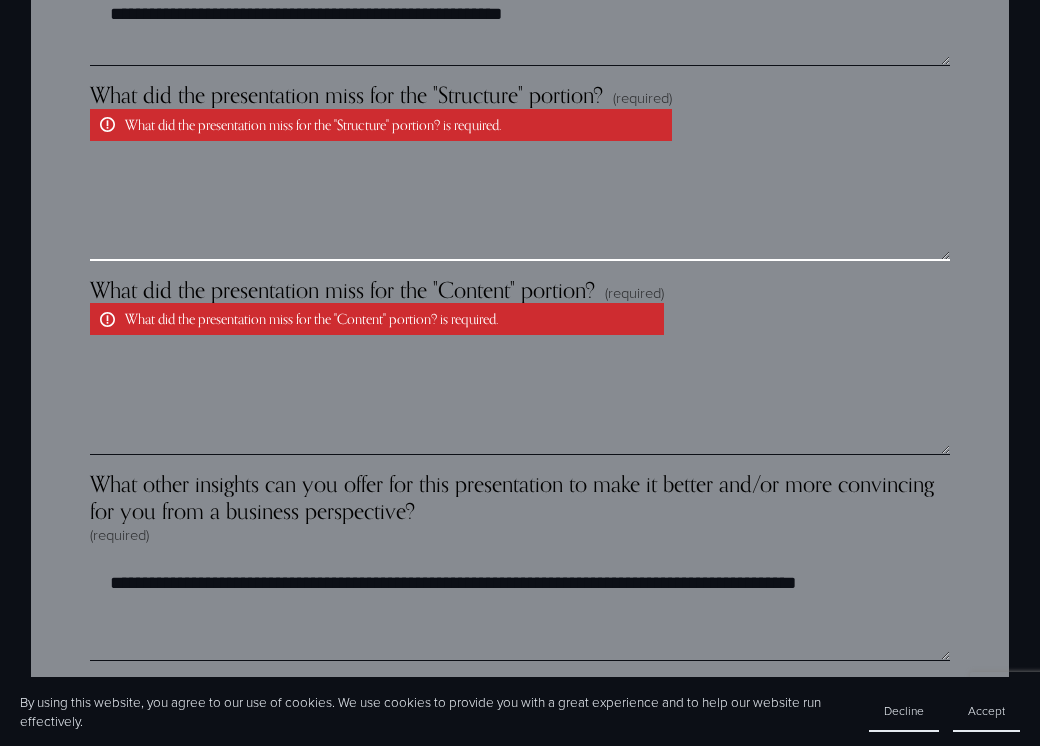 click on "What did the presentation miss for the "Structure" portion? (required) What did the presentation miss for the "Structure" portion? is required." at bounding box center [520, 211] 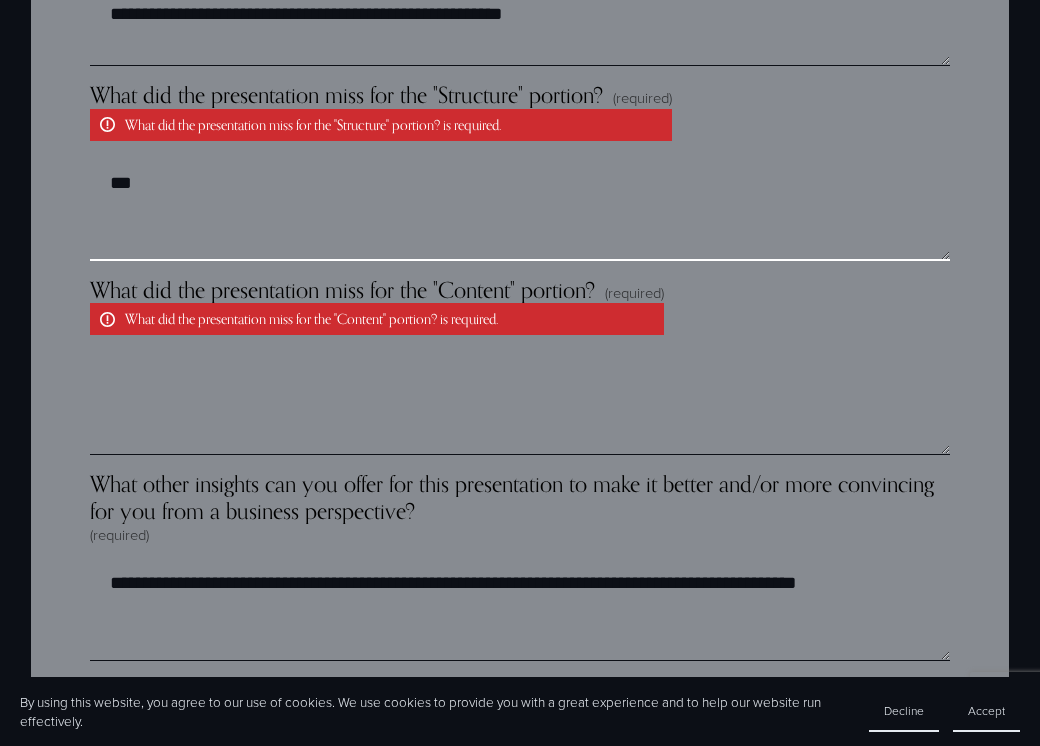 type on "***" 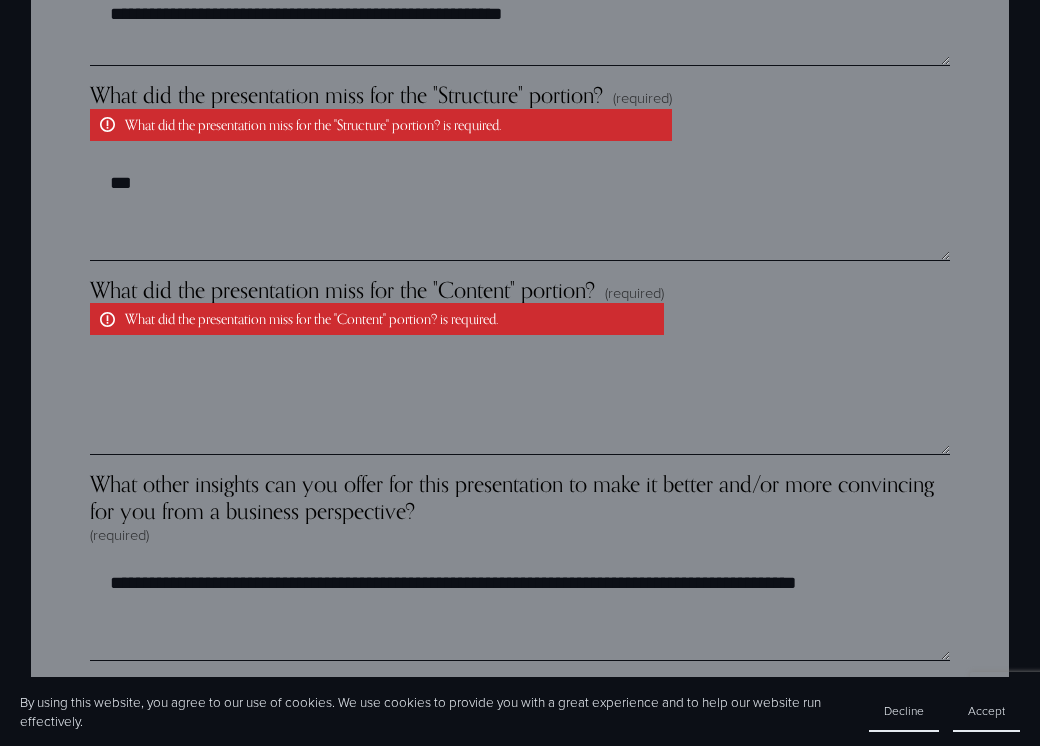 click on "Your Name (required) First Name ******* Last Name ******* Which Group Are You In? (required) ******* ******* ******* ******* Which Group Is Presenting? (required) ******* ******* ******* ******* What company is the framework for? (required) ******* Presentation Insights (required) The group presented a convincing AI Ethics Framework for their industry and company of choice Strongly Disagree Disagree Neutral Agree Strongly Agree You would vote to adopt this Framework as a C-Level executive or board member Strongly Disagree Disagree Neutral Agree Strongly Agree The group showed clear logic and reasoning for why each element was chosen for the Framework Strongly Disagree Disagree Neutral Agree Strongly Agree The group clearly defined the Structure and Content of their Framework Strongly Disagree Disagree Neutral Agree Strongly Agree The Framework relates to the reading in Ethical Machines Strongly Disagree Disagree Neutral Agree Strongly Agree Strongly Disagree Disagree Neutral Agree Strongly Agree (required)" at bounding box center [520, 1041] 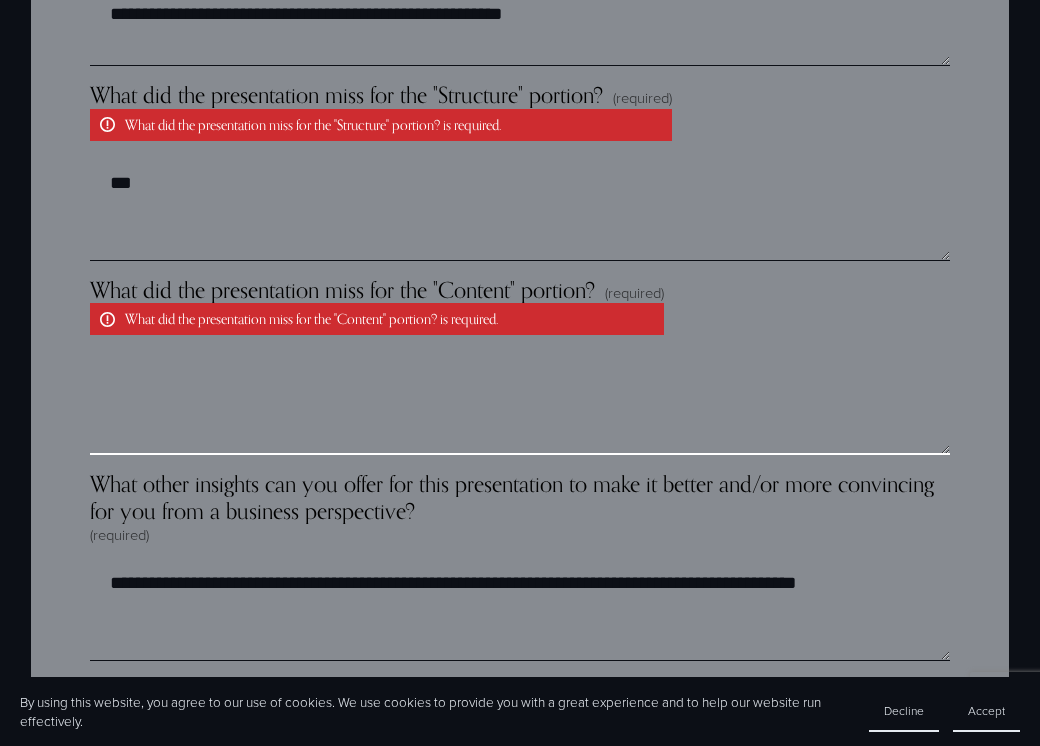 click on "What did the presentation miss for the "Content" portion? (required) What did the presentation miss for the "Content" portion? is required." at bounding box center [520, 405] 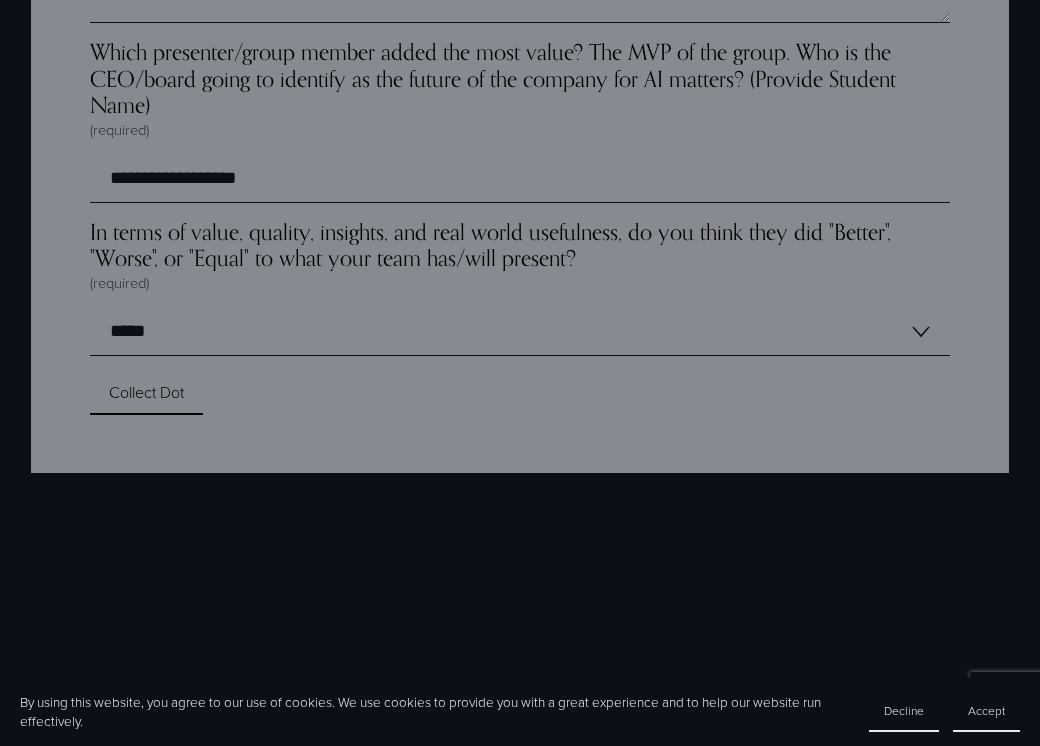 scroll, scrollTop: 6669, scrollLeft: 0, axis: vertical 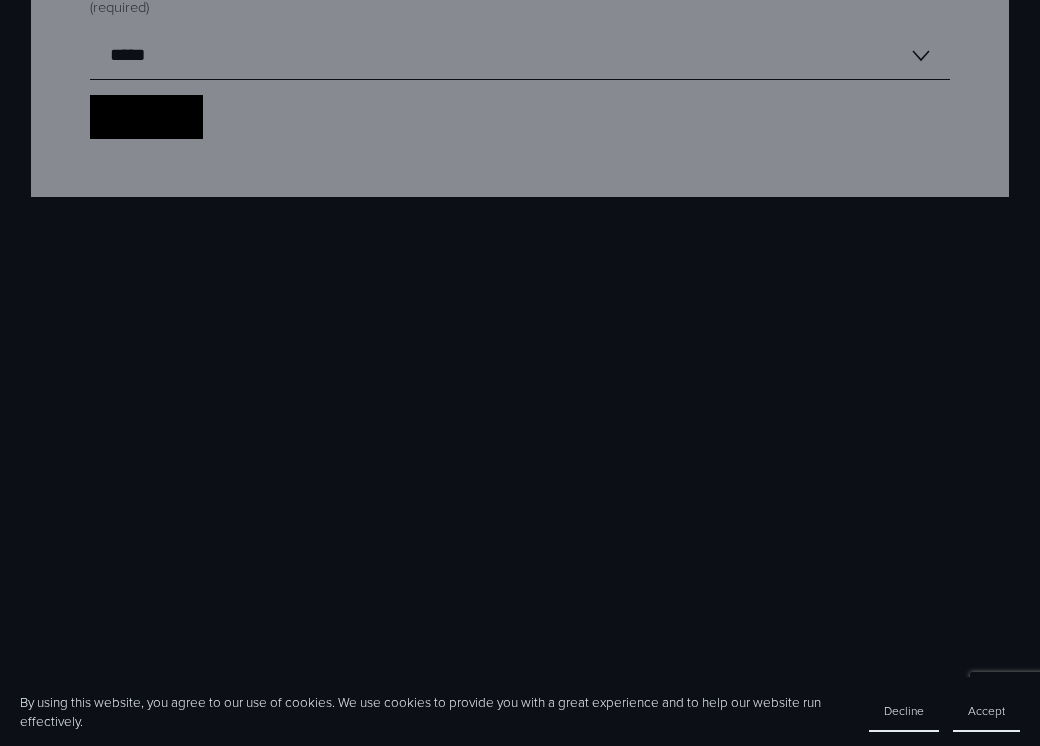 type on "***" 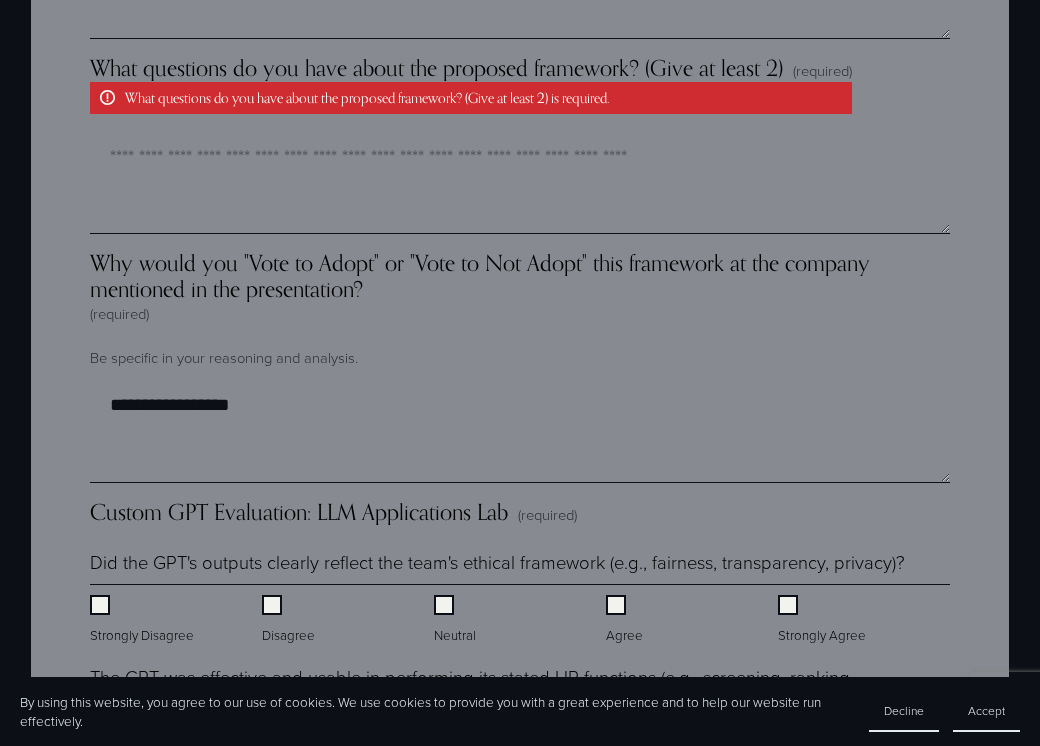 scroll, scrollTop: 3628, scrollLeft: 0, axis: vertical 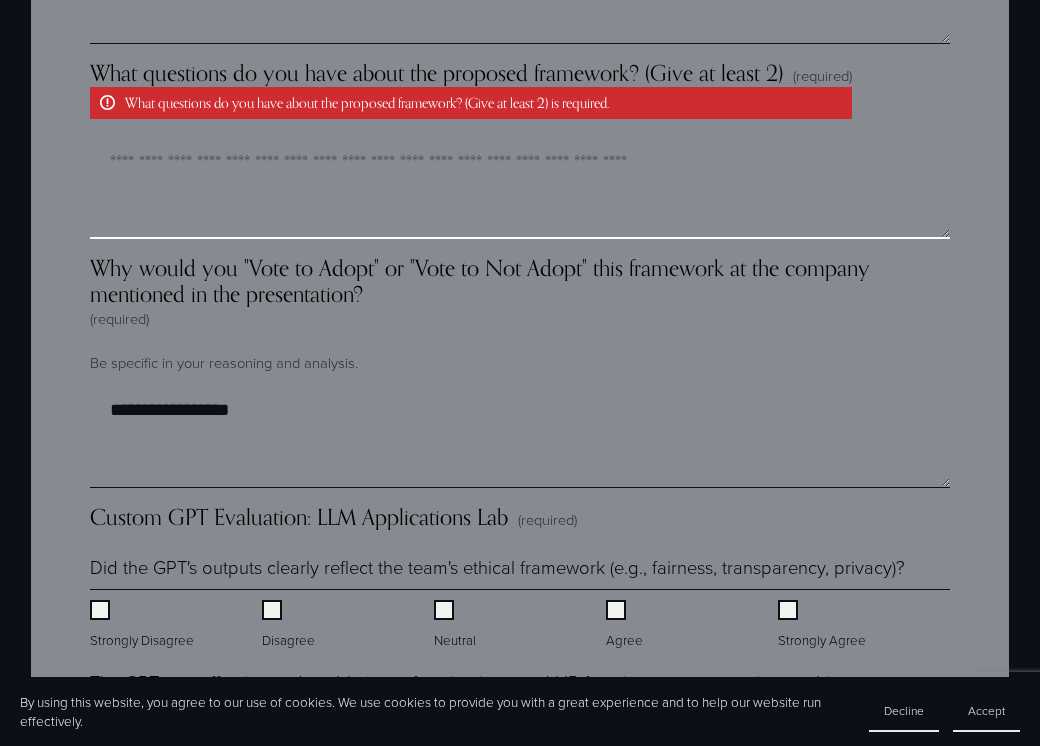 click on "What questions do you have about the proposed framework? (Give at least 2)  (required) What questions do you have about the proposed framework? (Give at least 2)  is required." at bounding box center [520, 189] 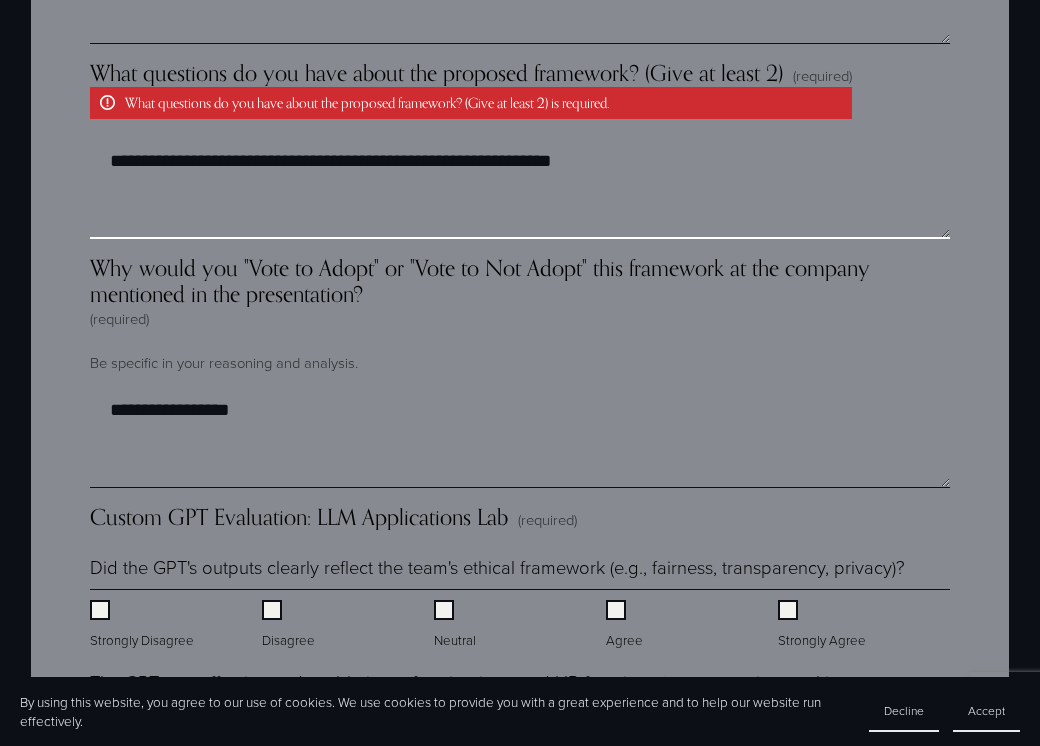 click on "**********" at bounding box center [520, 189] 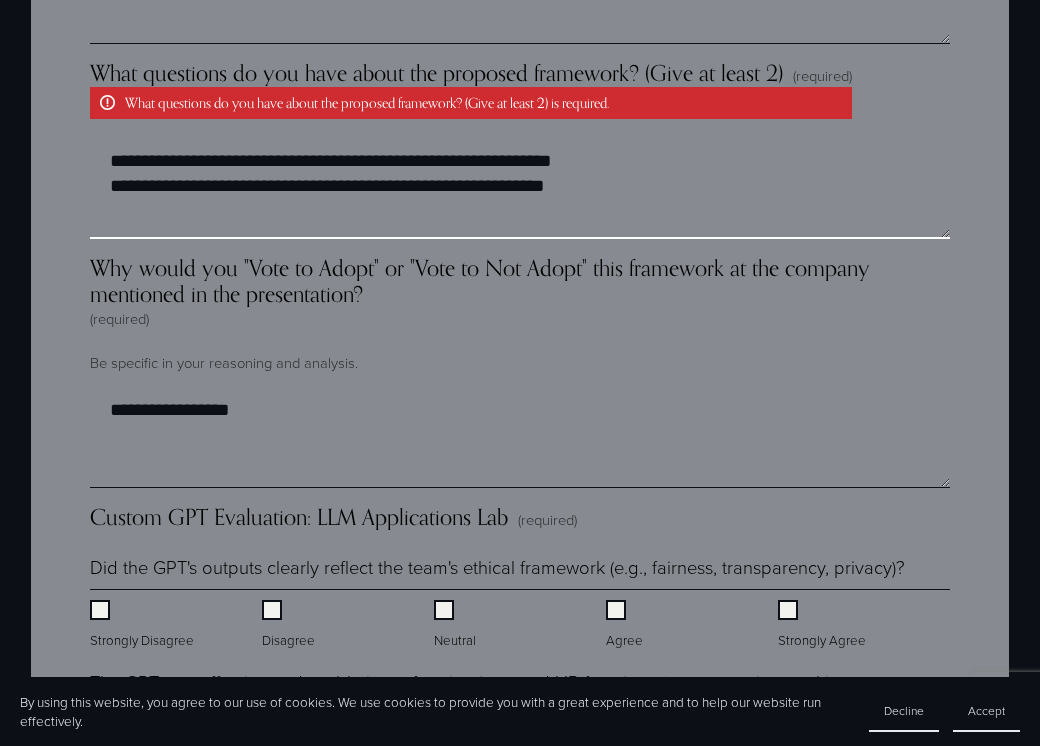 click on "**********" at bounding box center (520, 189) 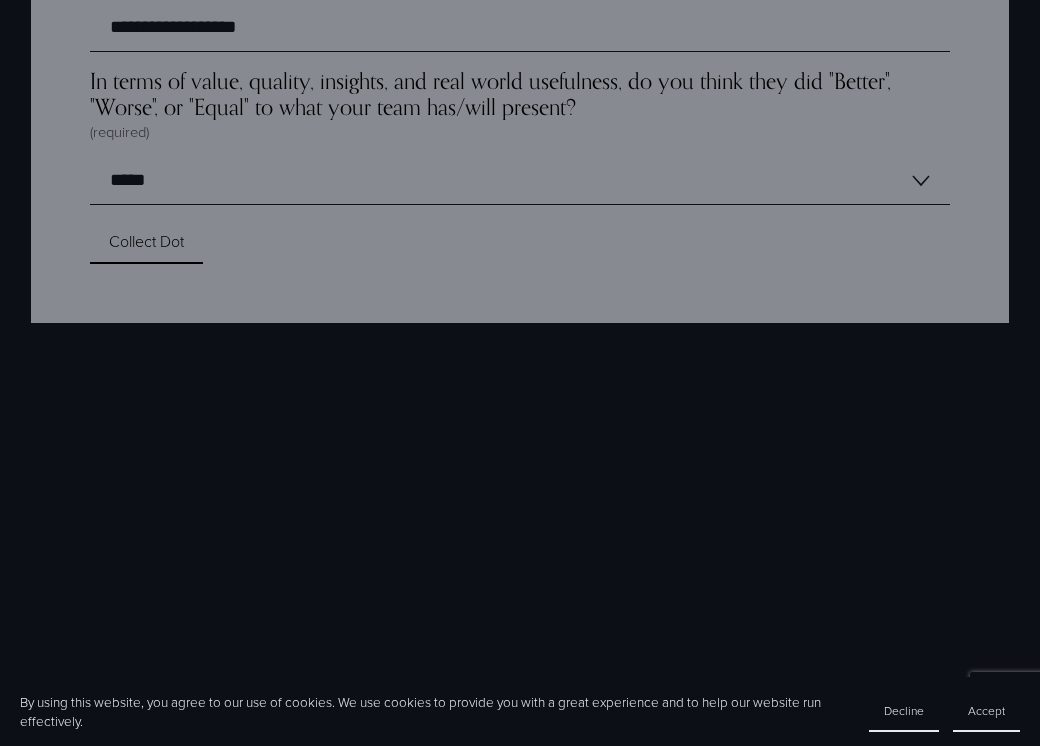 scroll, scrollTop: 6418, scrollLeft: 0, axis: vertical 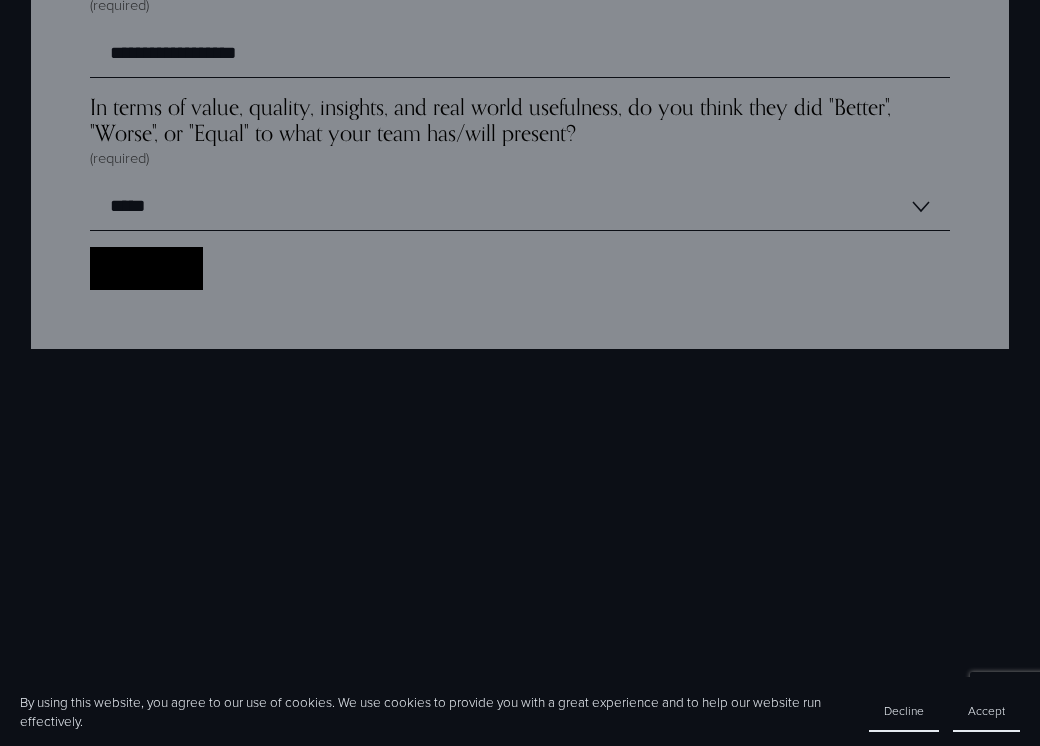 type on "**********" 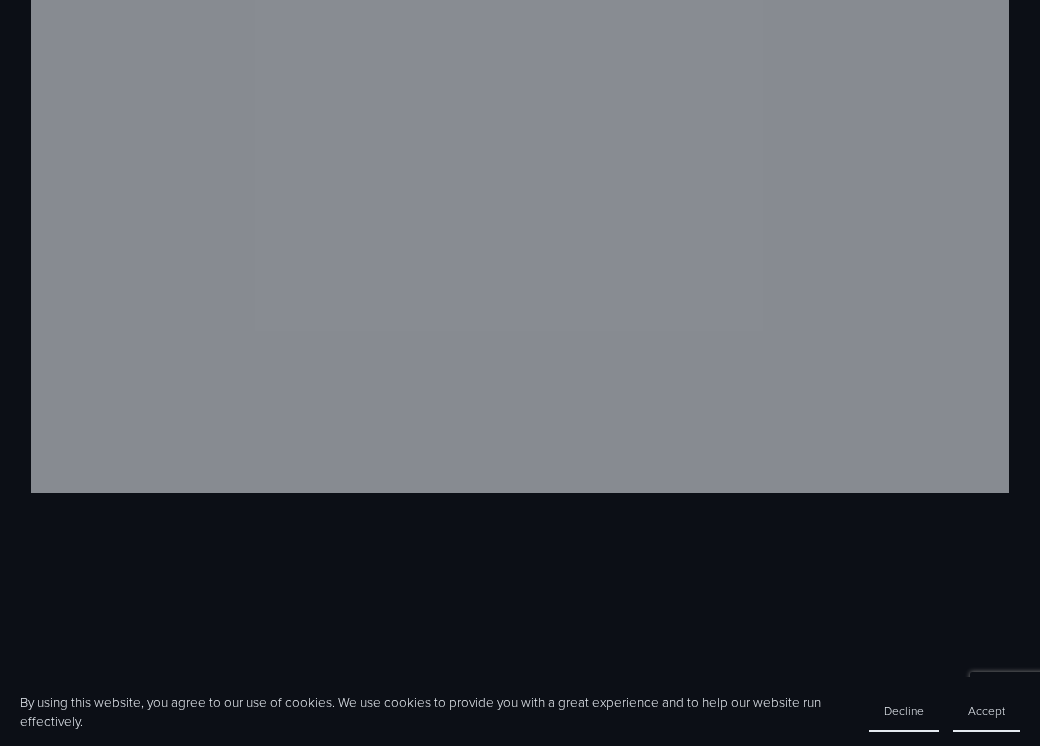 scroll, scrollTop: 6579, scrollLeft: 0, axis: vertical 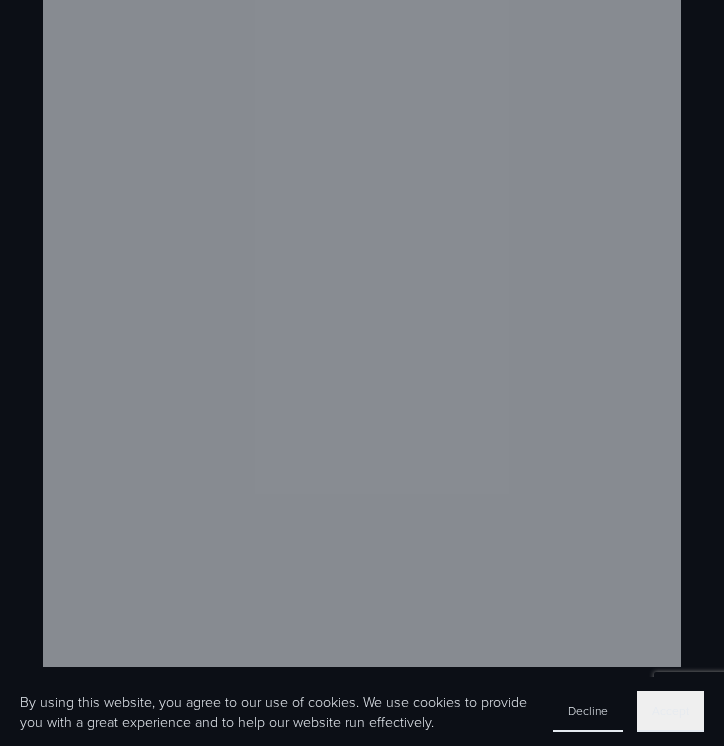 click on "Accept" at bounding box center [670, 711] 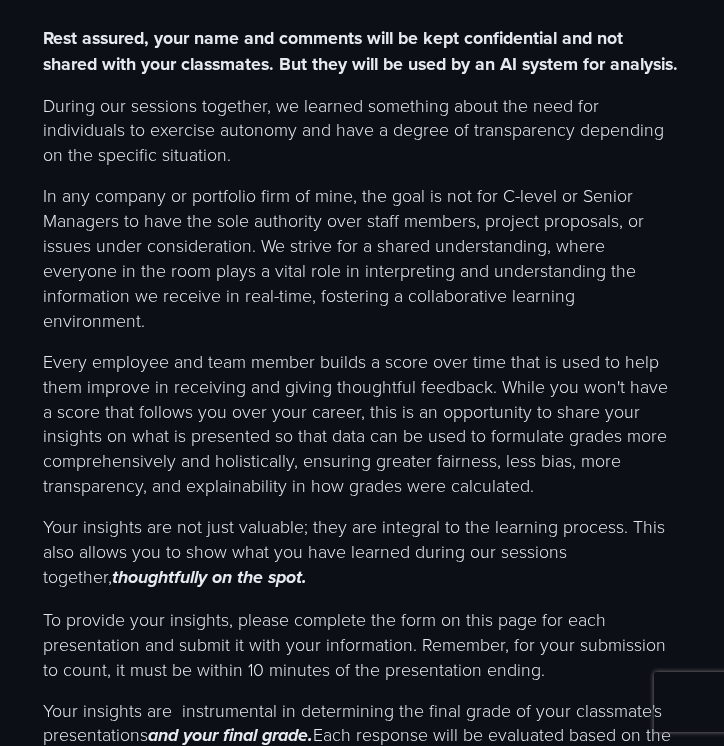 scroll, scrollTop: 0, scrollLeft: 0, axis: both 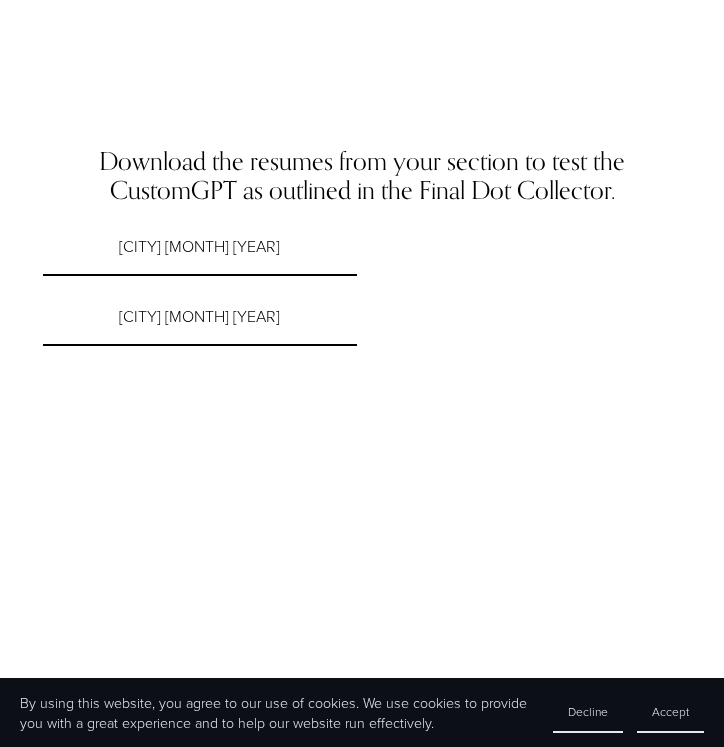 click on "[CITY] [MONTH] [YEAR]" at bounding box center [199, 316] 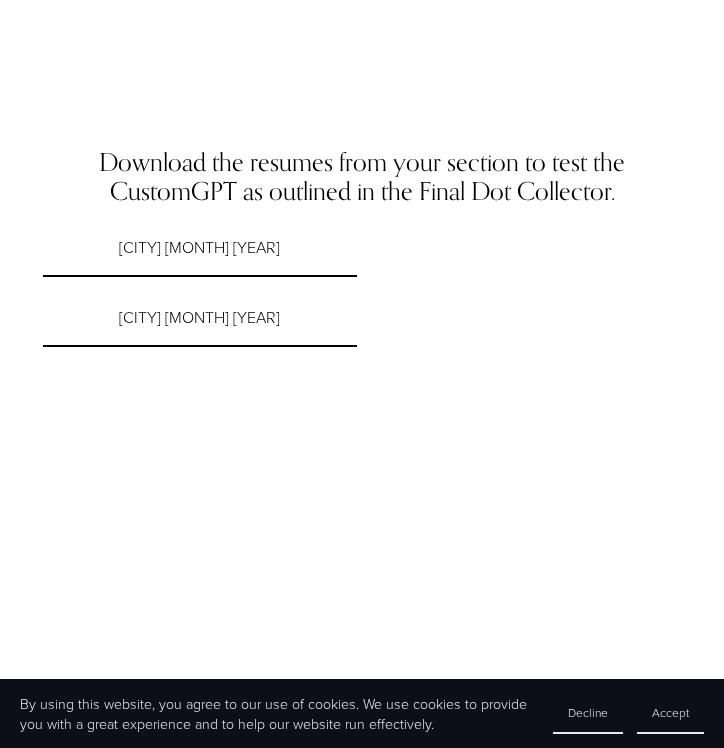 scroll, scrollTop: 0, scrollLeft: 0, axis: both 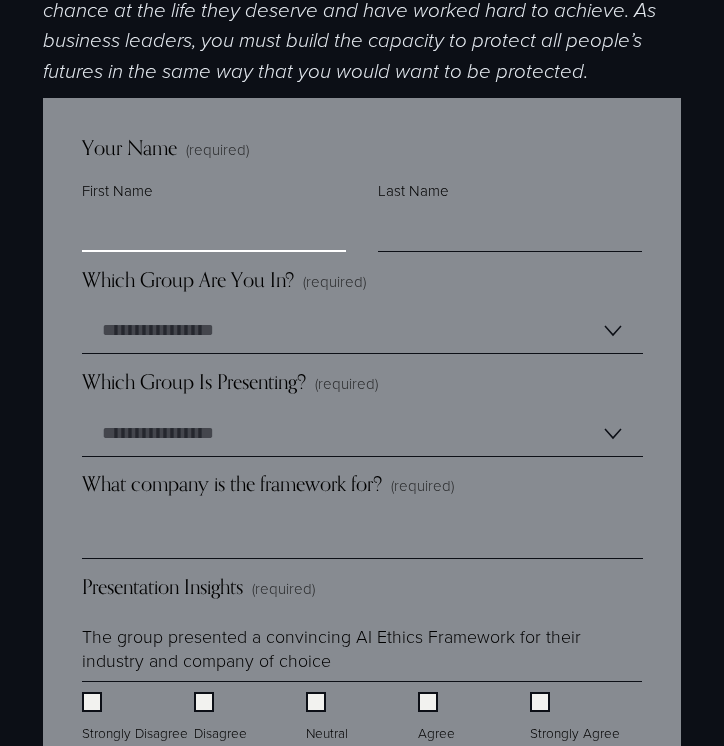 click on "First Name" at bounding box center [214, 229] 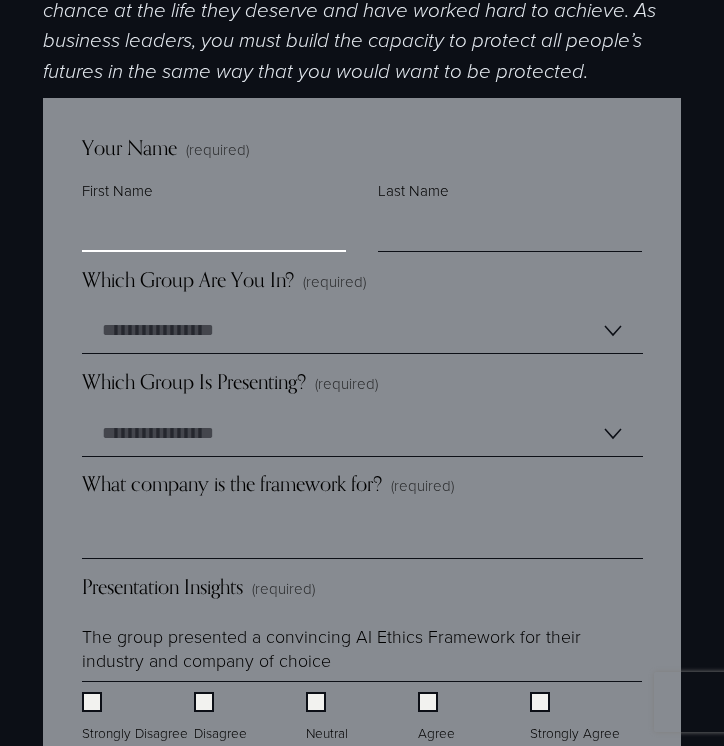 type on "*******" 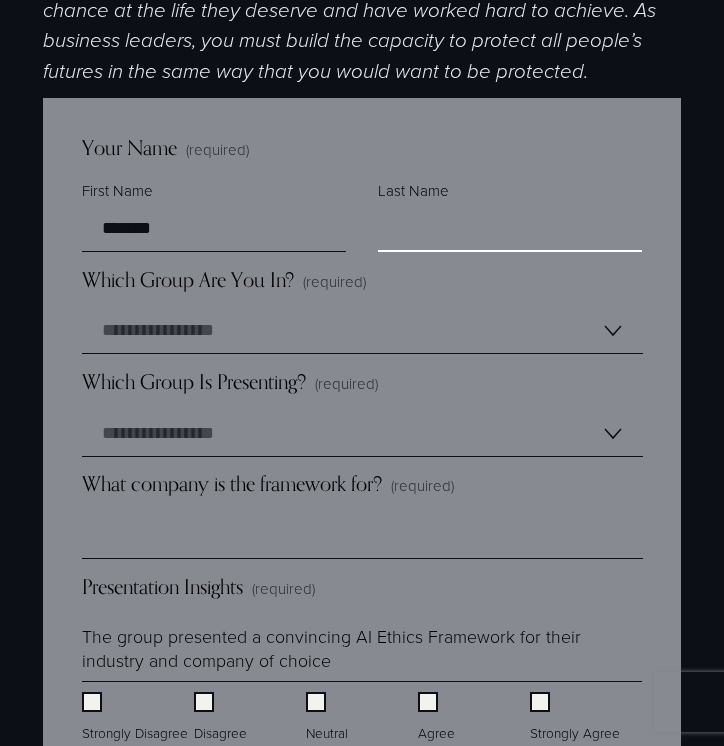 type on "*******" 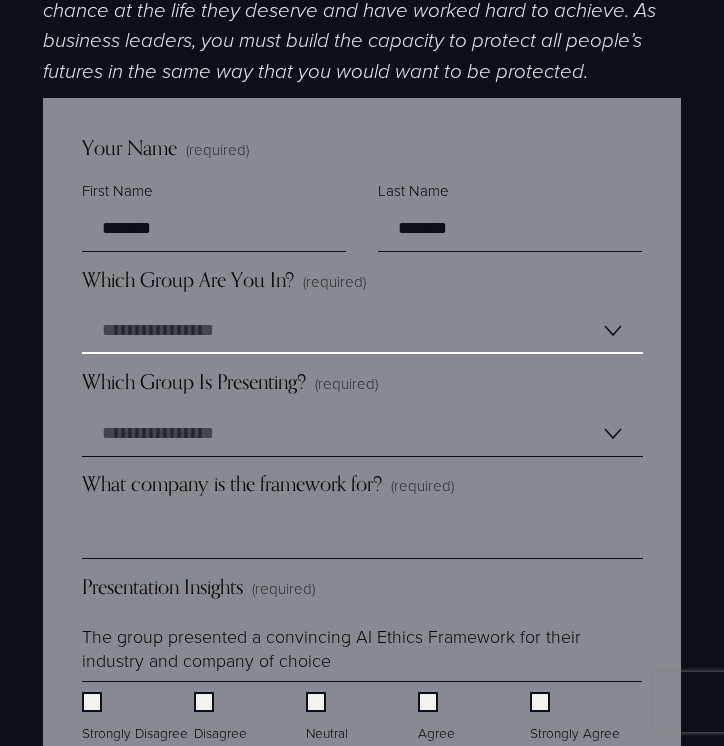 click on "**********" at bounding box center (362, 331) 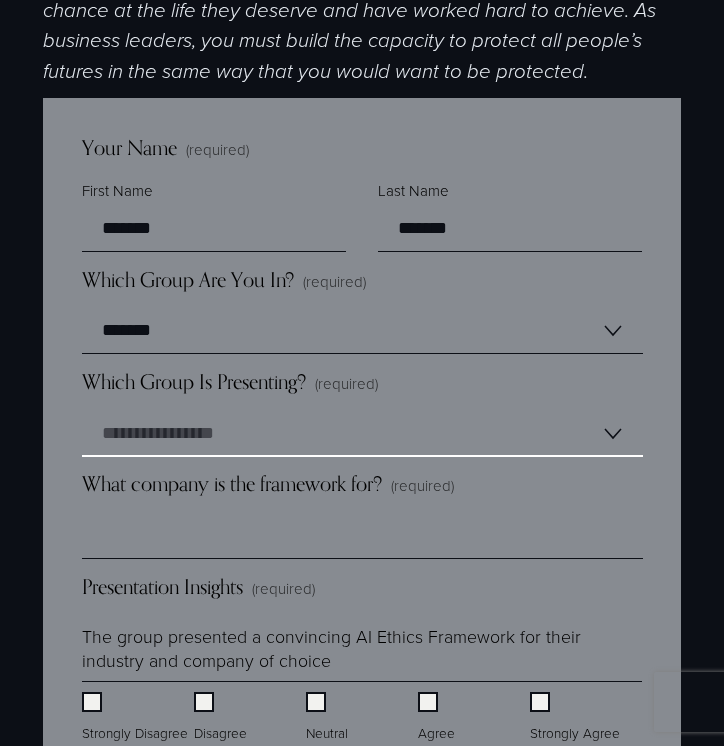 click on "**********" at bounding box center [362, 434] 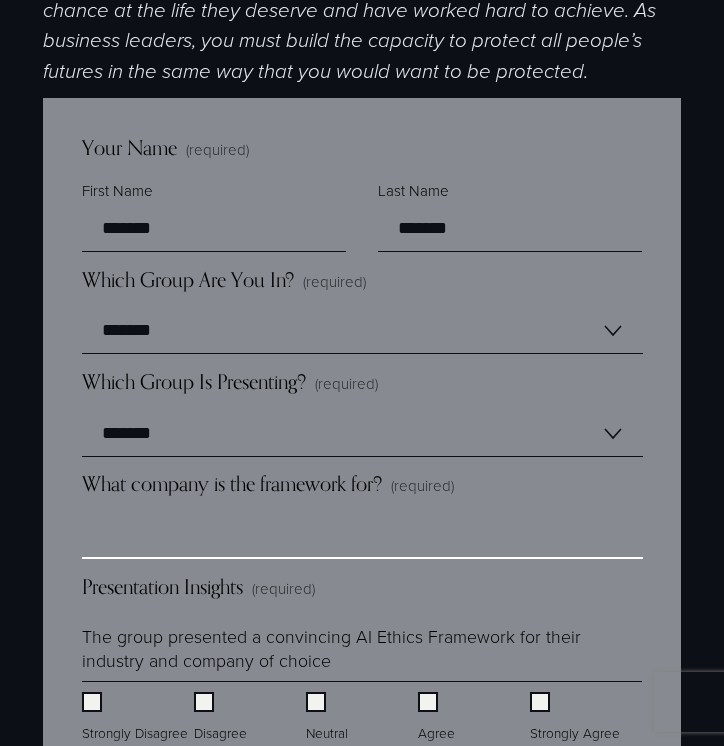click on "What company is the framework for? (required)" at bounding box center [362, 536] 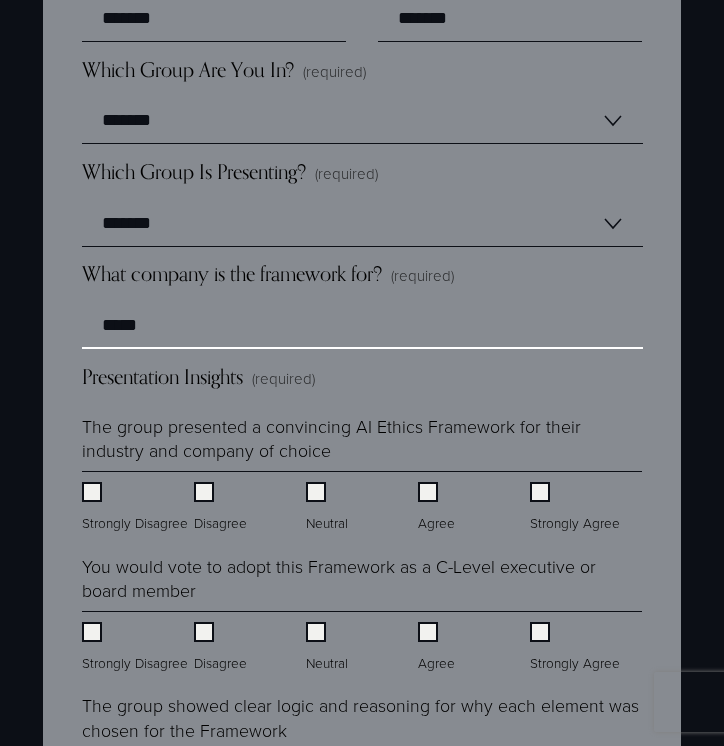 scroll, scrollTop: 1661, scrollLeft: 0, axis: vertical 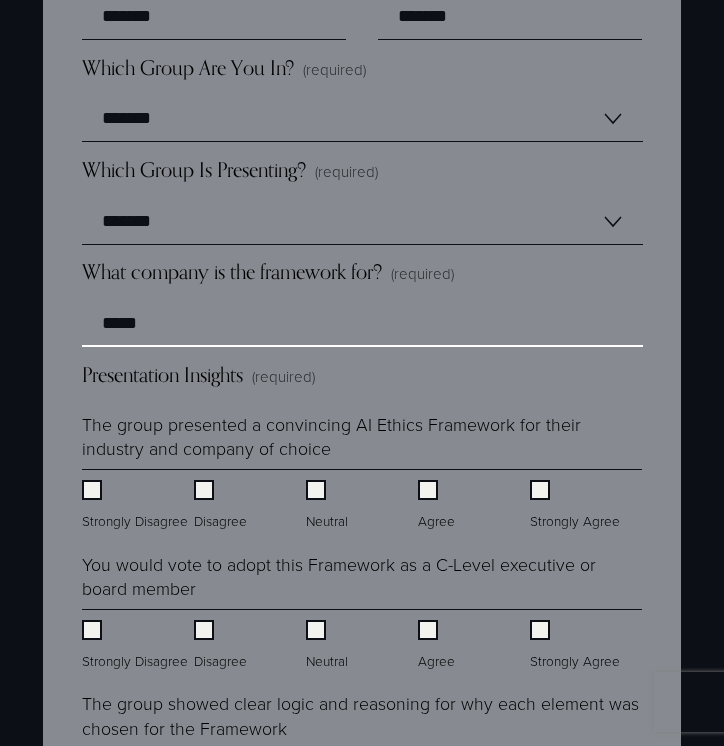 type on "*****" 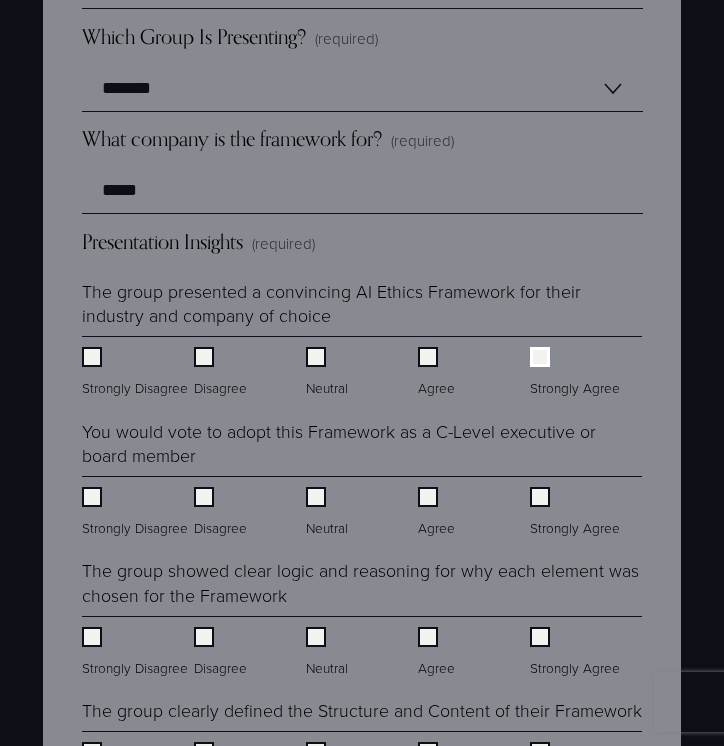scroll, scrollTop: 1807, scrollLeft: 0, axis: vertical 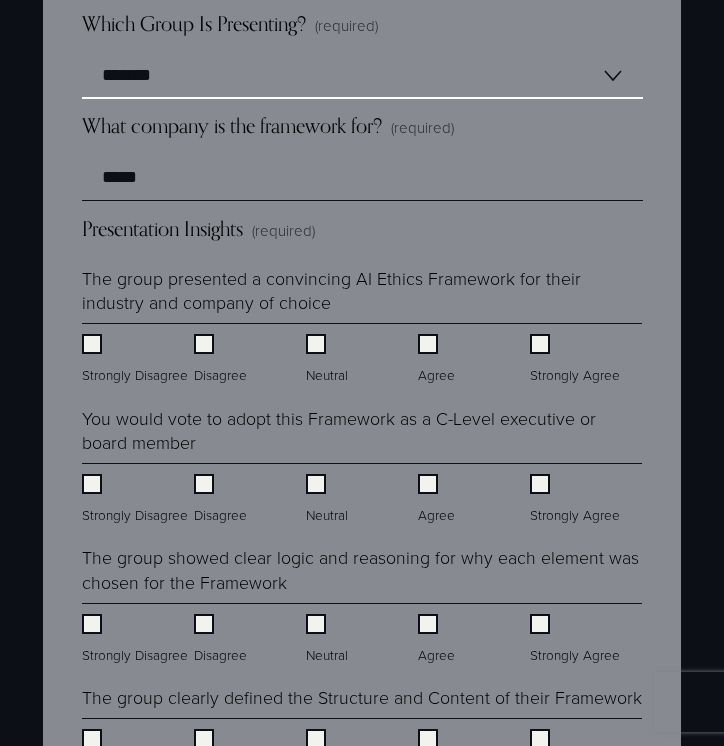 click on "******* ******* ******* *******" at bounding box center [362, 76] 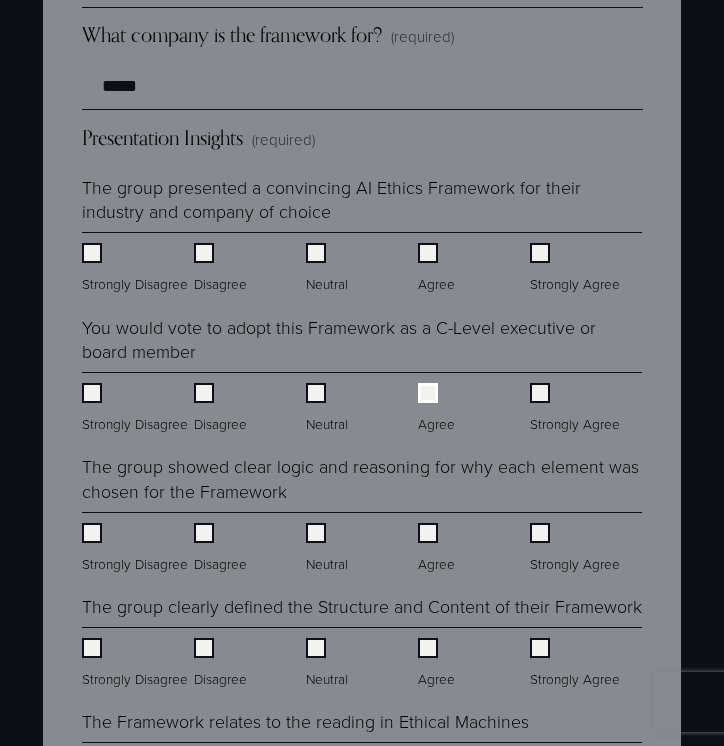 scroll, scrollTop: 1902, scrollLeft: 0, axis: vertical 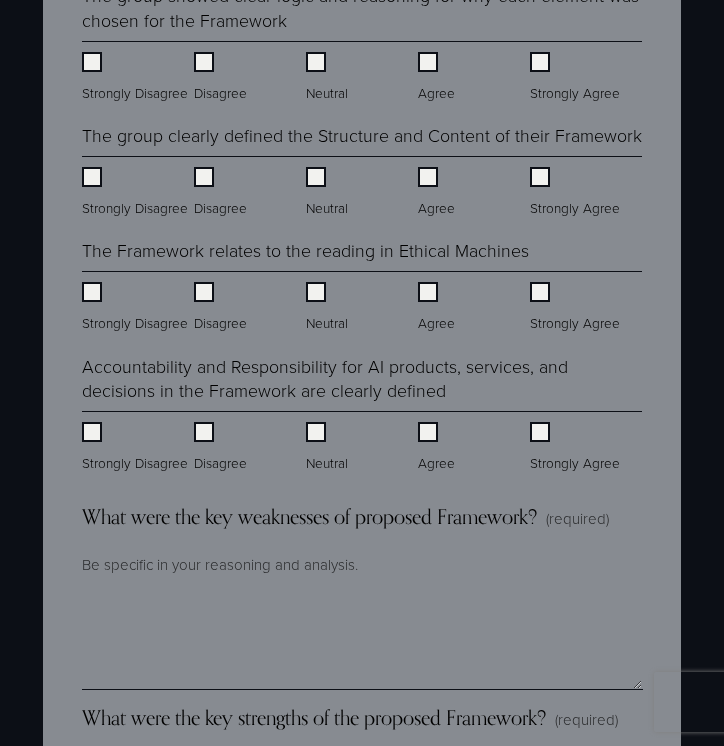 click on "Be specific in your reasoning and analysis." at bounding box center (362, 564) 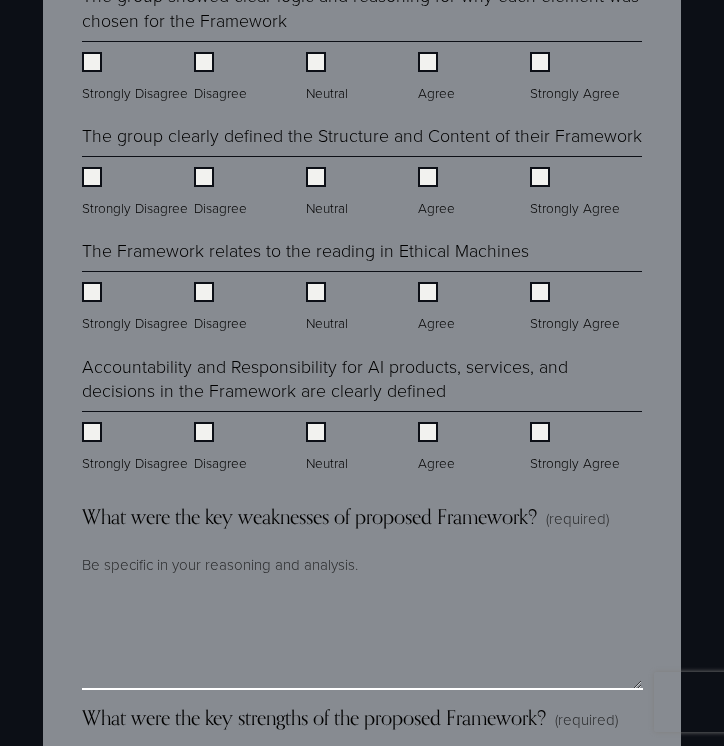click on "What were the key weaknesses of proposed Framework? (required)" at bounding box center (362, 640) 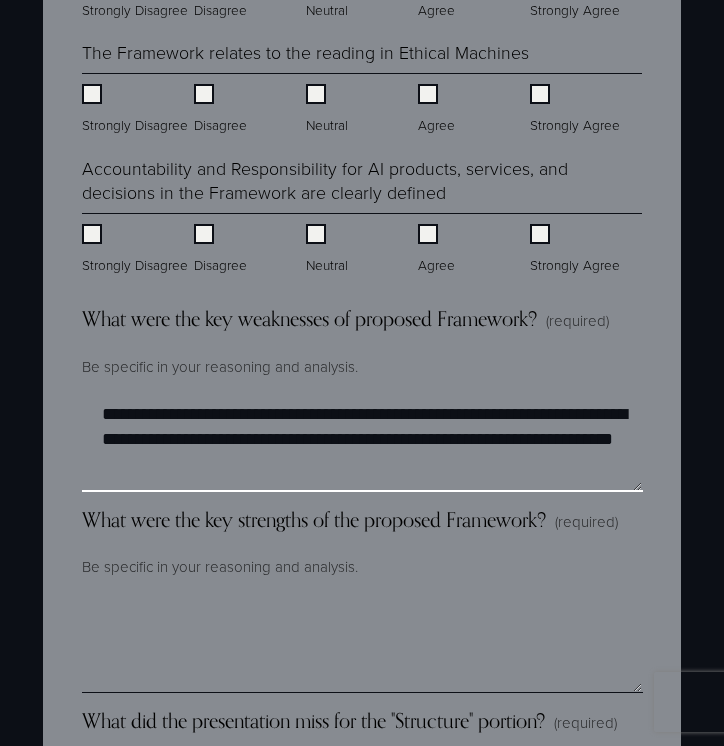 scroll, scrollTop: 2576, scrollLeft: 0, axis: vertical 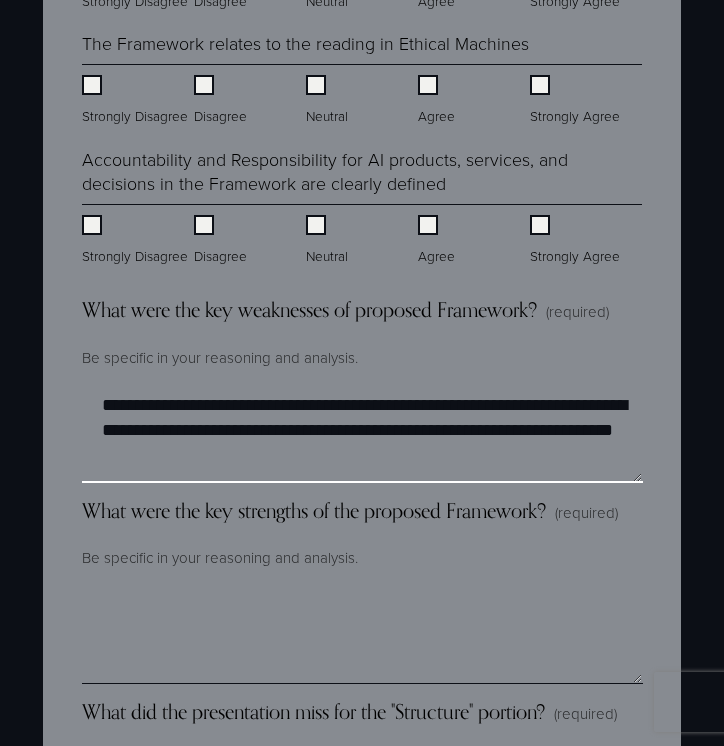 type on "**********" 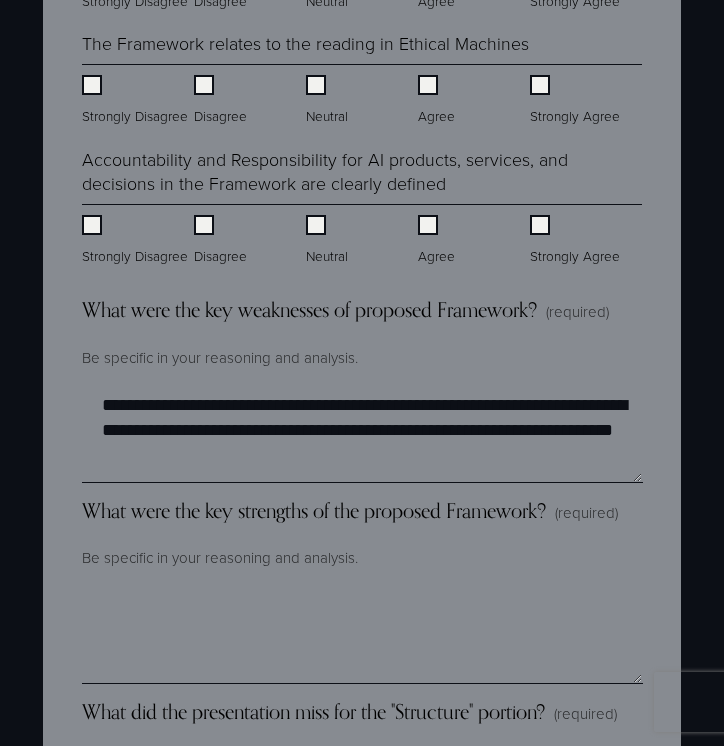 click on "Be specific in your reasoning and analysis." at bounding box center (362, 558) 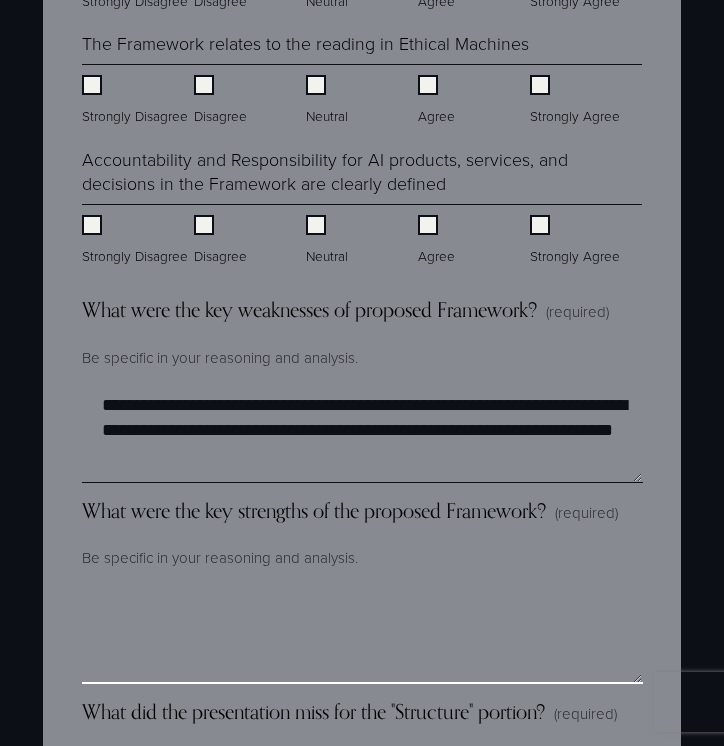 click on "What were the key strengths of the proposed Framework? (required)" at bounding box center [362, 634] 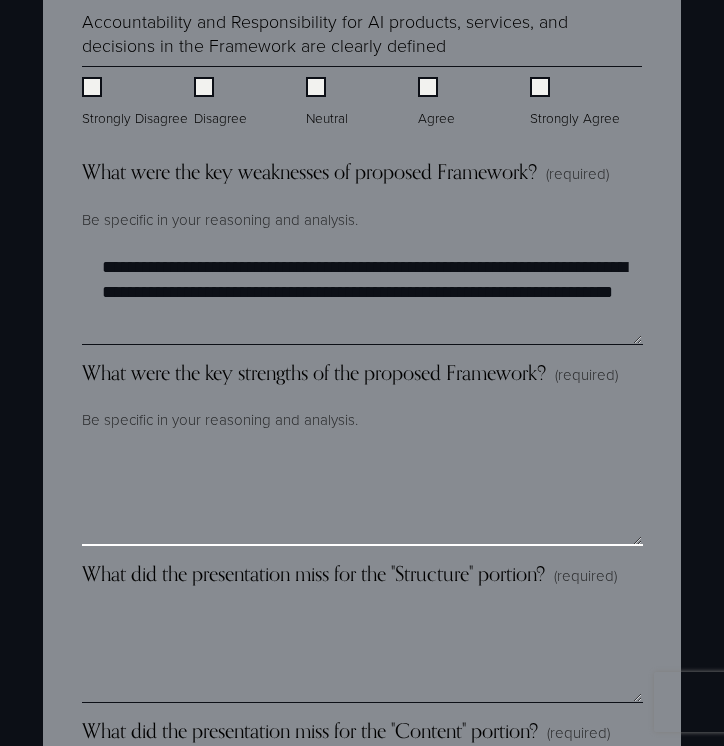 scroll, scrollTop: 2735, scrollLeft: 0, axis: vertical 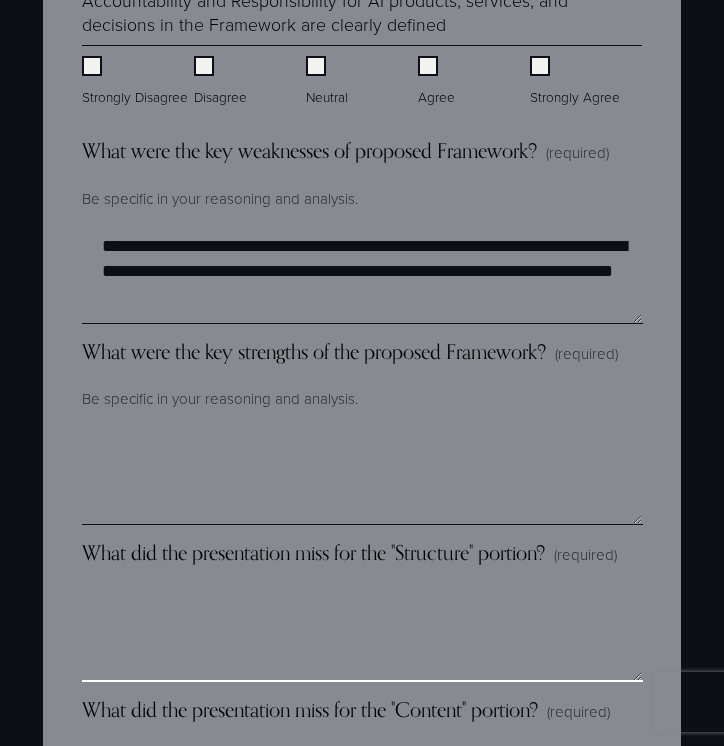 click on "What did the presentation miss for the "Structure" portion? (required)" at bounding box center (362, 632) 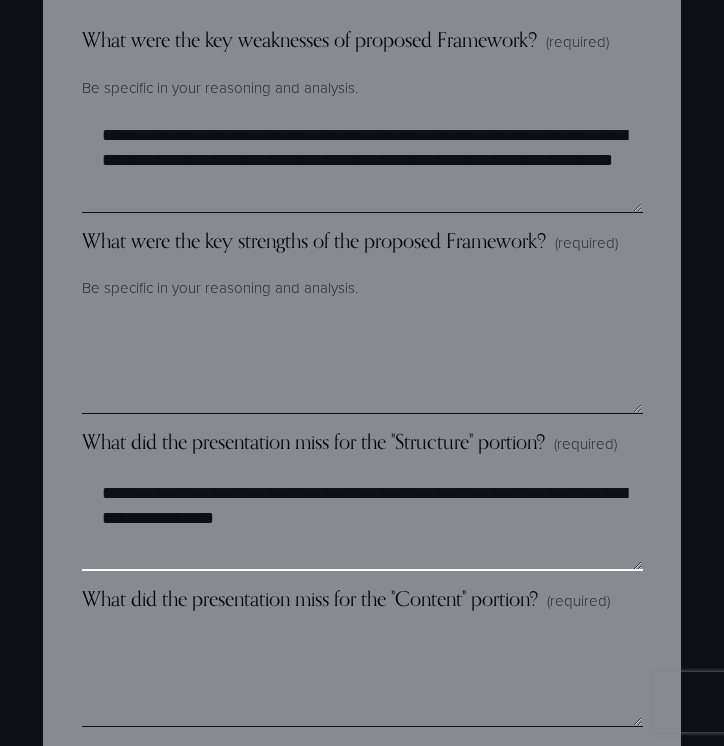 scroll, scrollTop: 2897, scrollLeft: 0, axis: vertical 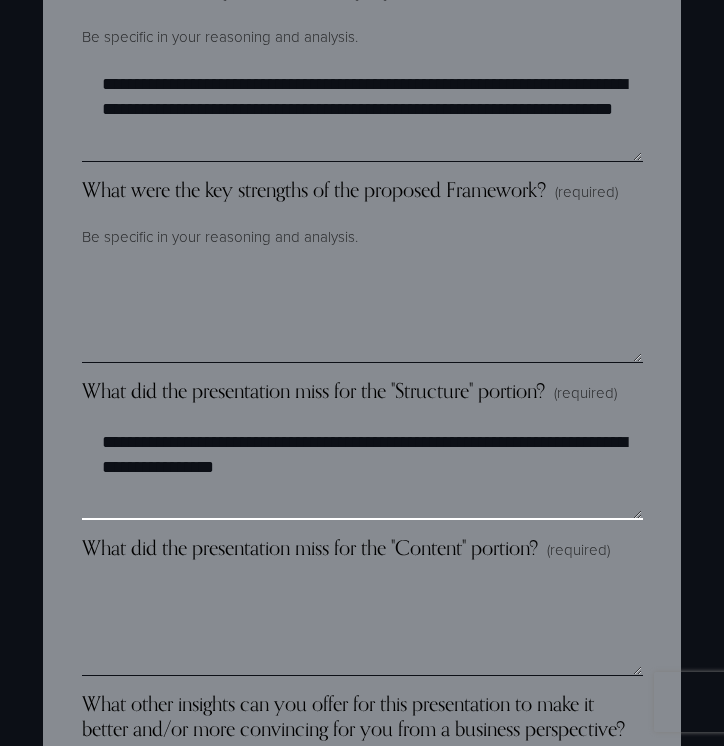 type on "**********" 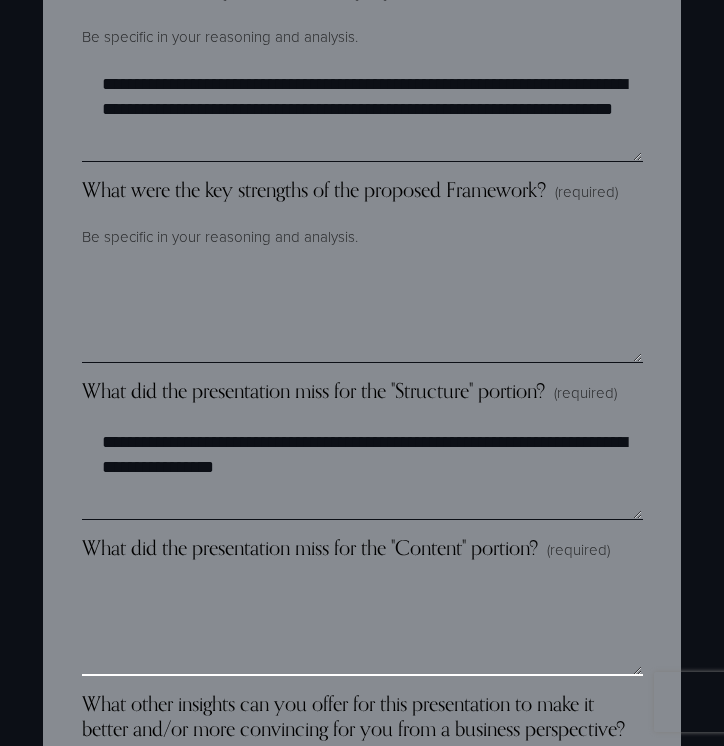 click on "What did the presentation miss for the "Content" portion? (required)" at bounding box center (362, 626) 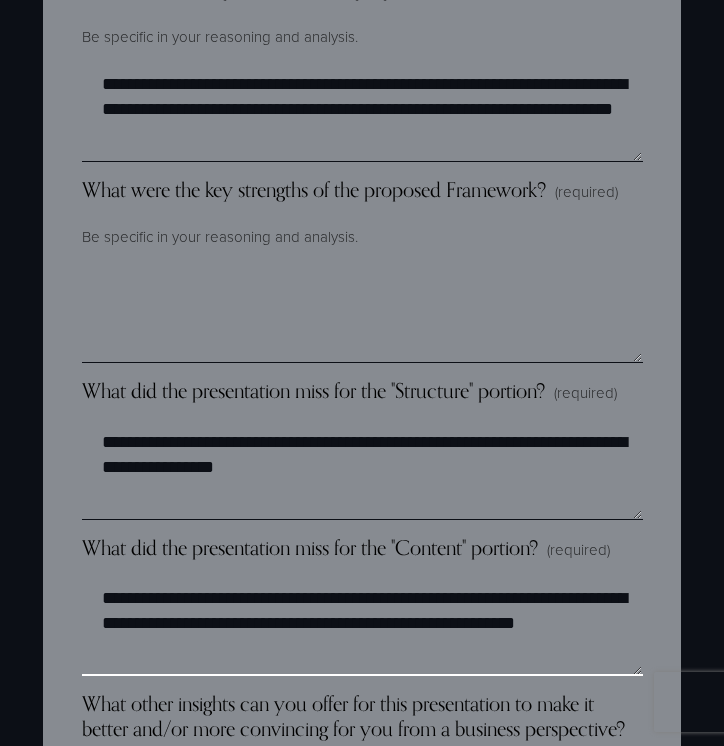 type on "**********" 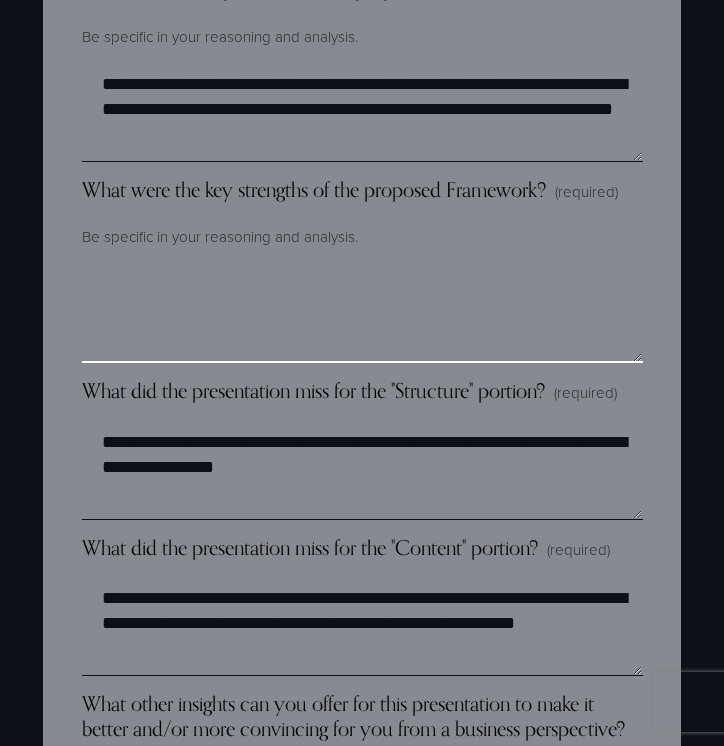 click on "What were the key strengths of the proposed Framework? (required)" at bounding box center (362, 313) 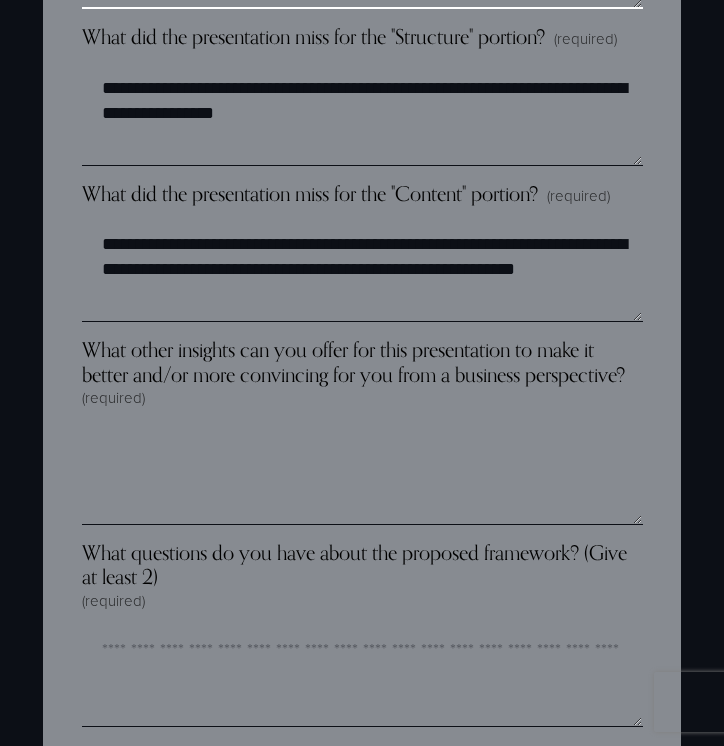 scroll, scrollTop: 3254, scrollLeft: 0, axis: vertical 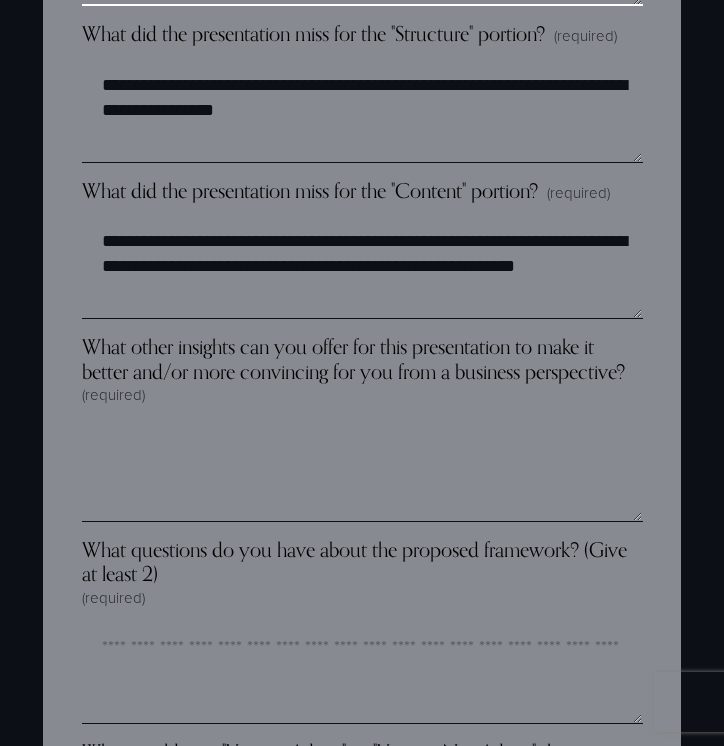 type on "**********" 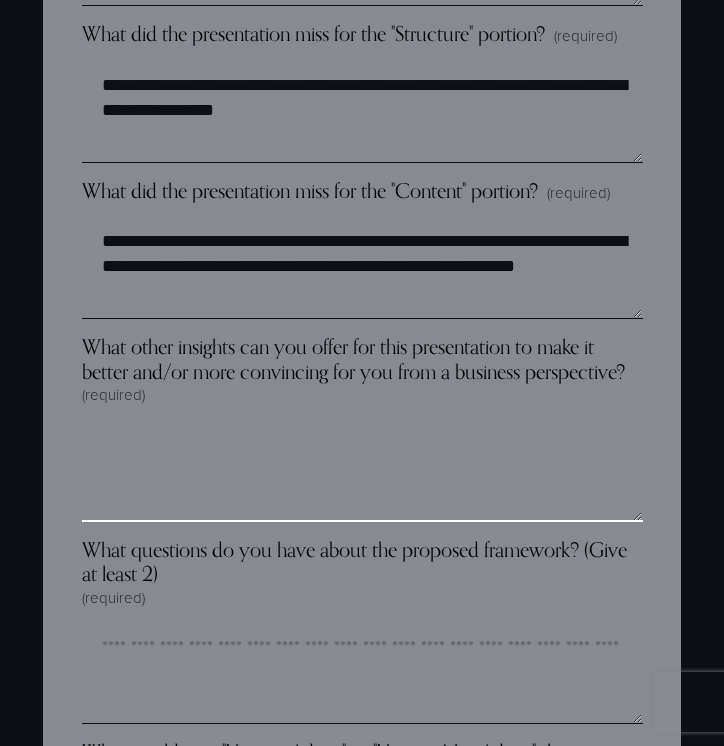 click on "What other insights can you offer for this presentation to make it better and/or more convincing for you from a business perspective? (required)" at bounding box center (362, 472) 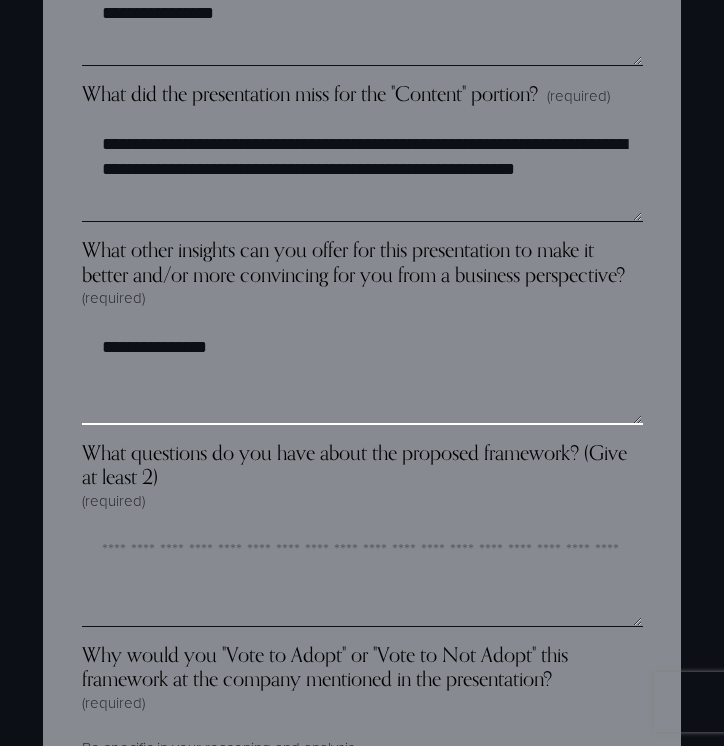 scroll, scrollTop: 3358, scrollLeft: 0, axis: vertical 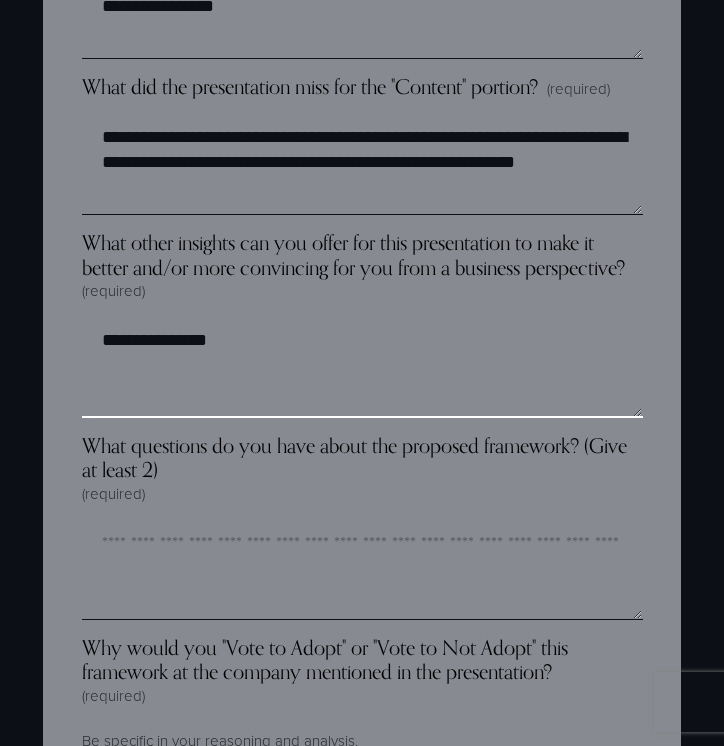 type on "**********" 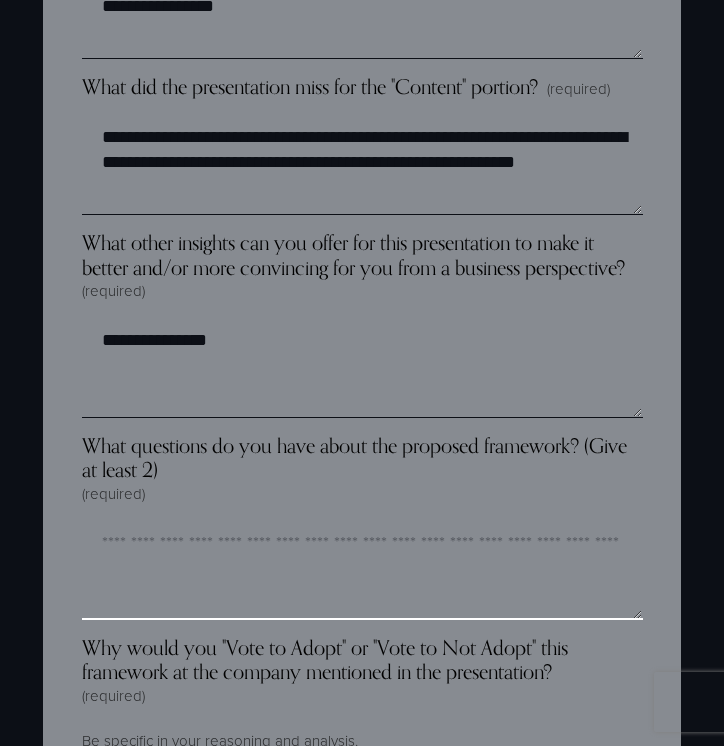 click on "What questions do you have about the proposed framework? (Give at least 2)  (required)" at bounding box center [362, 570] 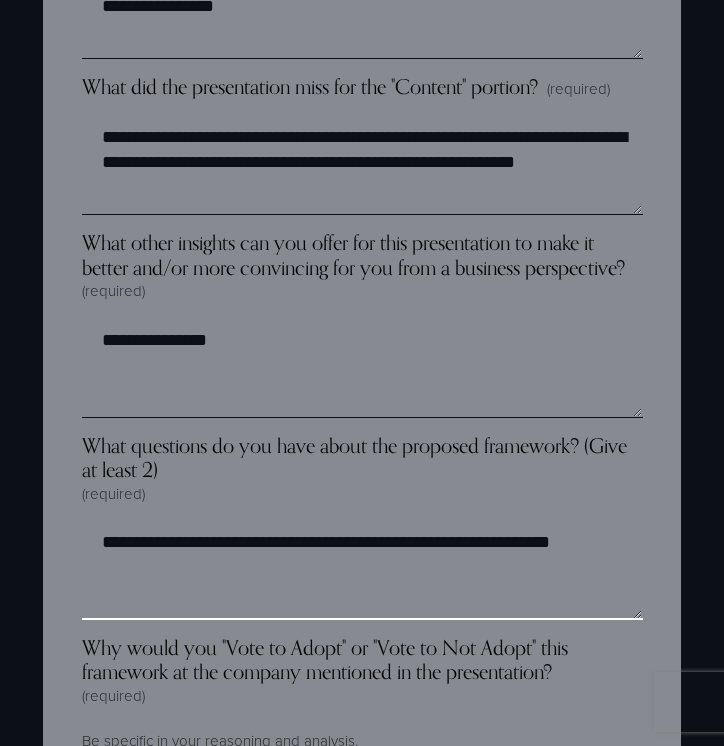 click on "**********" at bounding box center (362, 570) 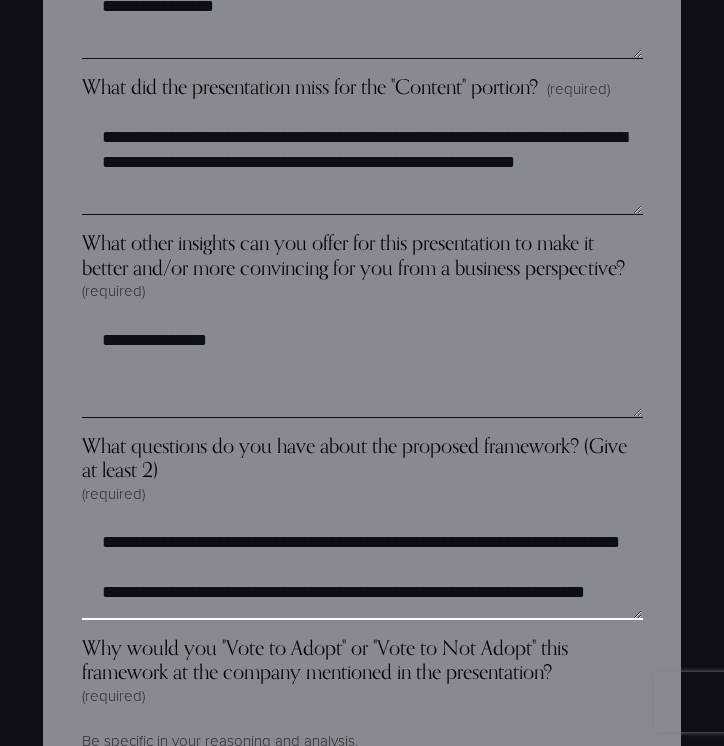 scroll, scrollTop: 35, scrollLeft: 0, axis: vertical 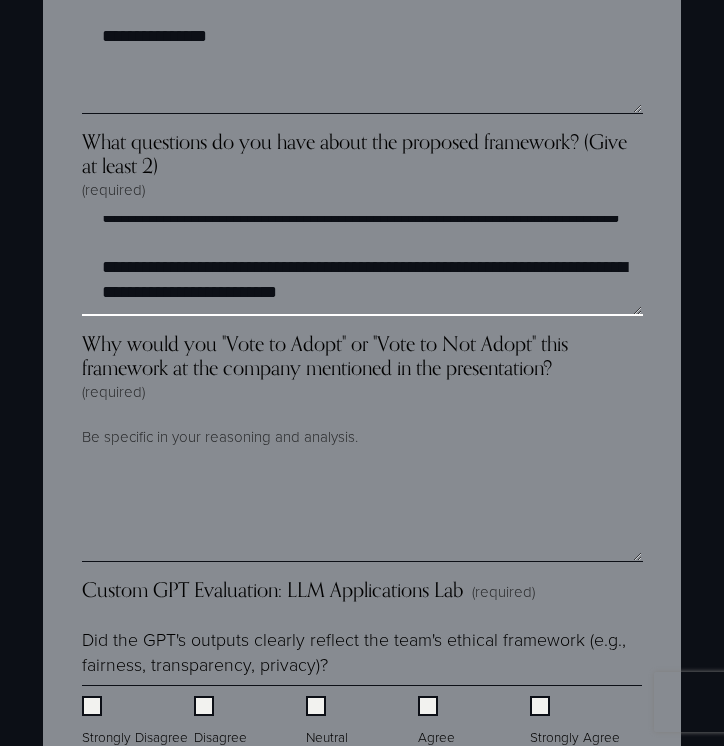 type on "**********" 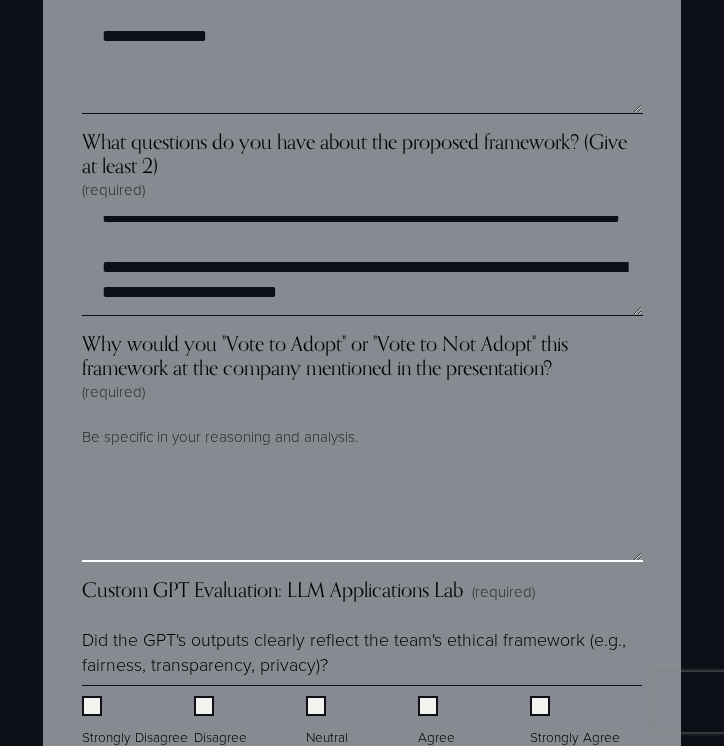 click on "Why would you "Vote to Adopt" or "Vote to Not Adopt" this framework at the company mentioned in the presentation? (required)" at bounding box center (362, 512) 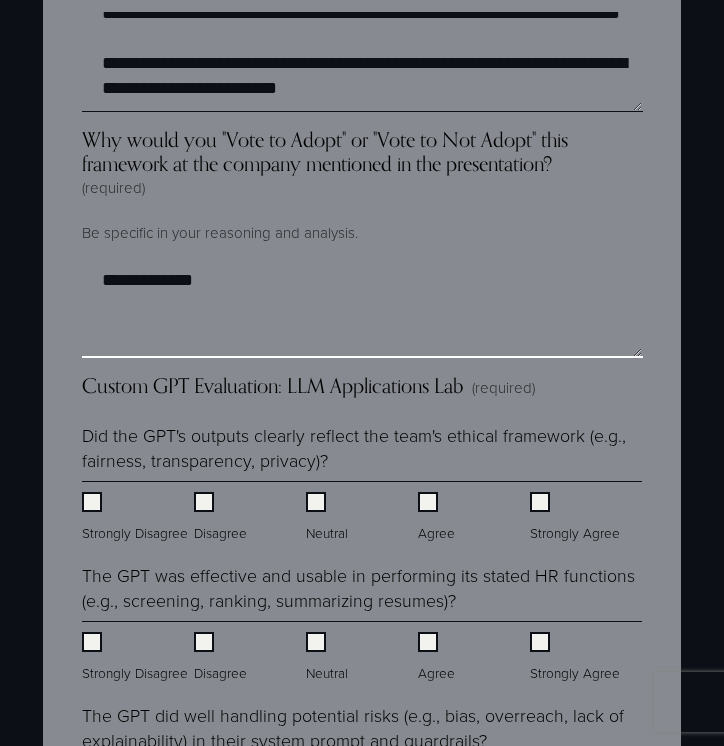 scroll, scrollTop: 3868, scrollLeft: 0, axis: vertical 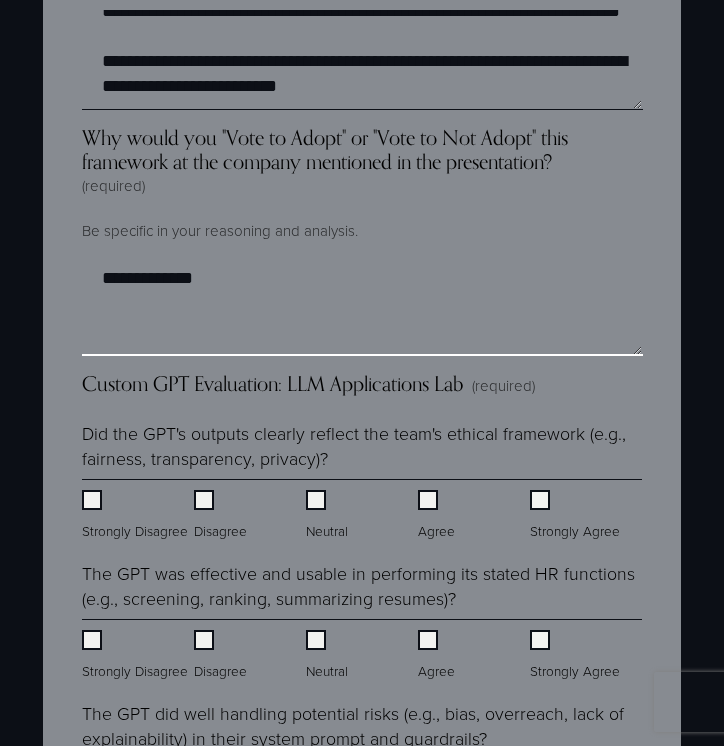 type on "**********" 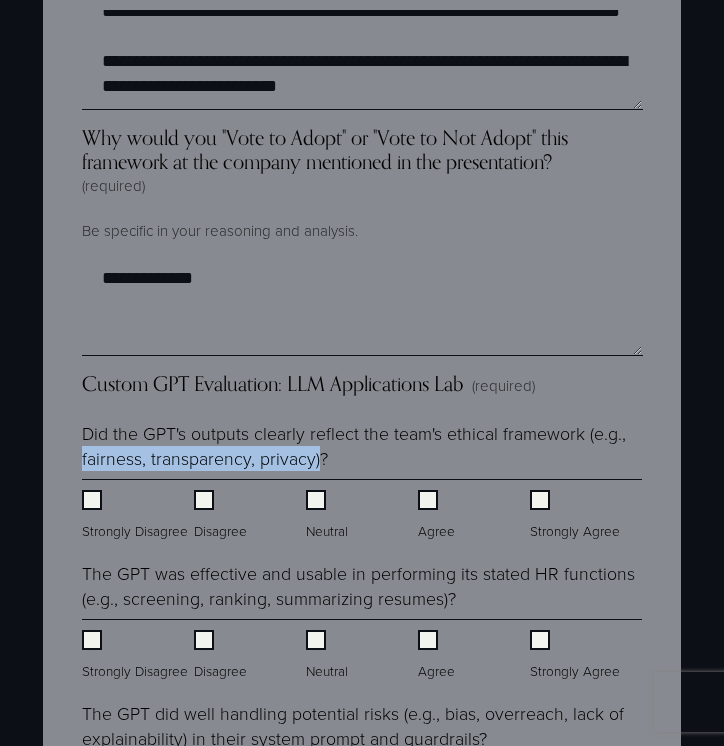 drag, startPoint x: 314, startPoint y: 458, endPoint x: 71, endPoint y: 455, distance: 243.01852 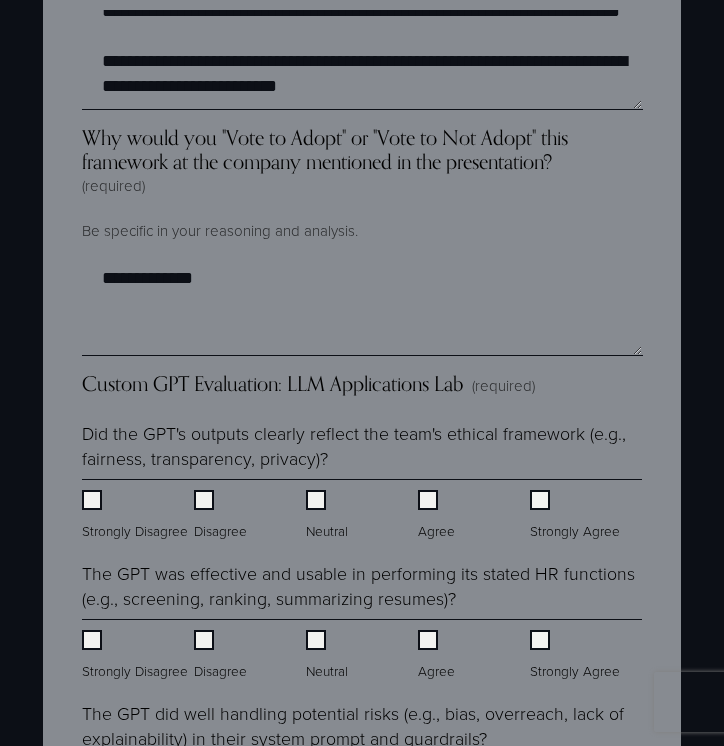 click on "Did the GPT's outputs clearly reflect the team's ethical framework (e.g., fairness, transparency, privacy)?" at bounding box center [362, 446] 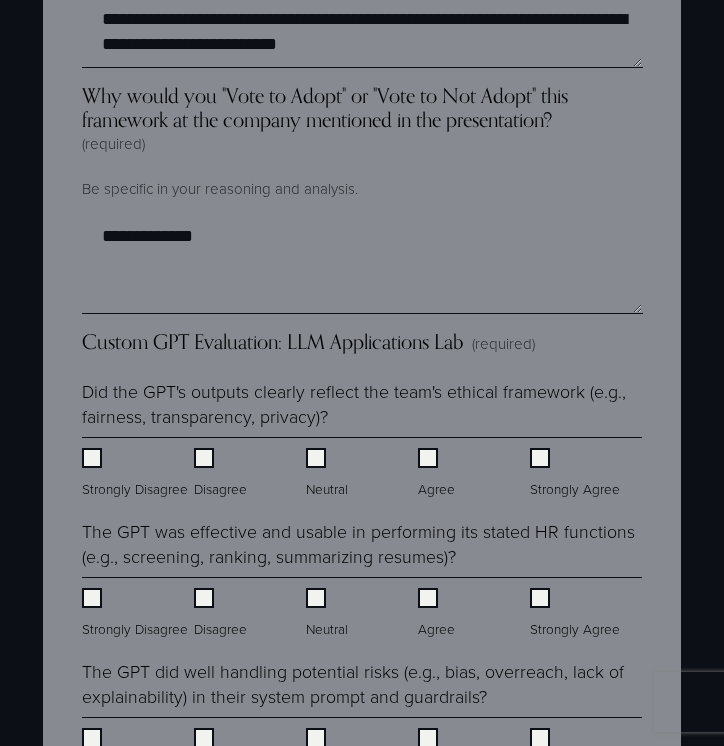 scroll, scrollTop: 3911, scrollLeft: 0, axis: vertical 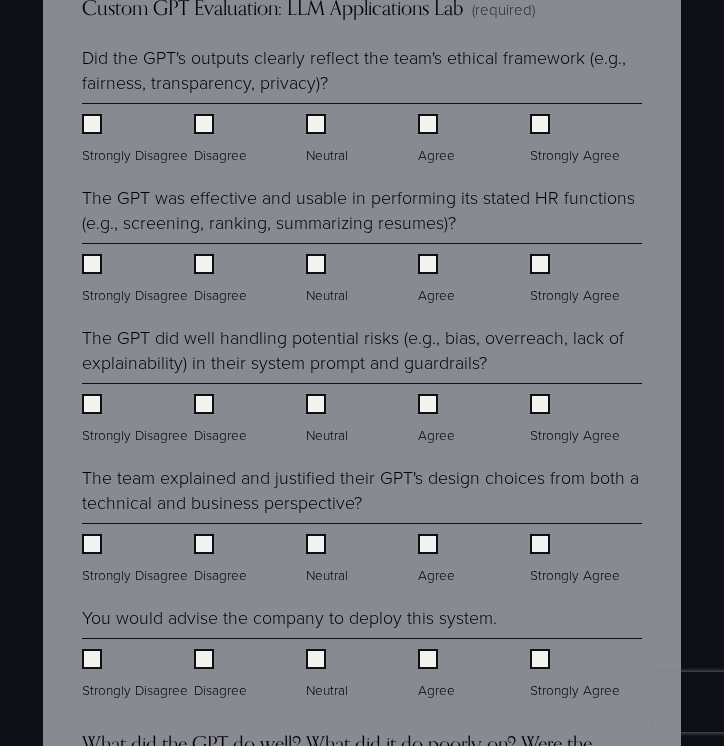 click on "Neutral" at bounding box center (329, 559) 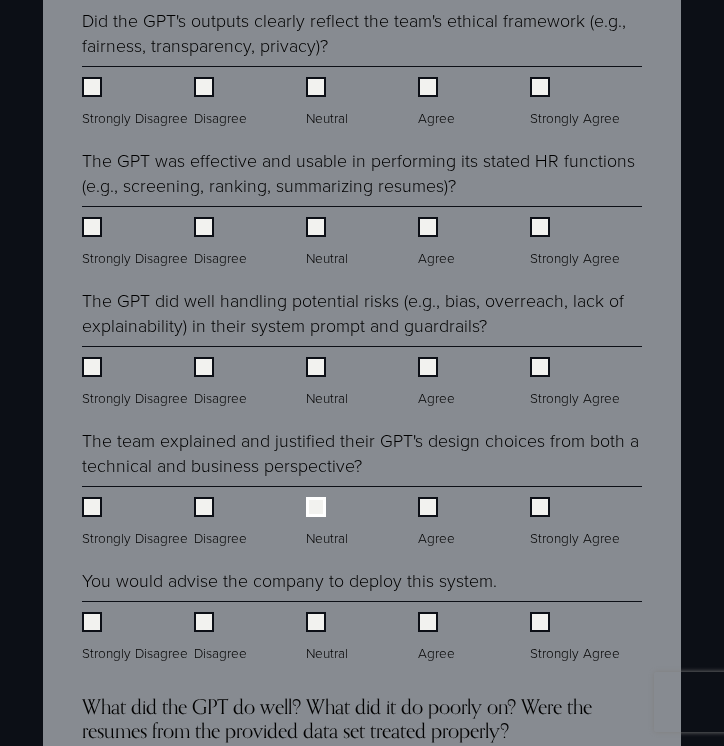 scroll, scrollTop: 4283, scrollLeft: 0, axis: vertical 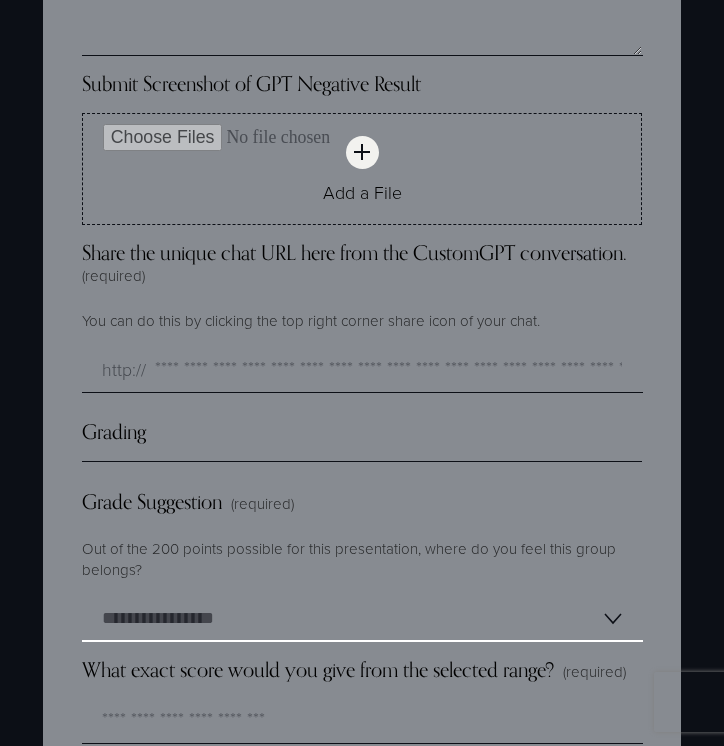 click on "**********" at bounding box center [362, 619] 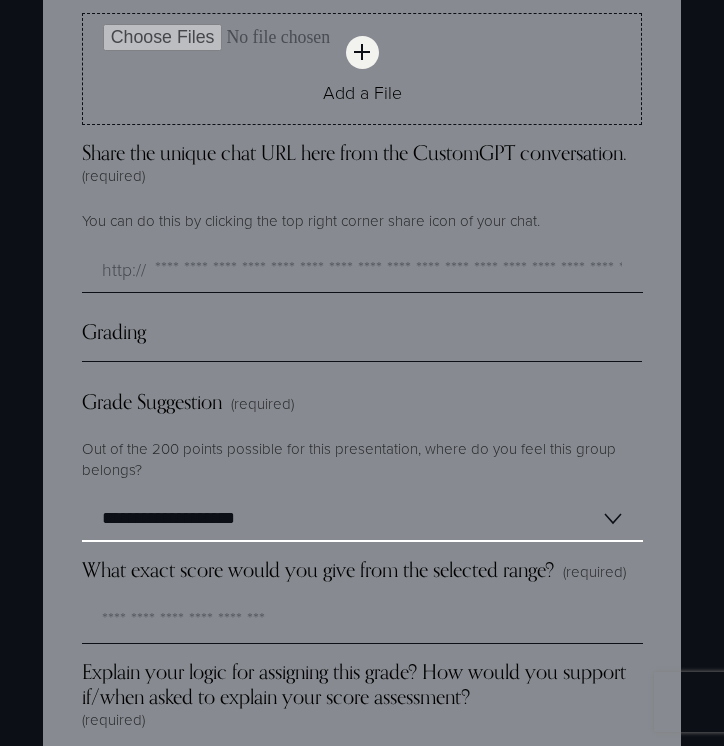 scroll, scrollTop: 5440, scrollLeft: 0, axis: vertical 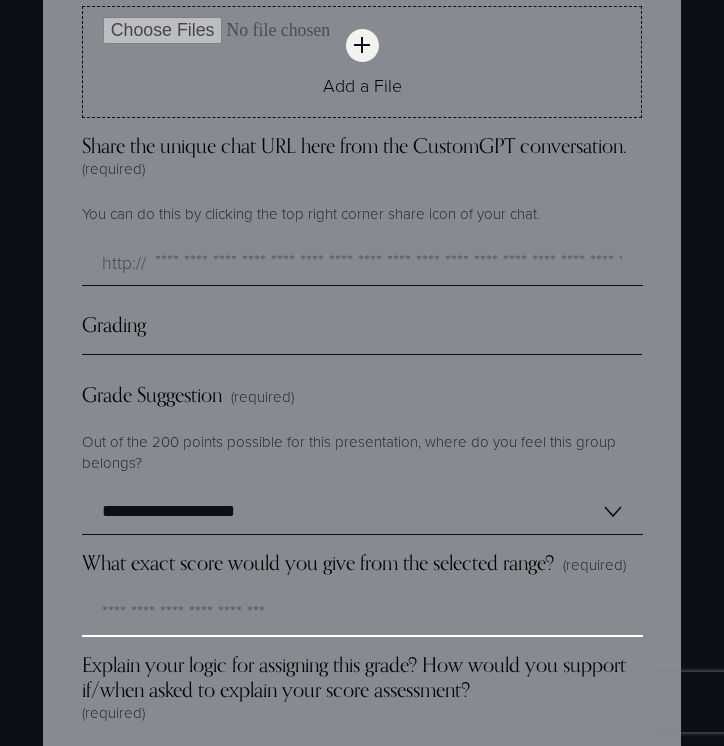 click on "What exact score would you give from the selected range? (required)" at bounding box center (362, 614) 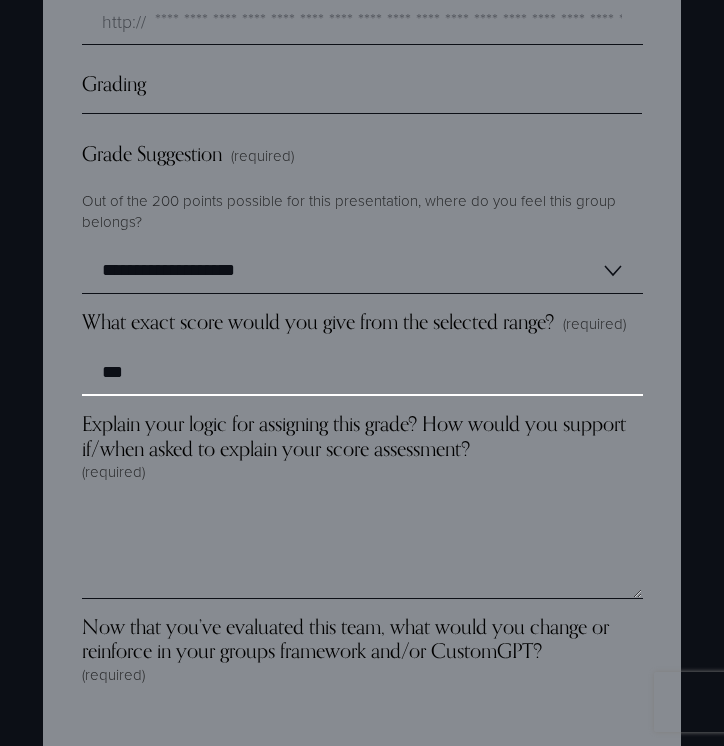 scroll, scrollTop: 5683, scrollLeft: 0, axis: vertical 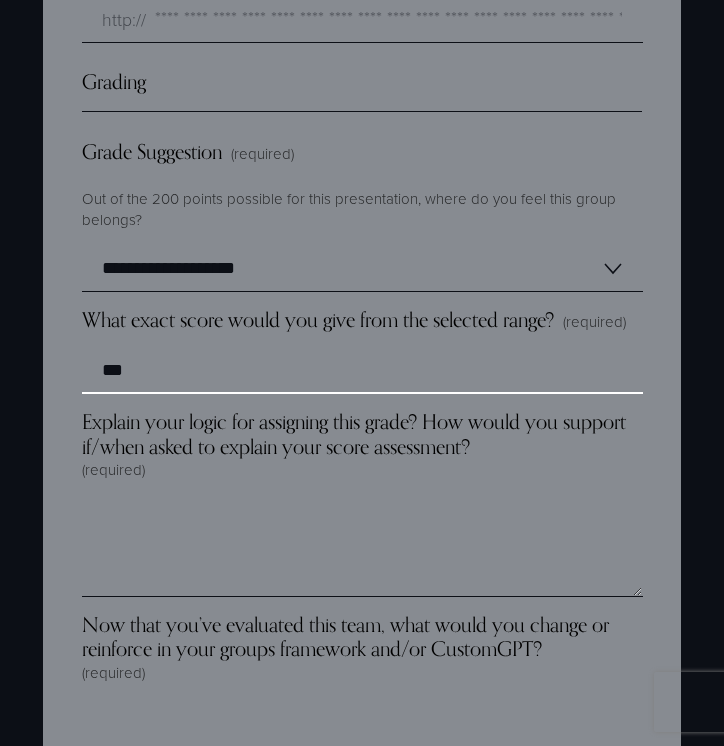 type on "***" 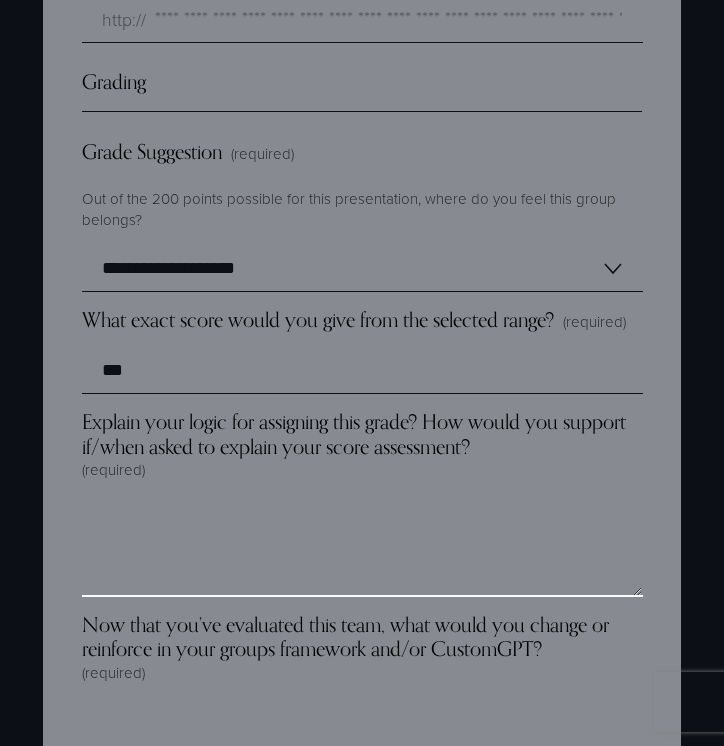 click on "Explain your logic for assigning this grade? How would you support if/when asked to explain  your score assessment? (required)" at bounding box center [362, 547] 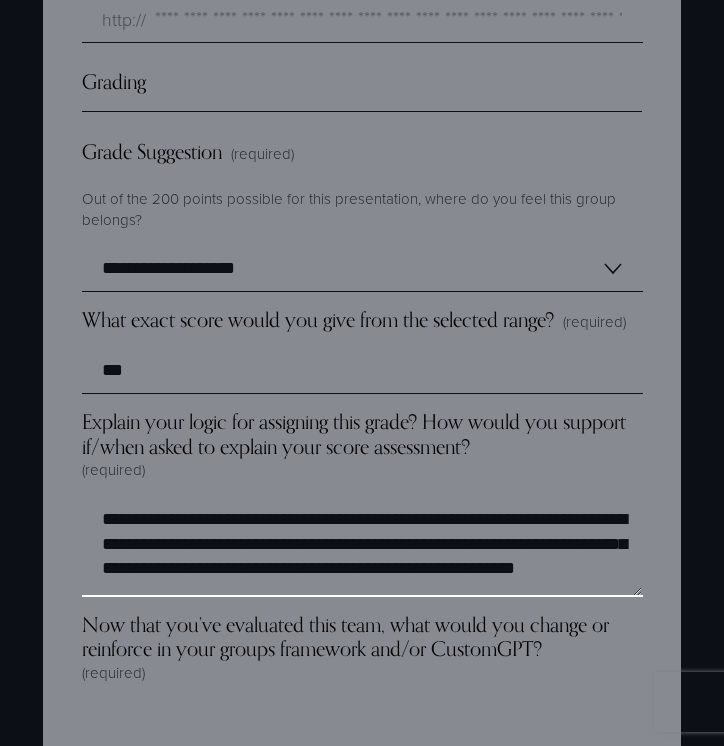 scroll, scrollTop: 60, scrollLeft: 0, axis: vertical 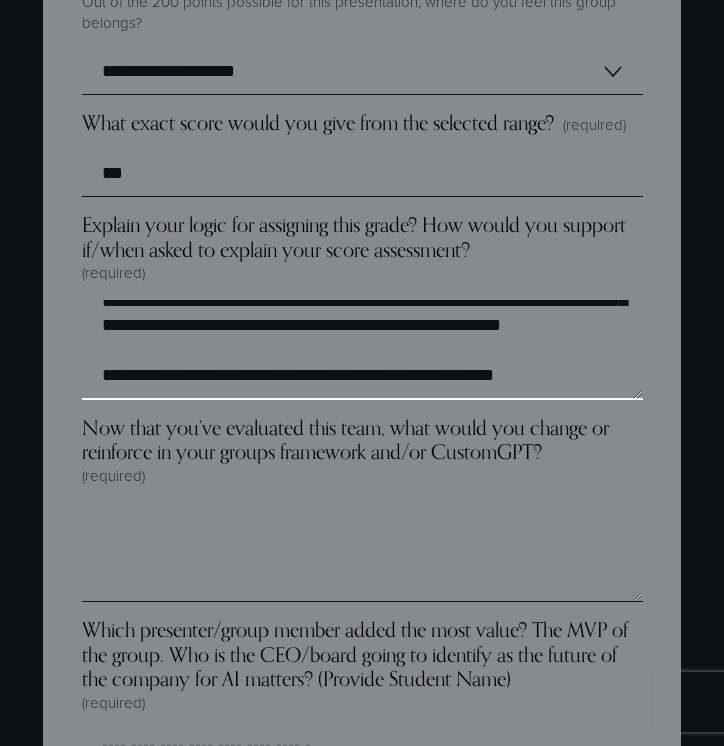 type on "**********" 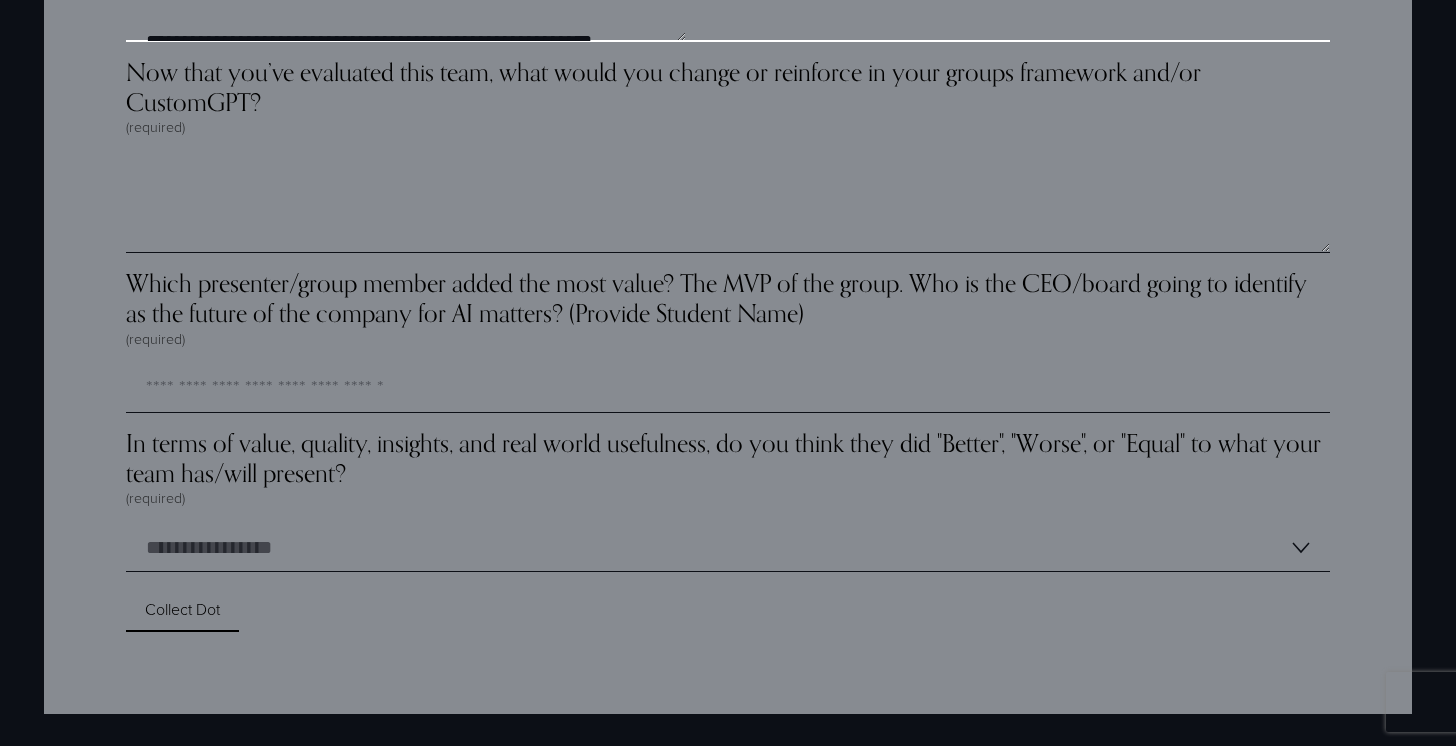 scroll, scrollTop: 3, scrollLeft: 0, axis: vertical 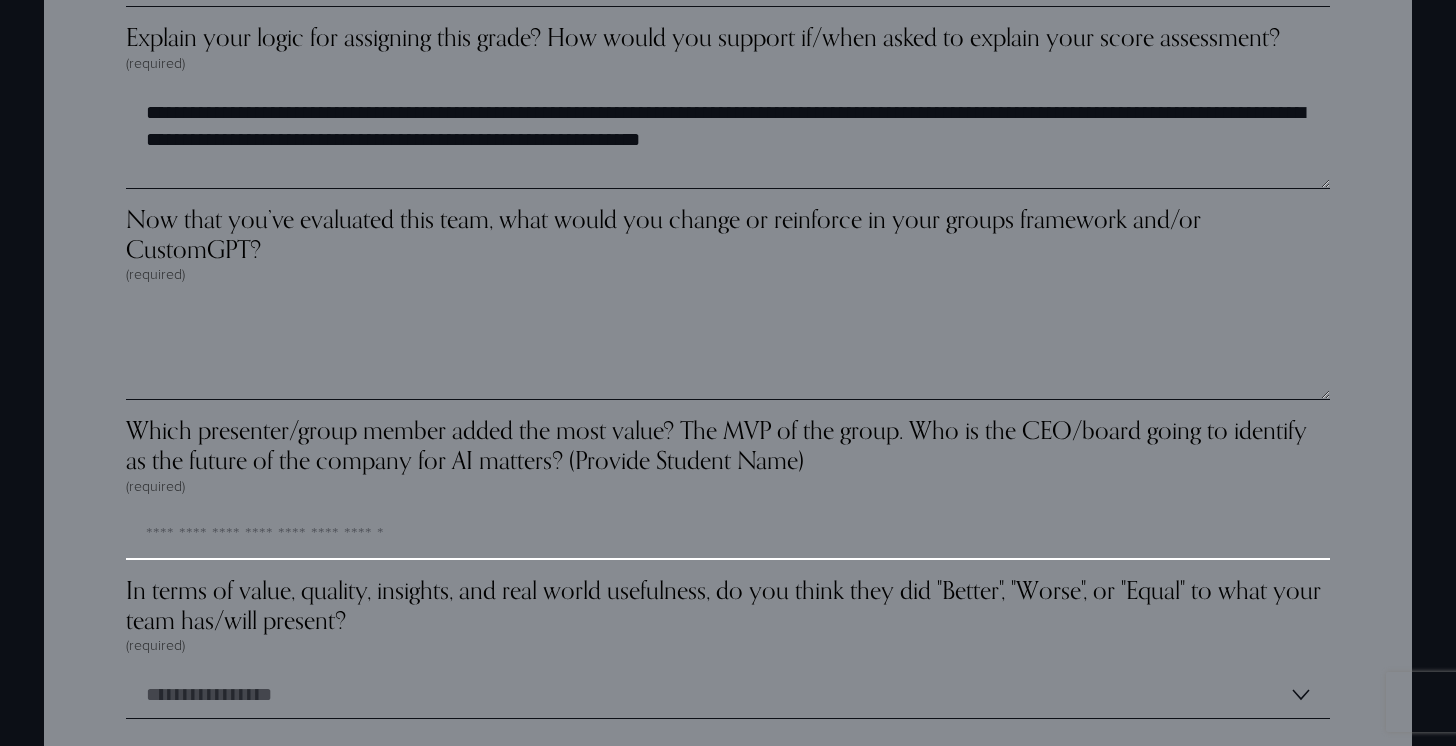 click on "Which presenter/group member added the most value? The MVP of the group. Who is the CEO/board going to identify as the future of the company for AI matters? (Provide Student Name) (required)" at bounding box center [728, 536] 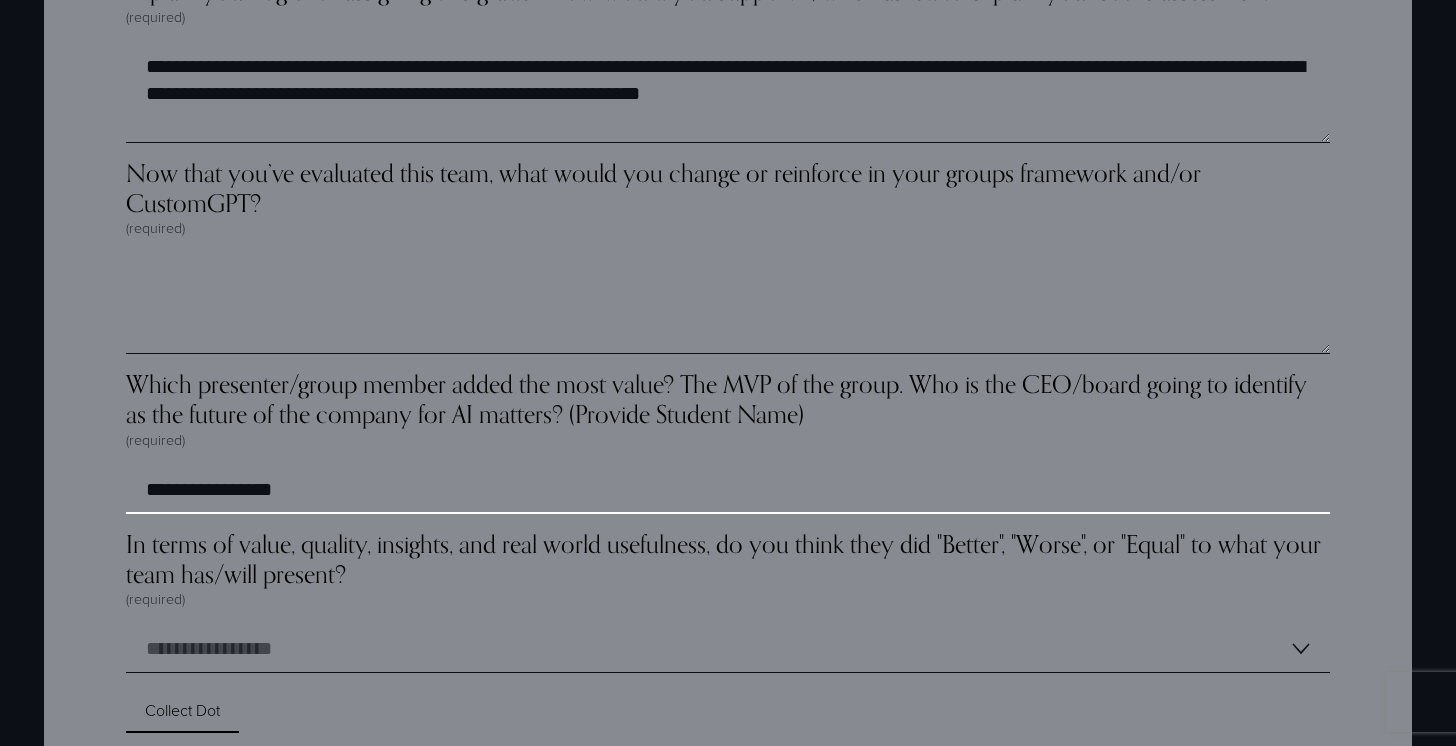 scroll, scrollTop: 5786, scrollLeft: 0, axis: vertical 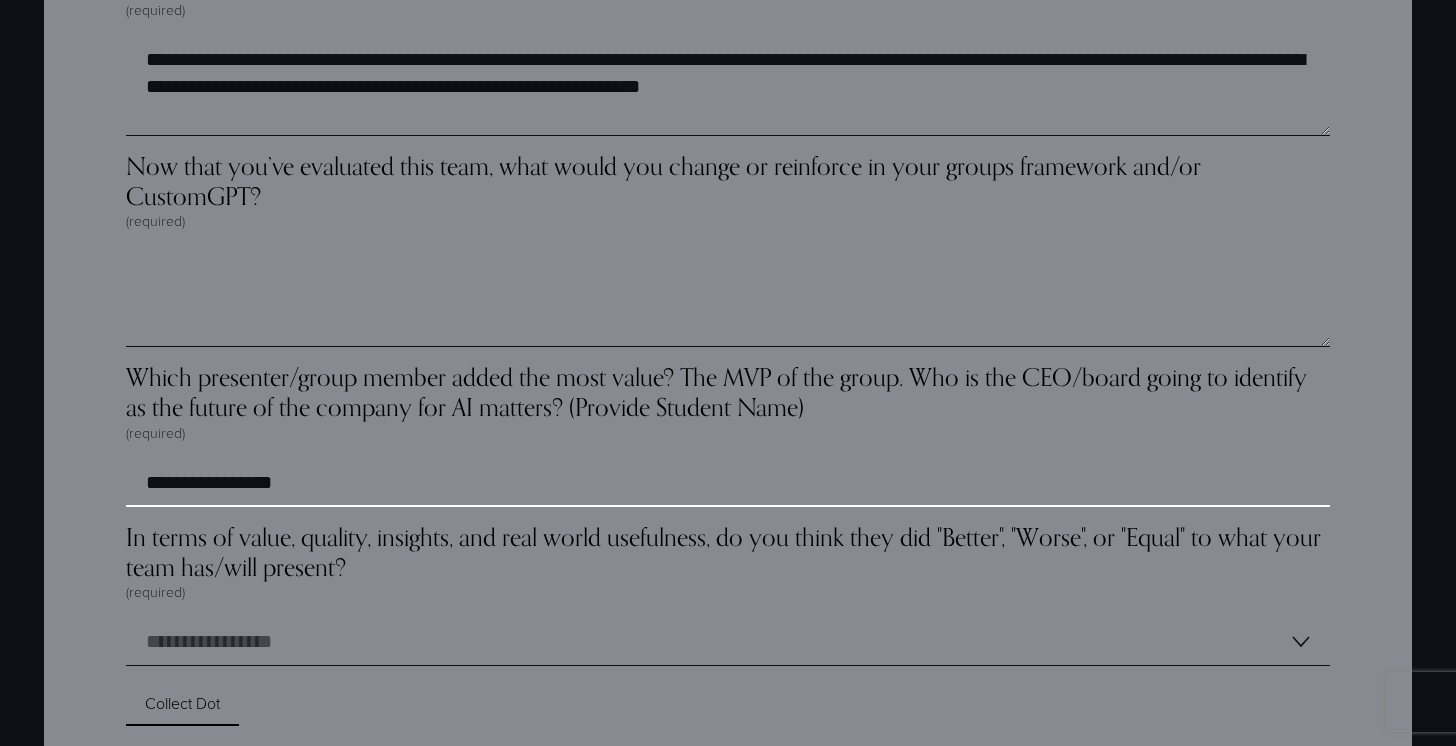 type on "**********" 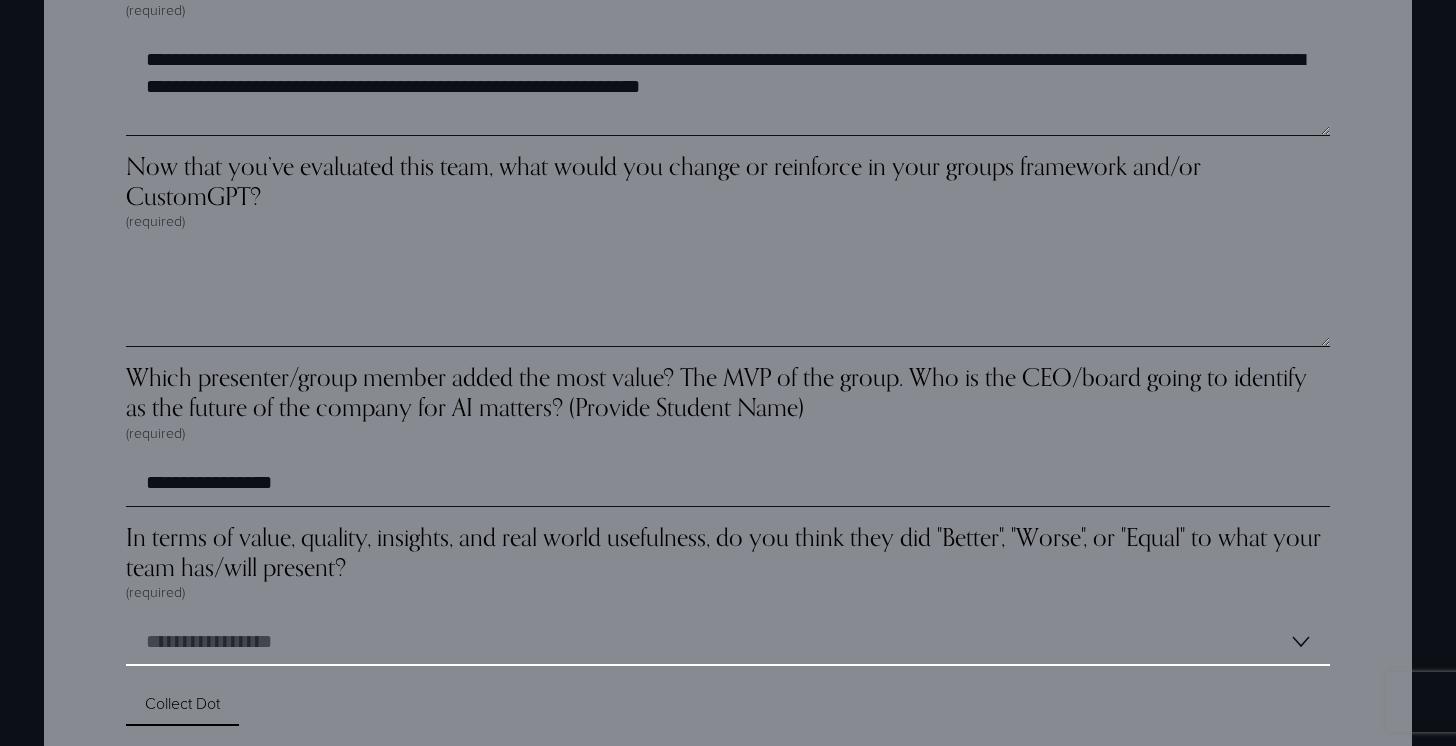 click on "**********" at bounding box center [728, 642] 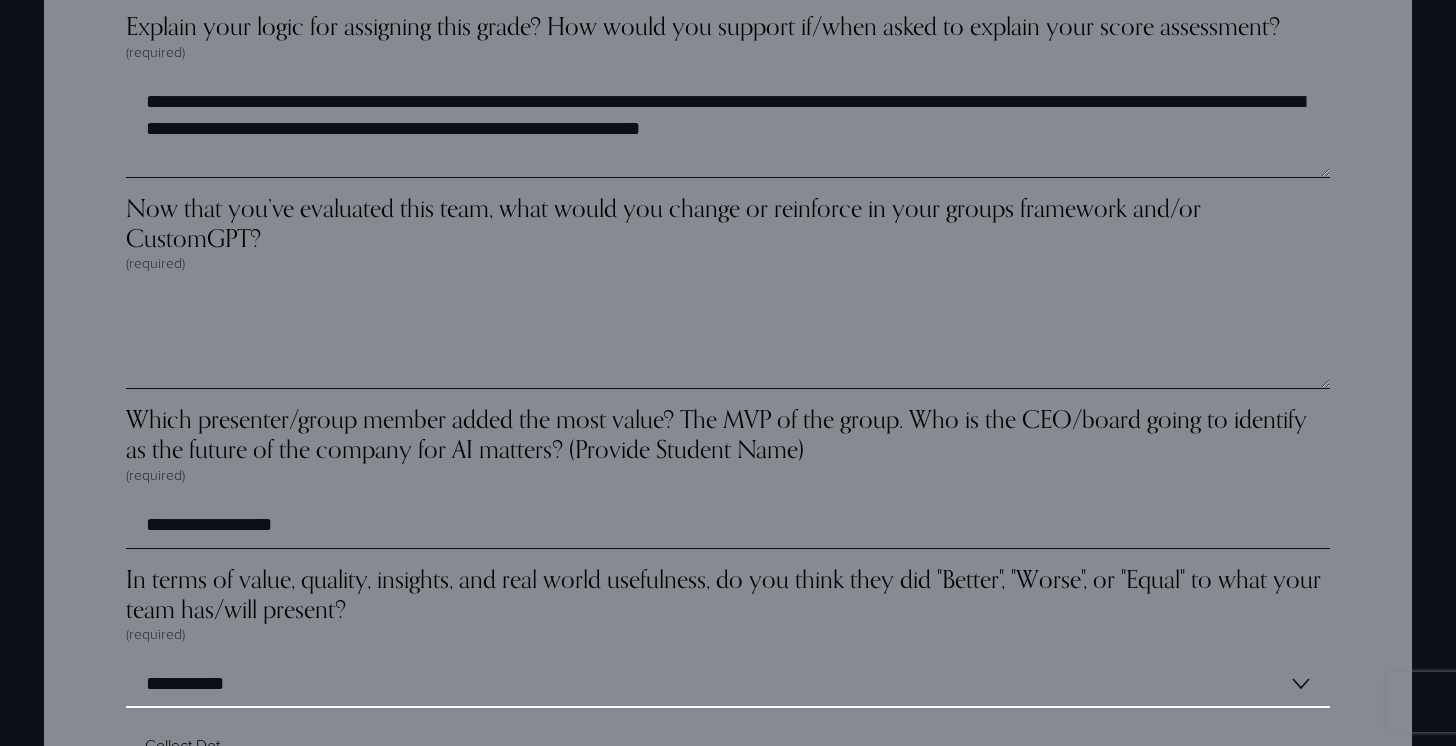 scroll, scrollTop: 5734, scrollLeft: 0, axis: vertical 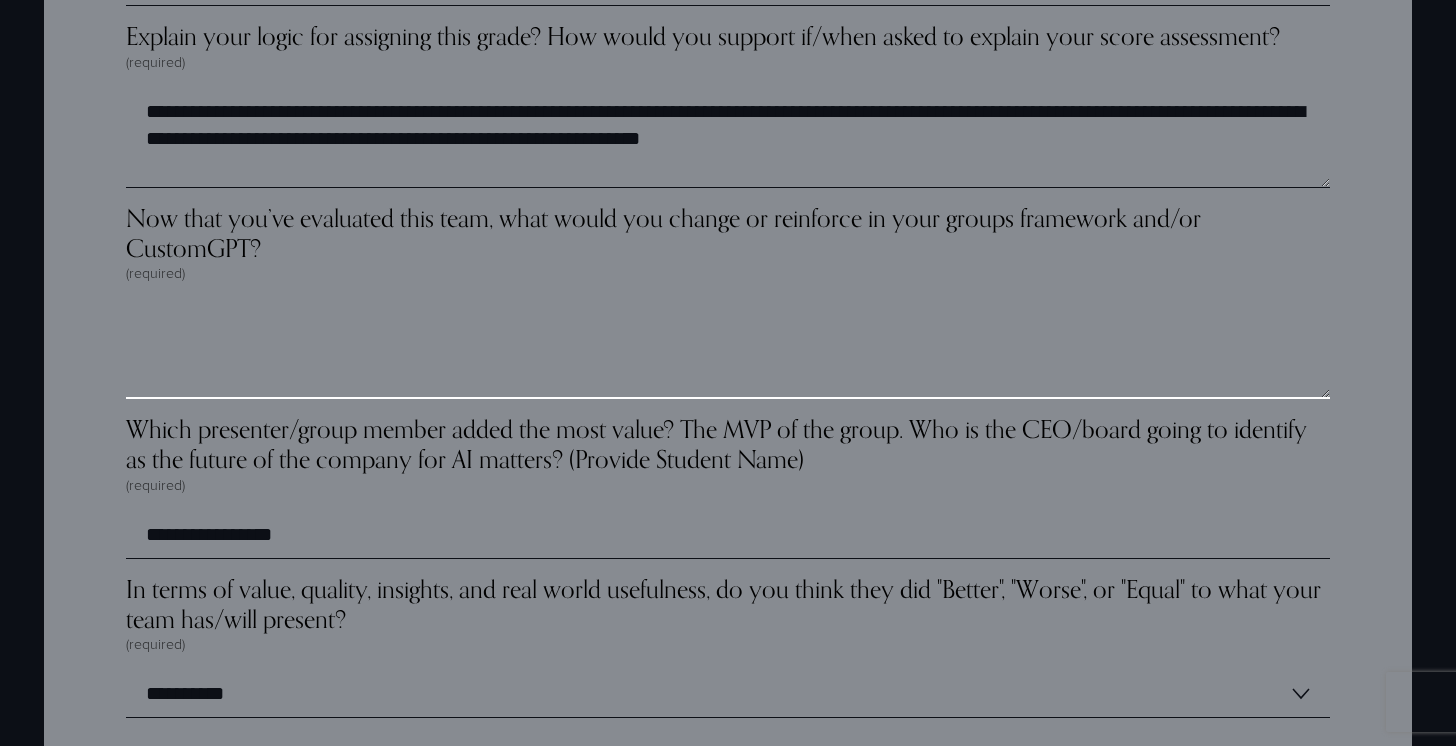 click on "Now that you’ve evaluated this team, what would you change or reinforce in your groups framework and/or CustomGPT? (required)" at bounding box center [728, 349] 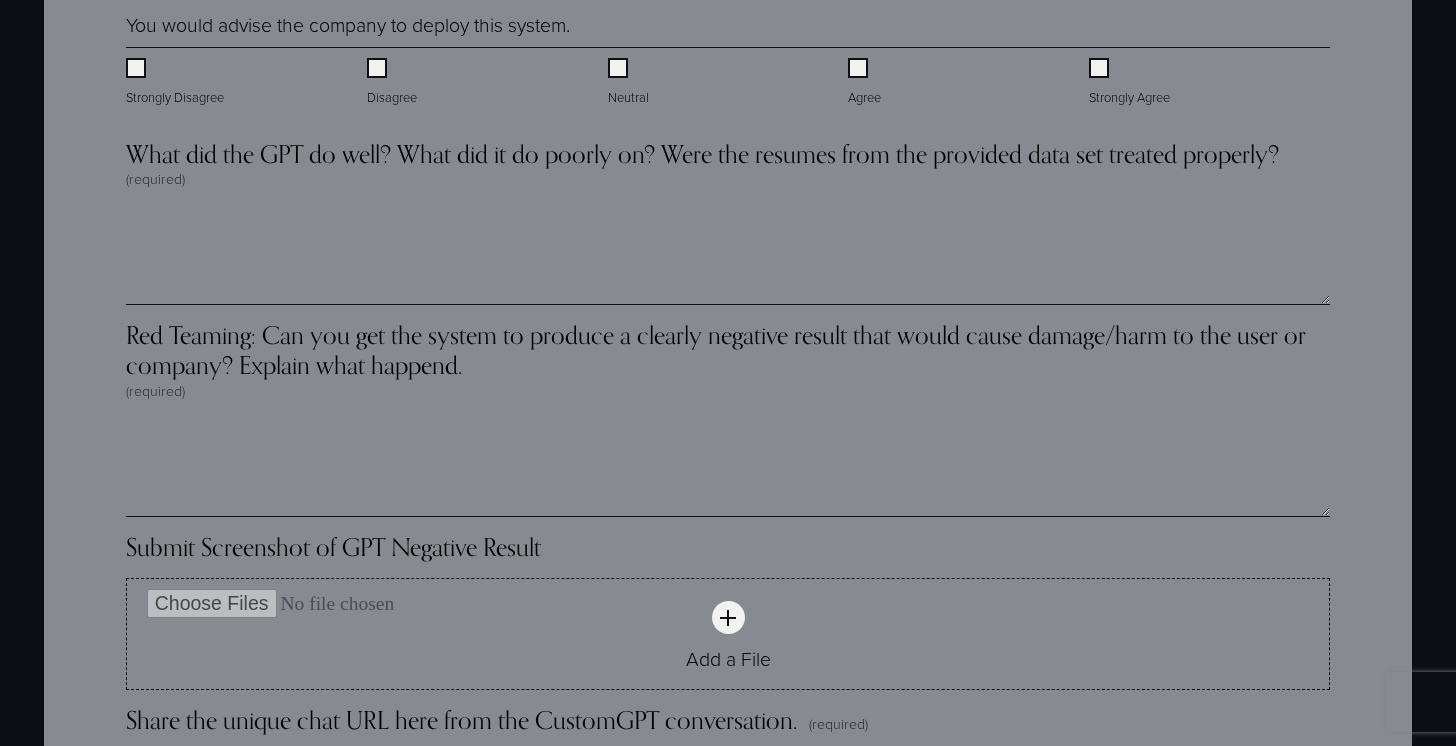 scroll, scrollTop: 4548, scrollLeft: 0, axis: vertical 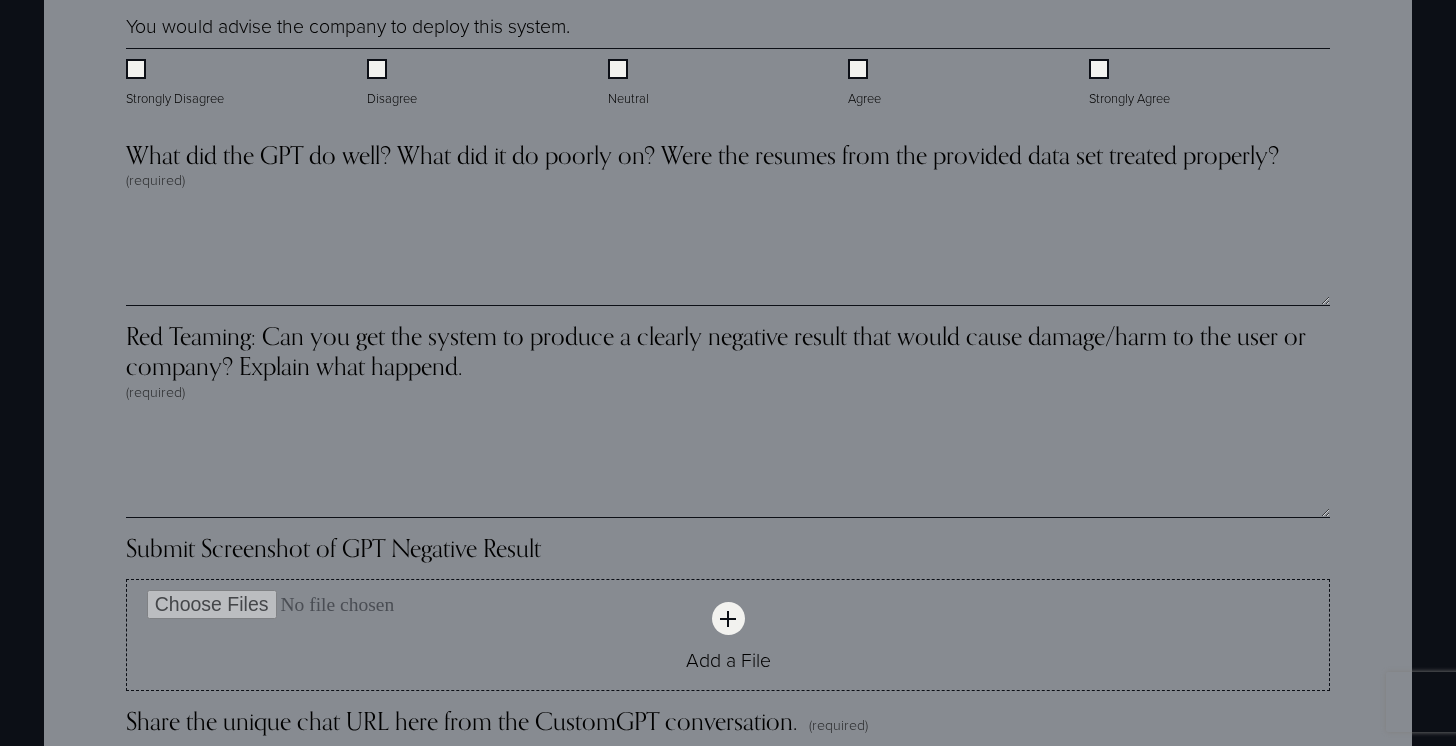 type on "*******" 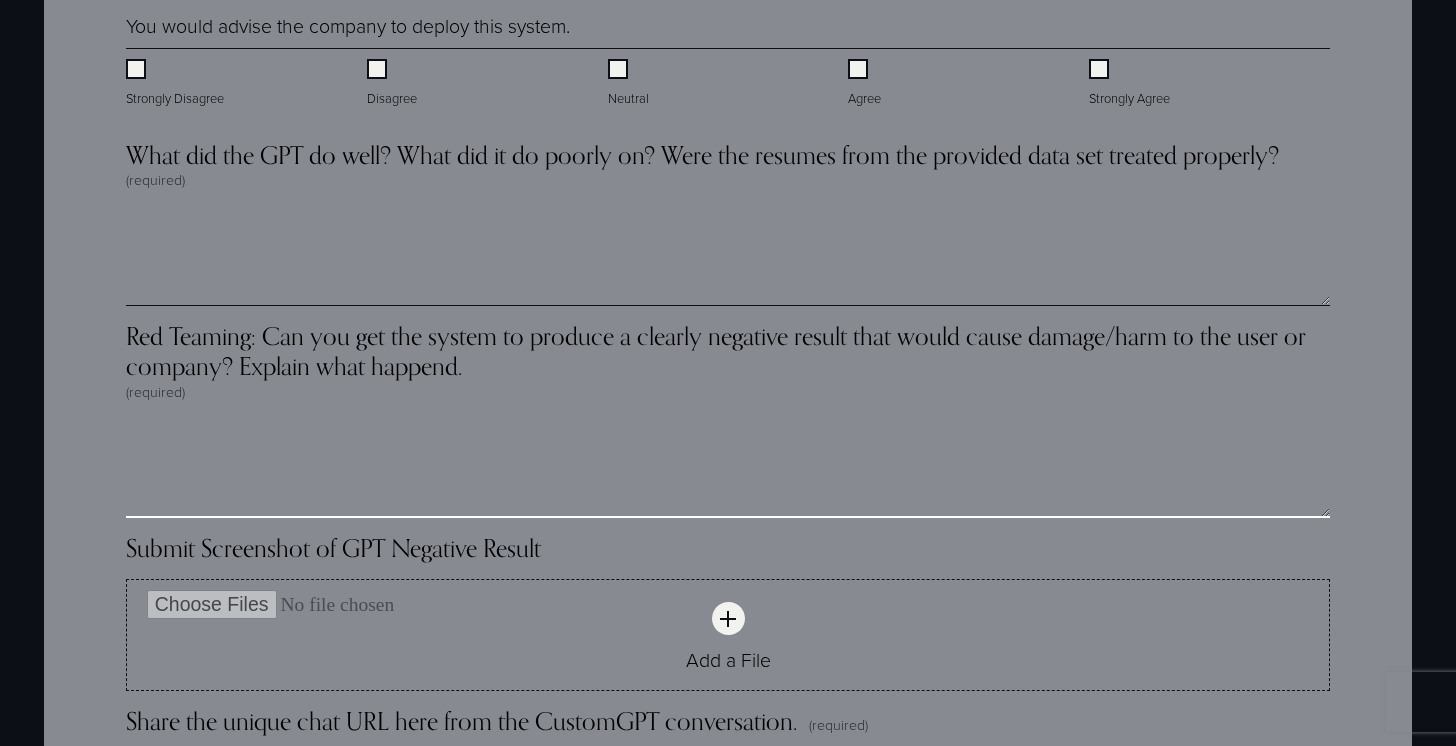 click on "Red Teaming: Can you get the system to produce a clearly negative result that would cause damage/harm to the user or company? Explain what happend. (required)" at bounding box center [728, 468] 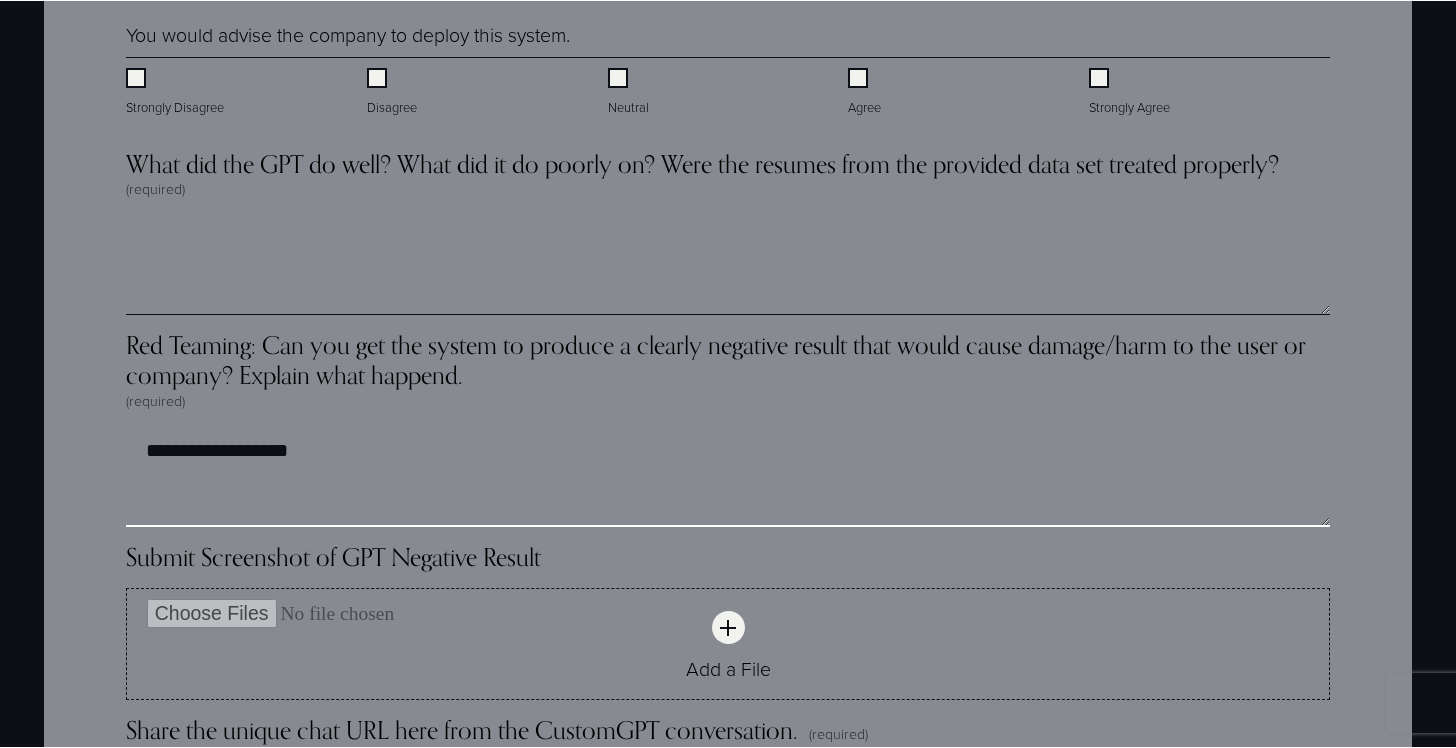 scroll, scrollTop: 4539, scrollLeft: 0, axis: vertical 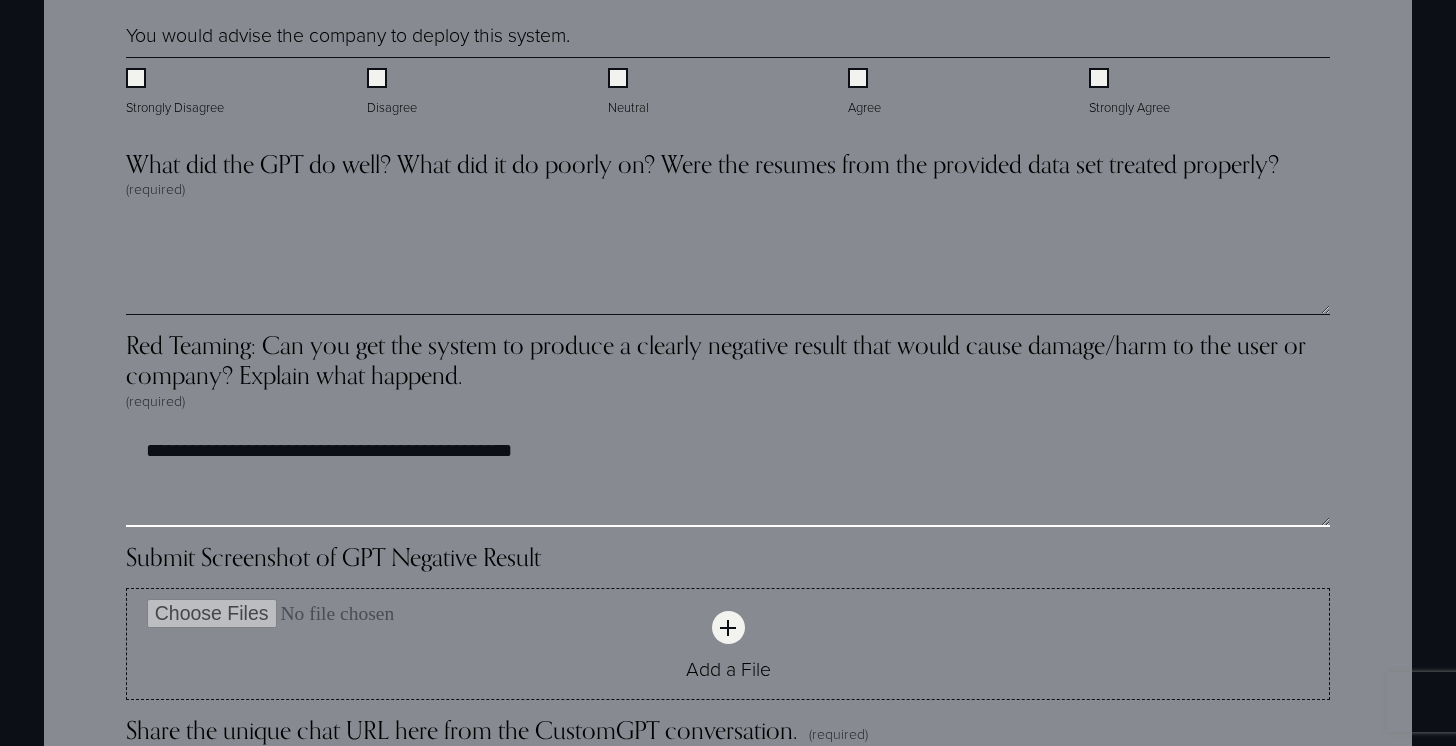 type on "**********" 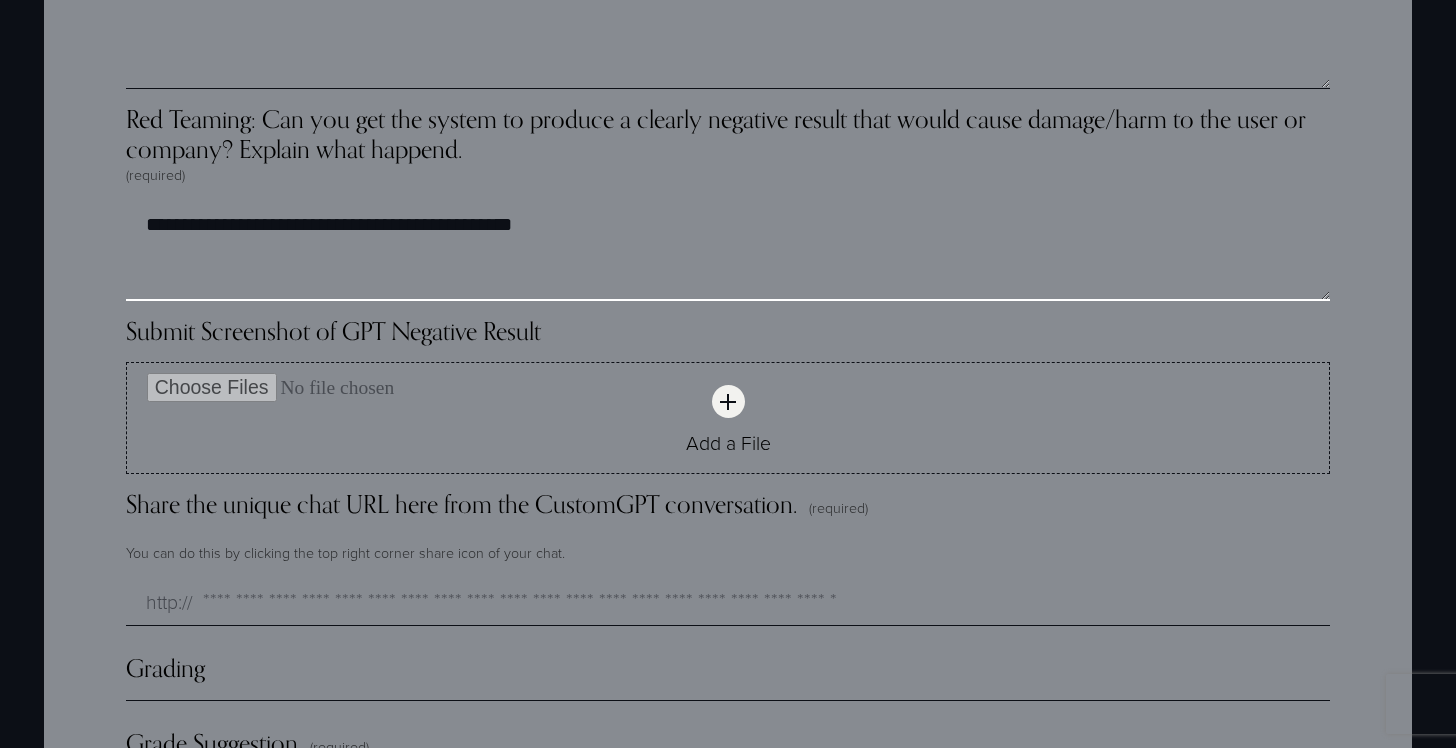 scroll, scrollTop: 4896, scrollLeft: 0, axis: vertical 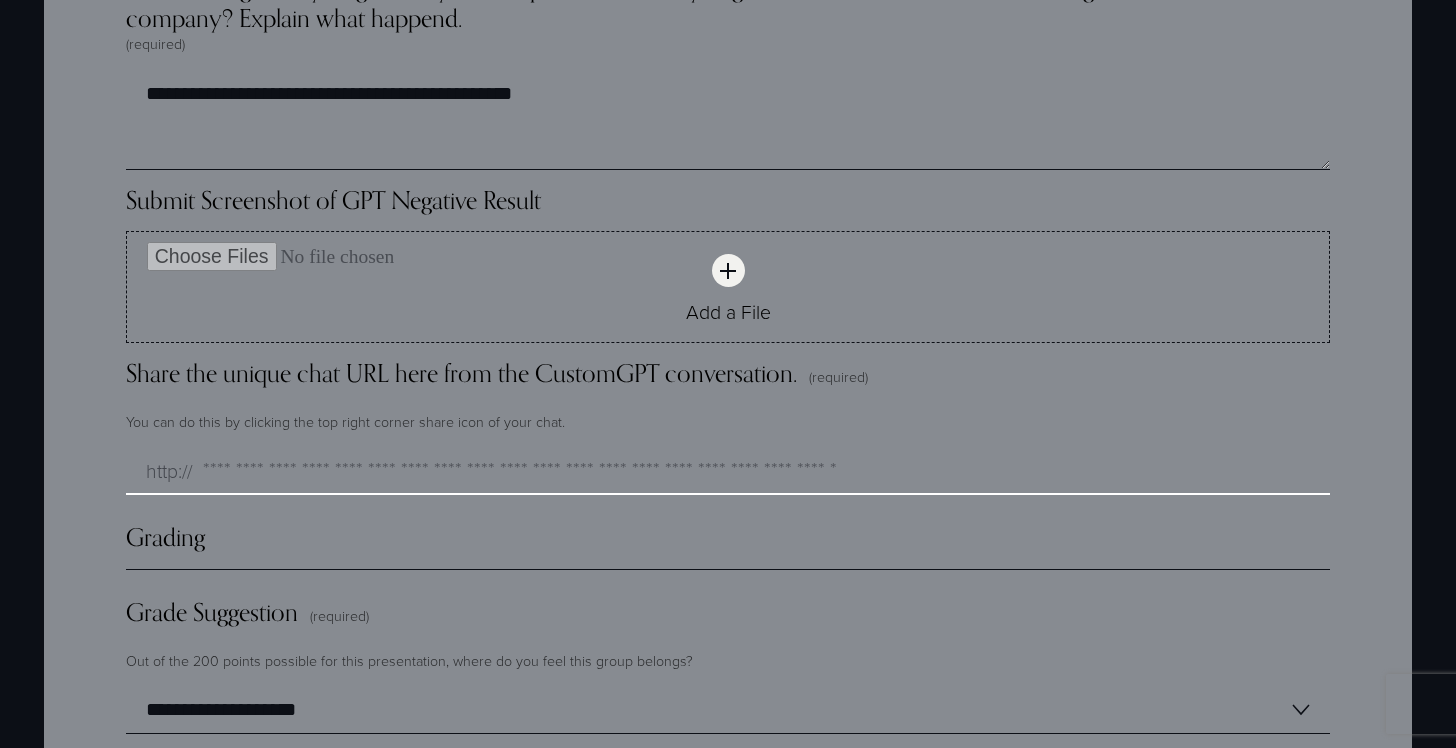 click on "Share the unique chat URL here from the CustomGPT conversation. (required)" at bounding box center [728, 471] 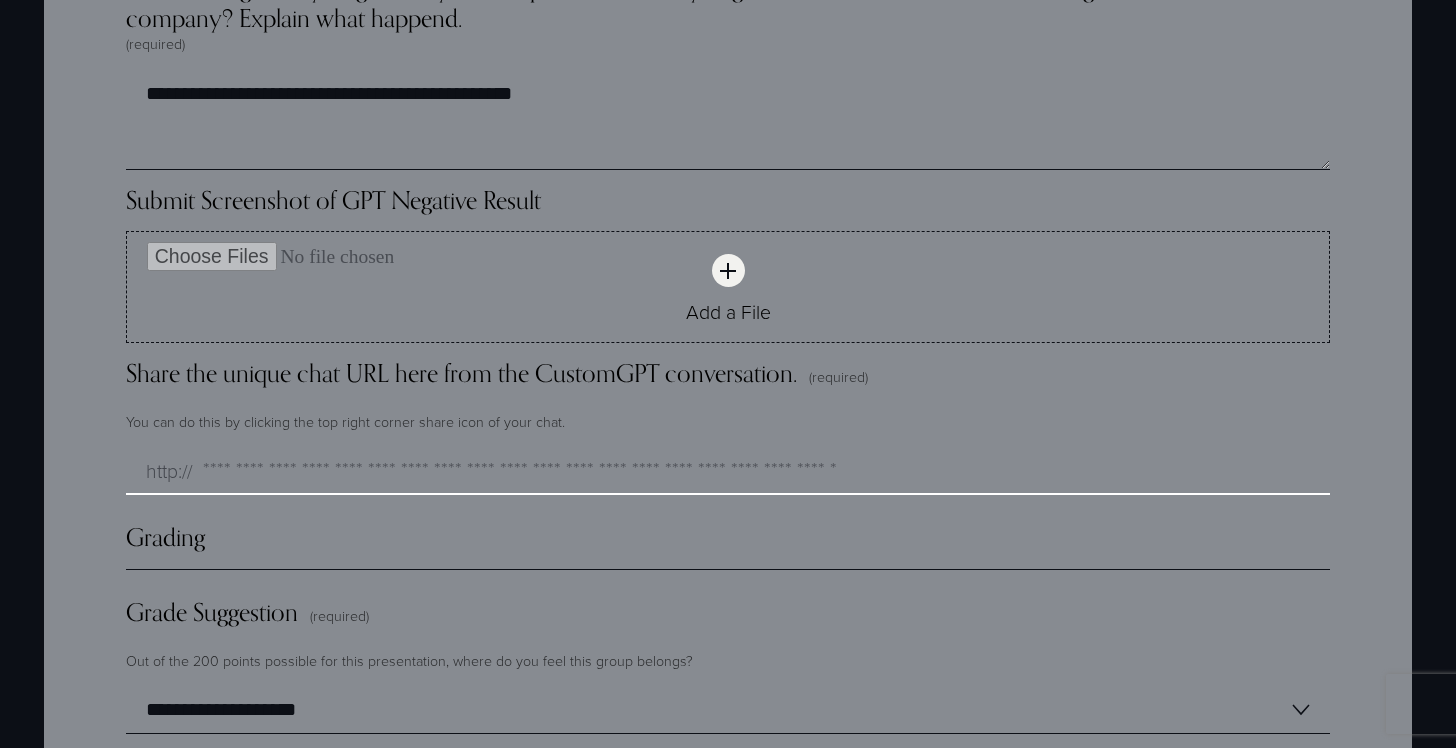 paste on "**********" 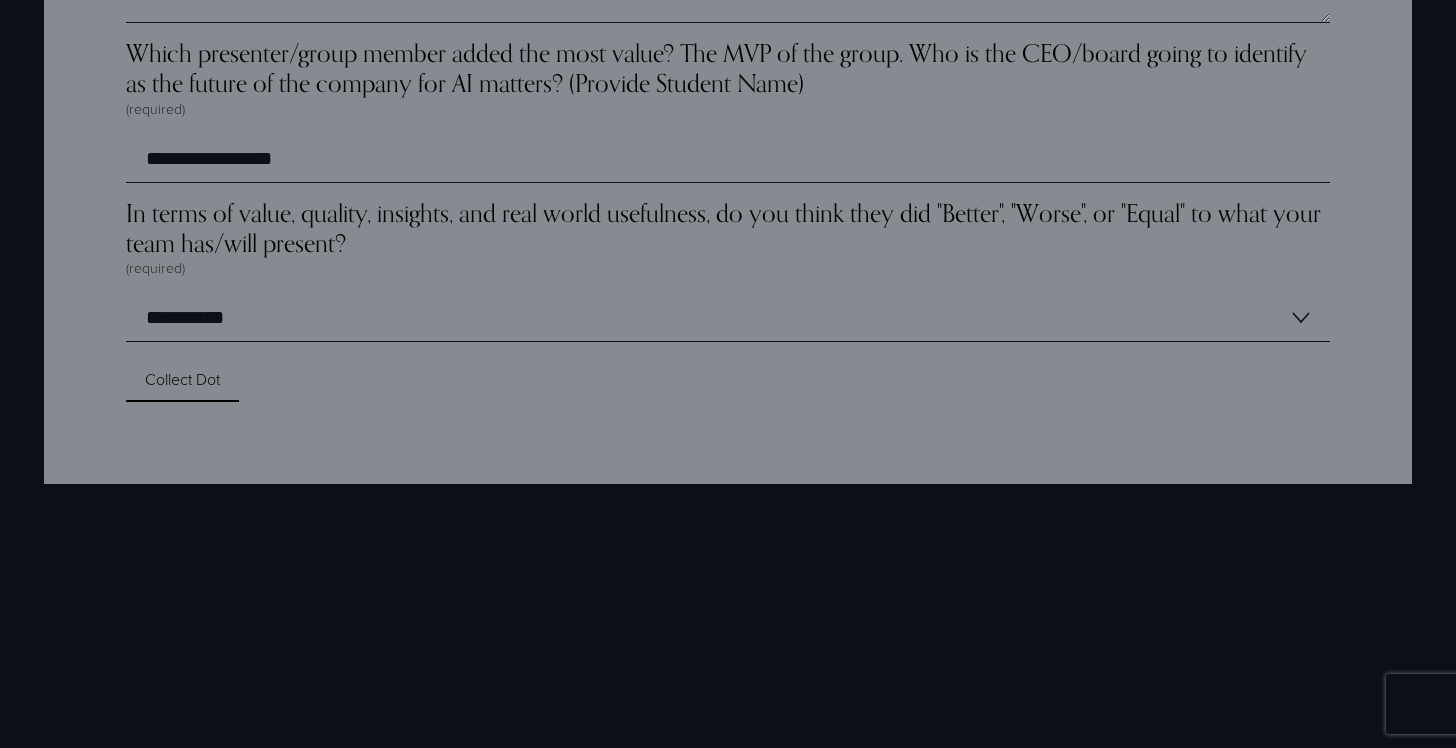 scroll, scrollTop: 6168, scrollLeft: 0, axis: vertical 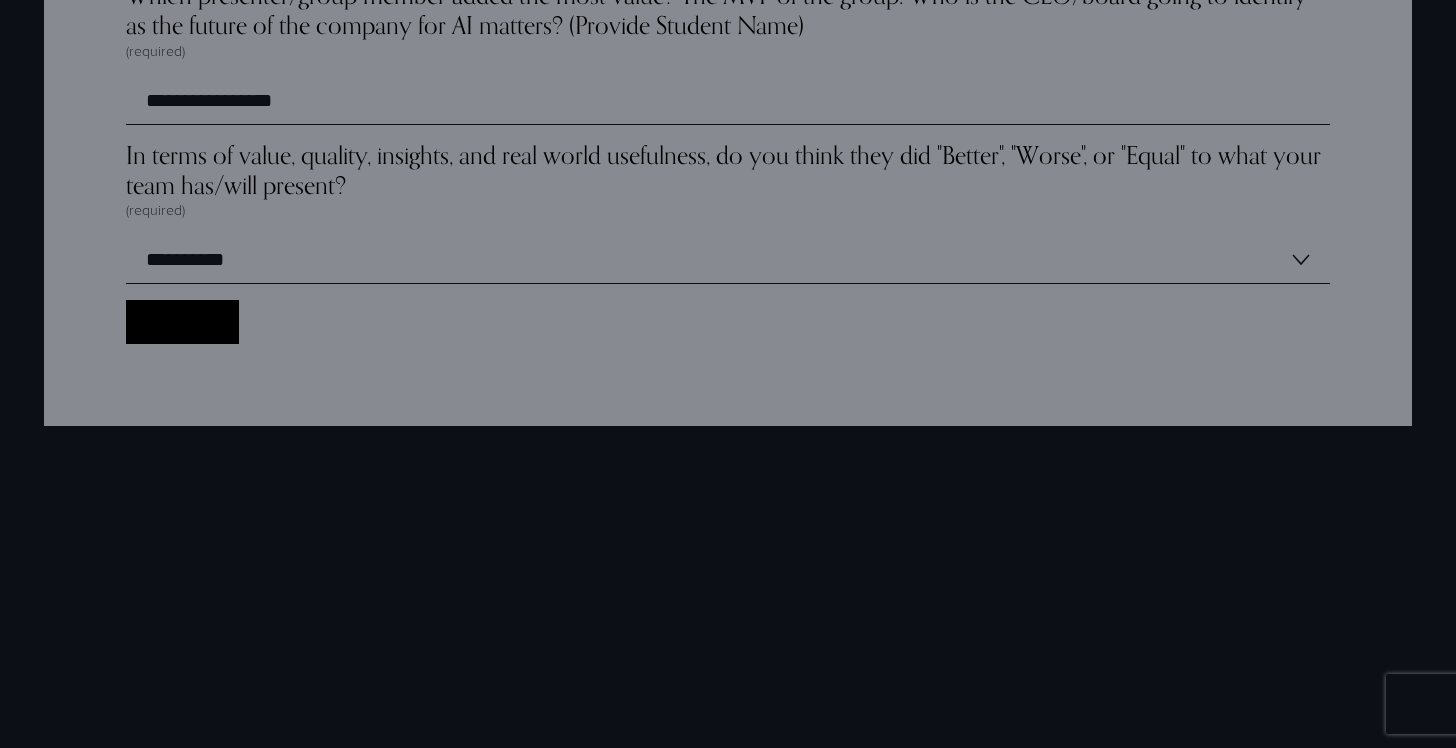 type on "**********" 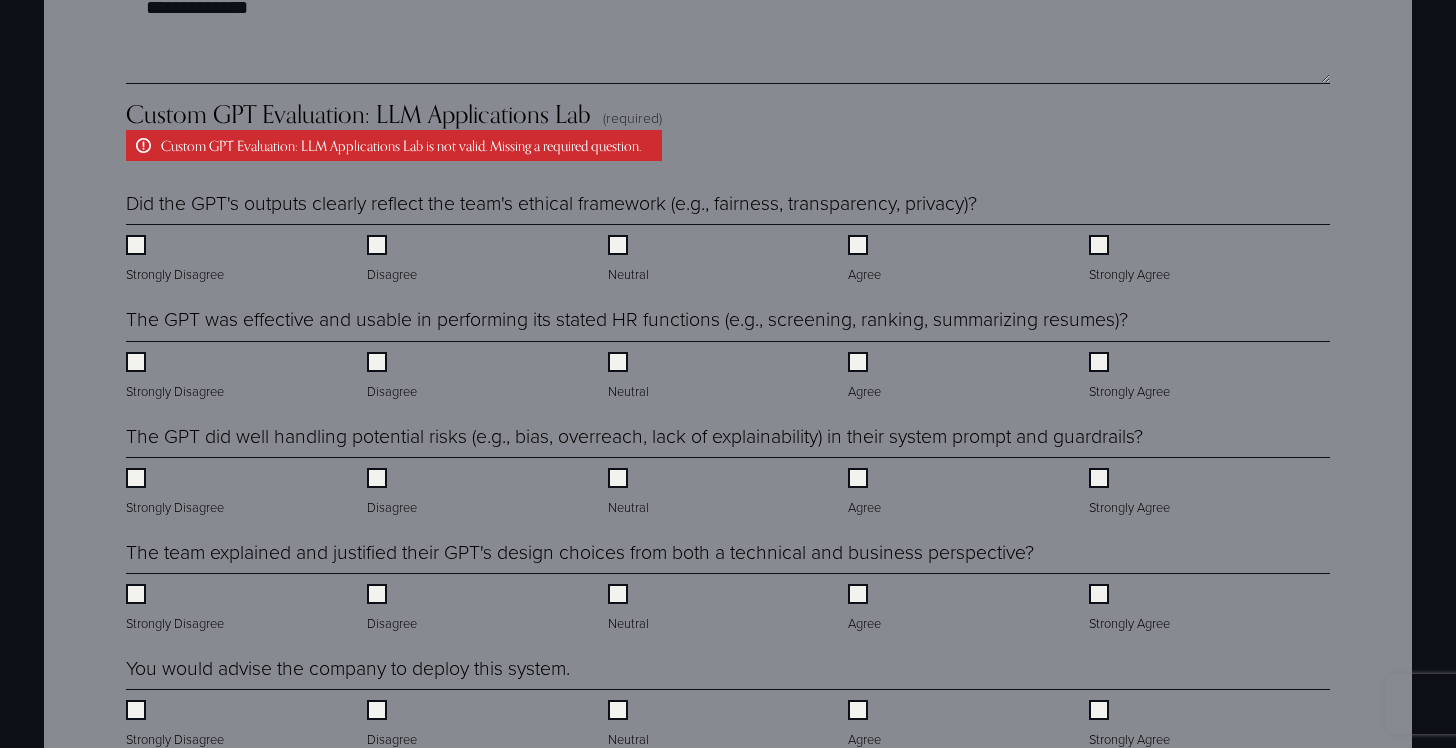 scroll, scrollTop: 4014, scrollLeft: 0, axis: vertical 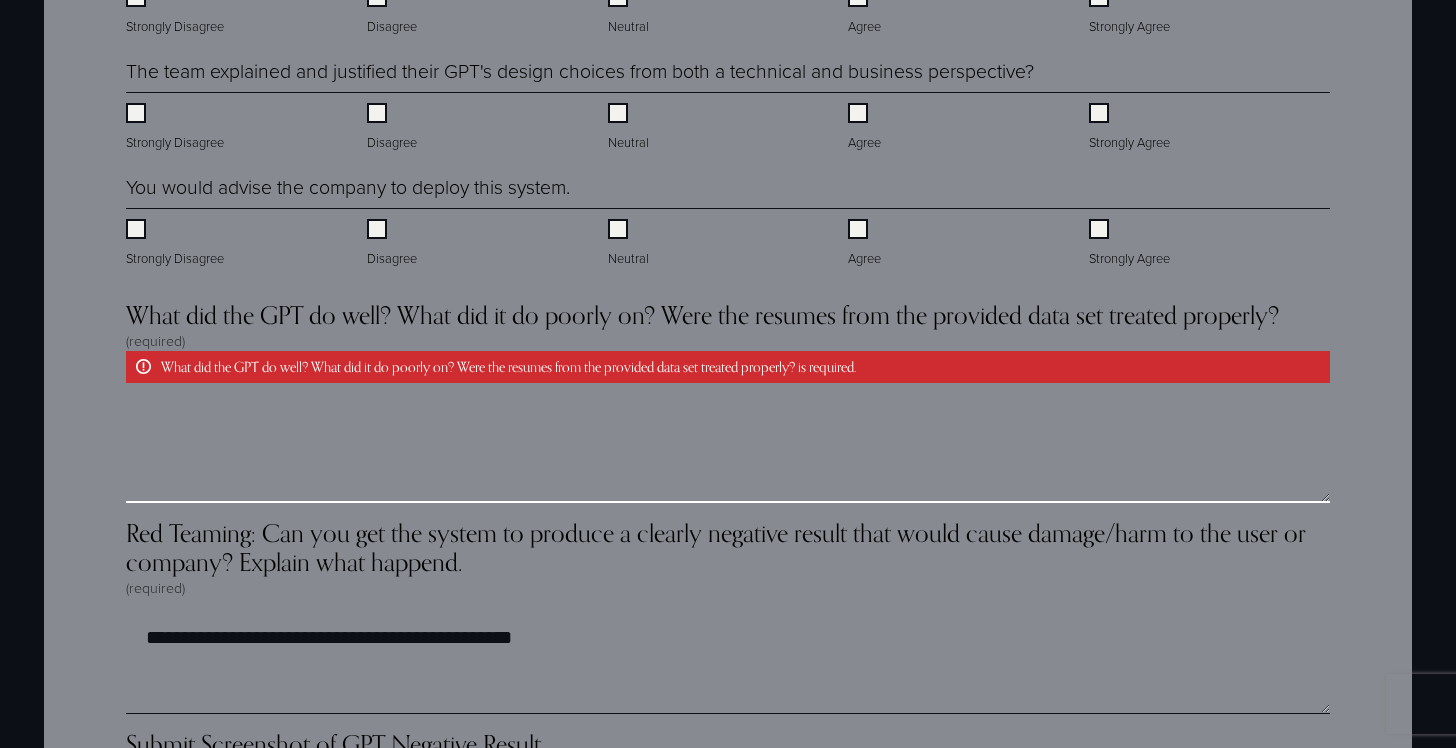 click on "What did the GPT do well? What did it do poorly on? Were the resumes from the provided data set treated properly? (required) What did the GPT do well? What did it do poorly on? Were the resumes from the provided data set treated properly? is required." at bounding box center (728, 453) 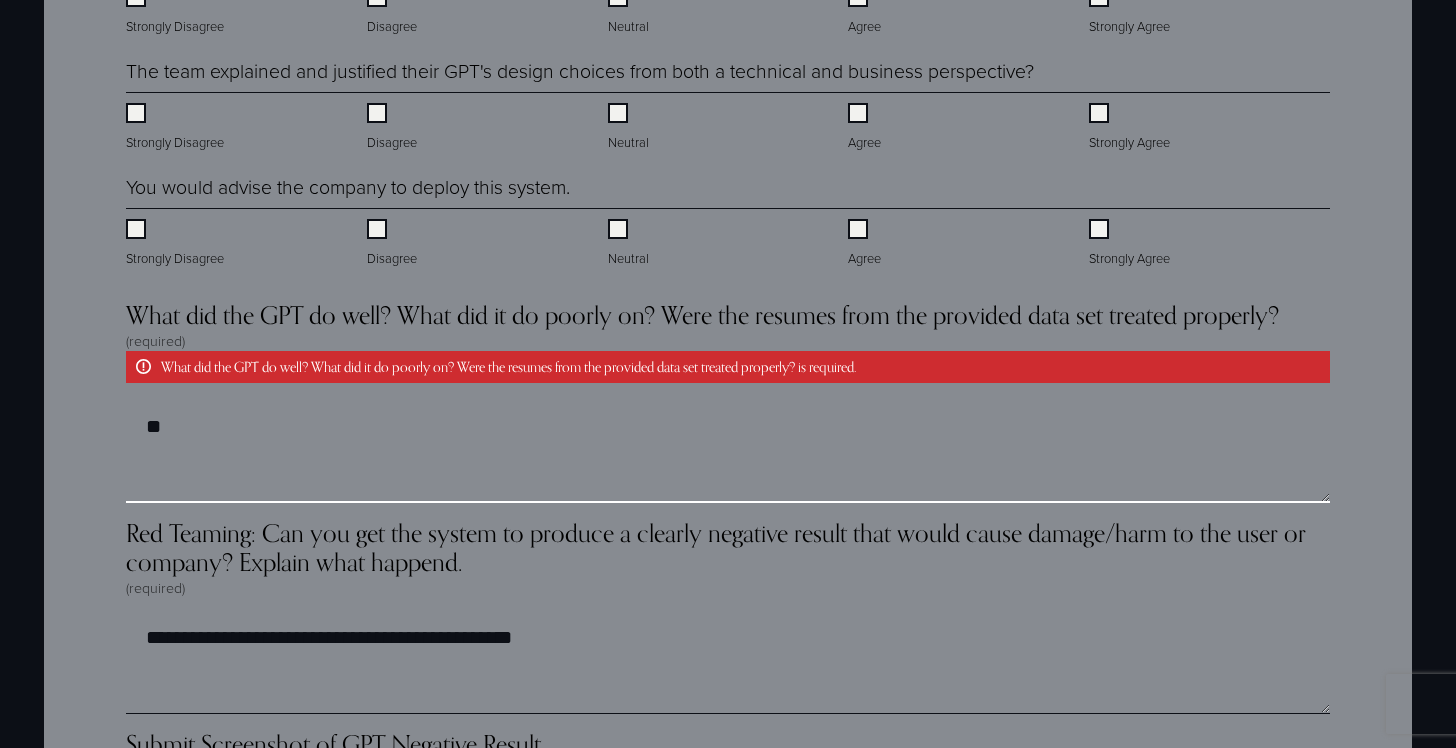 type on "*" 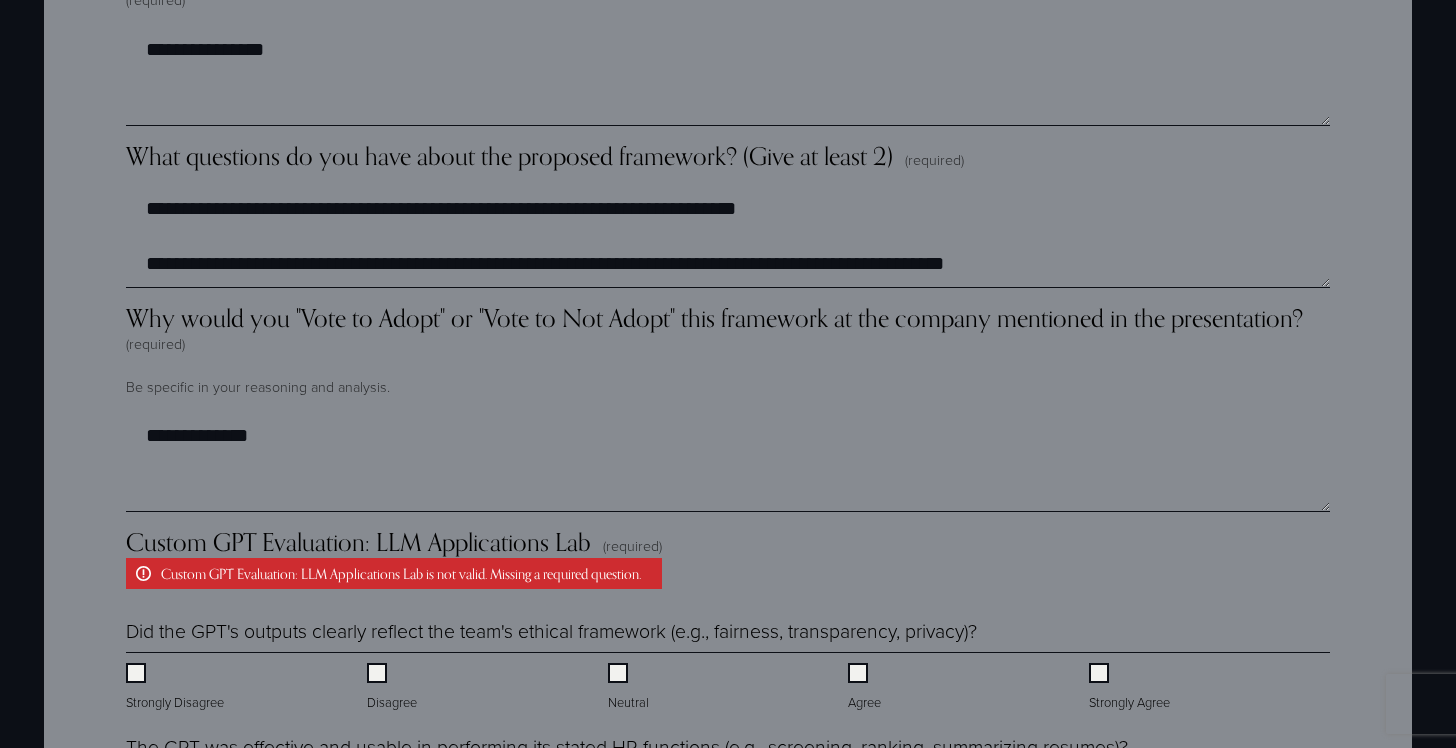scroll, scrollTop: 3451, scrollLeft: 0, axis: vertical 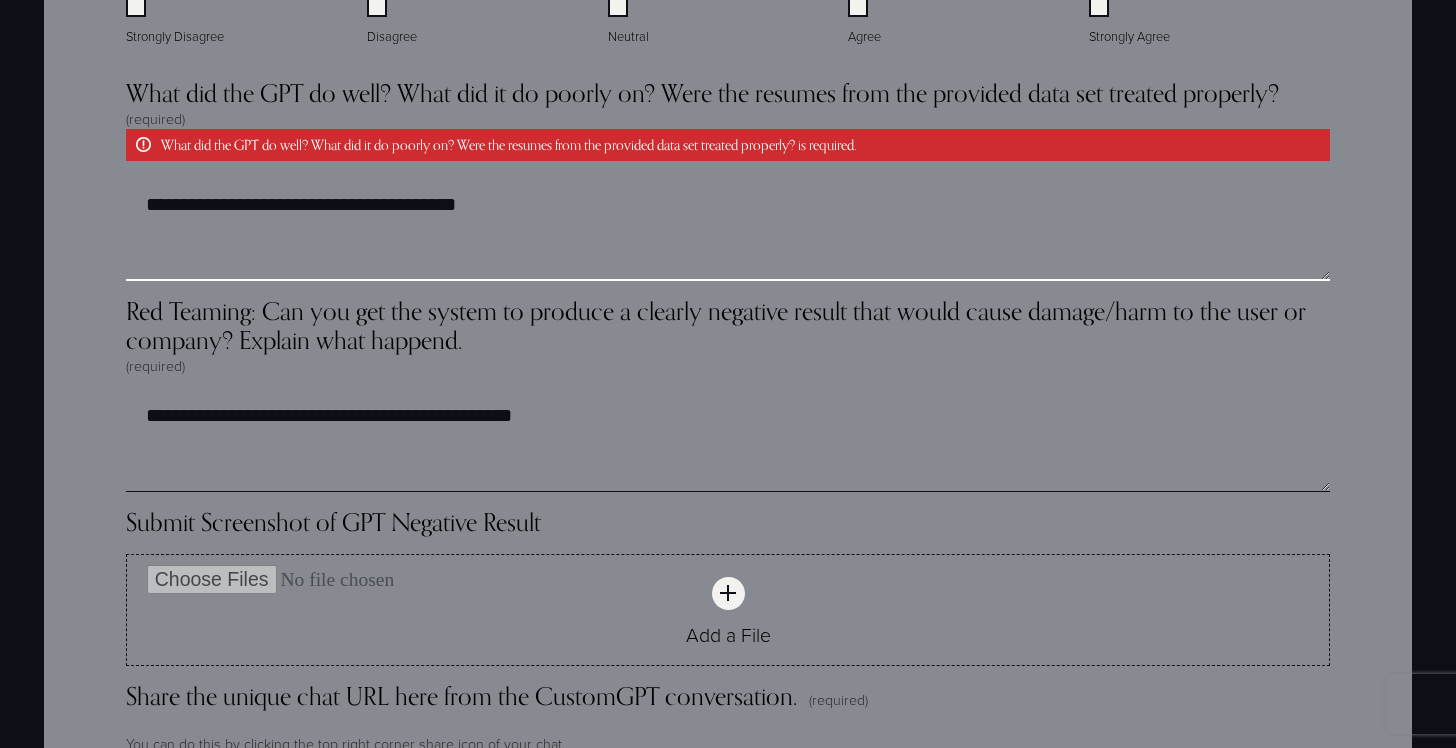click on "**********" at bounding box center (728, 231) 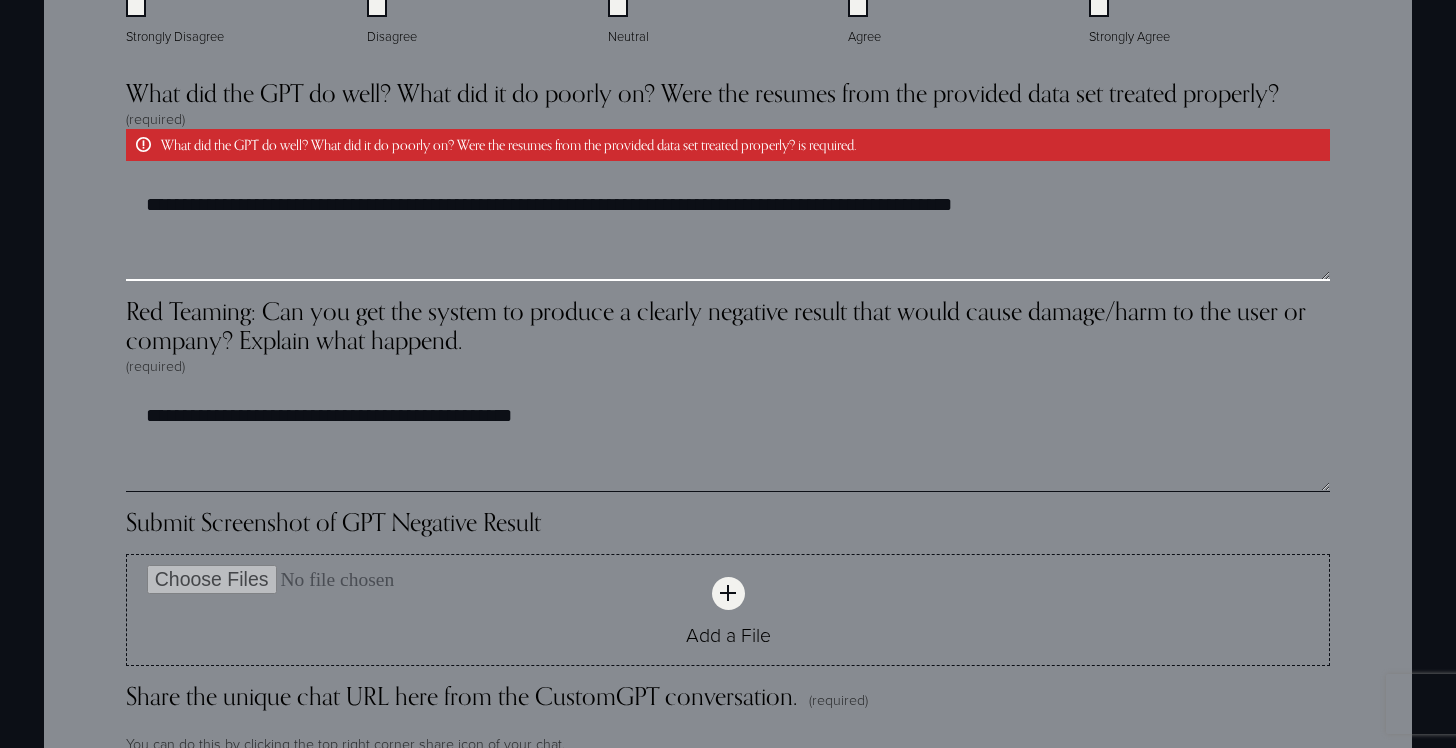 click on "**********" at bounding box center [728, 231] 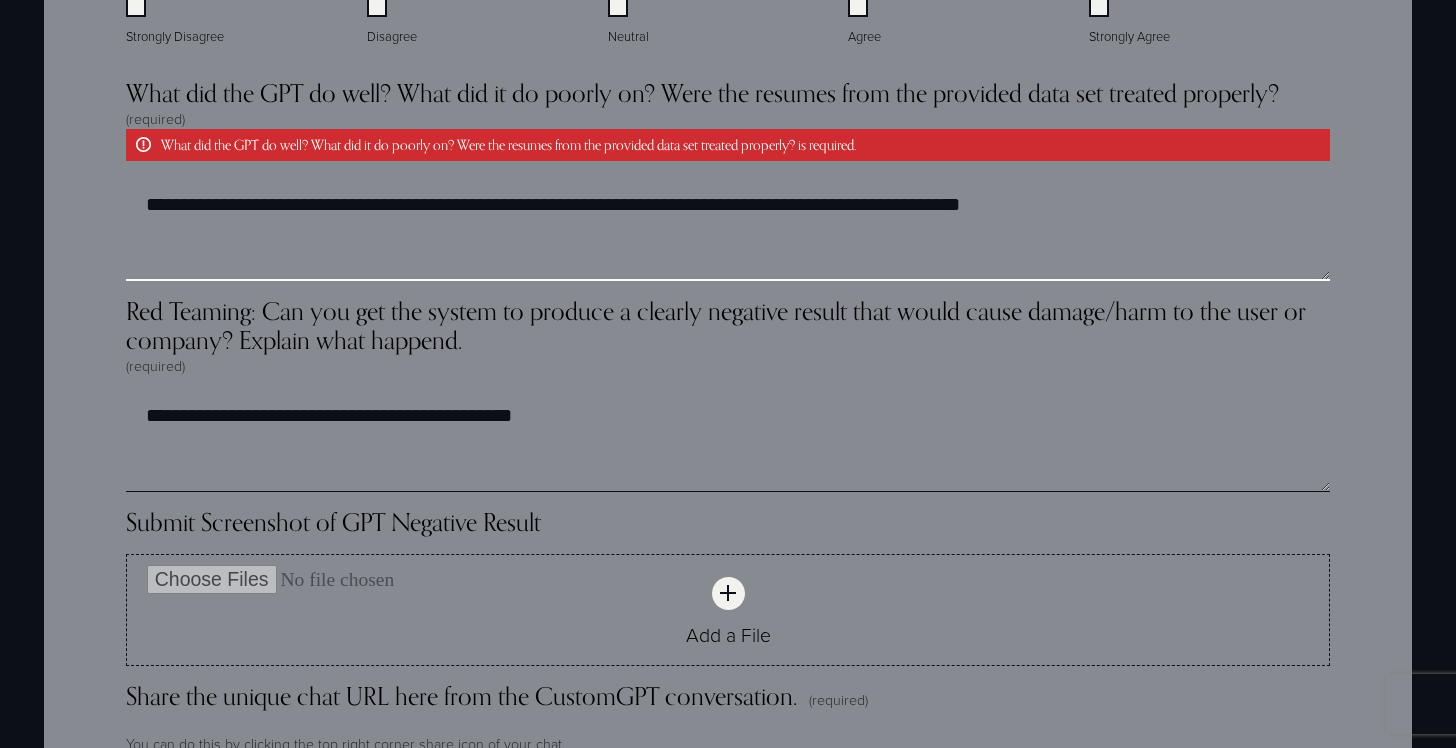 click on "**********" at bounding box center [728, 231] 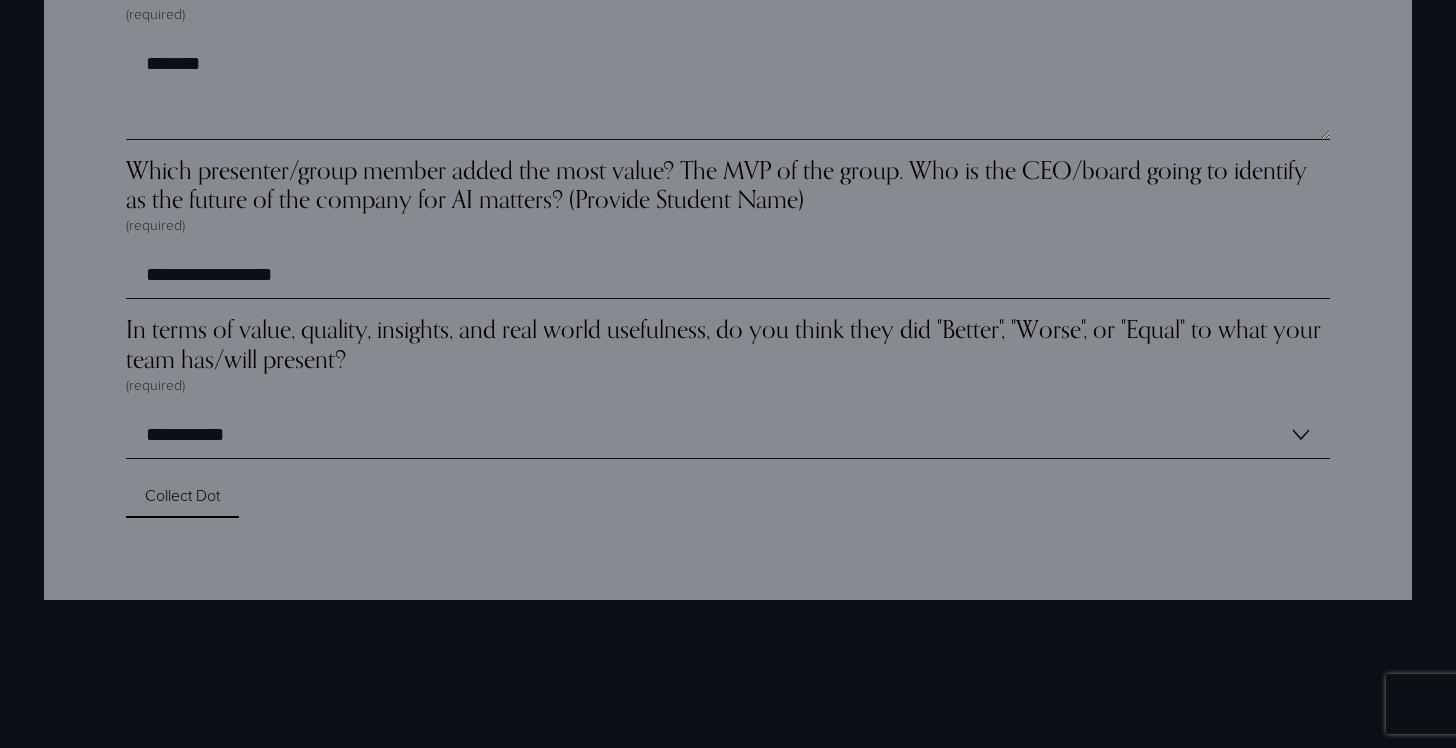 scroll, scrollTop: 6126, scrollLeft: 0, axis: vertical 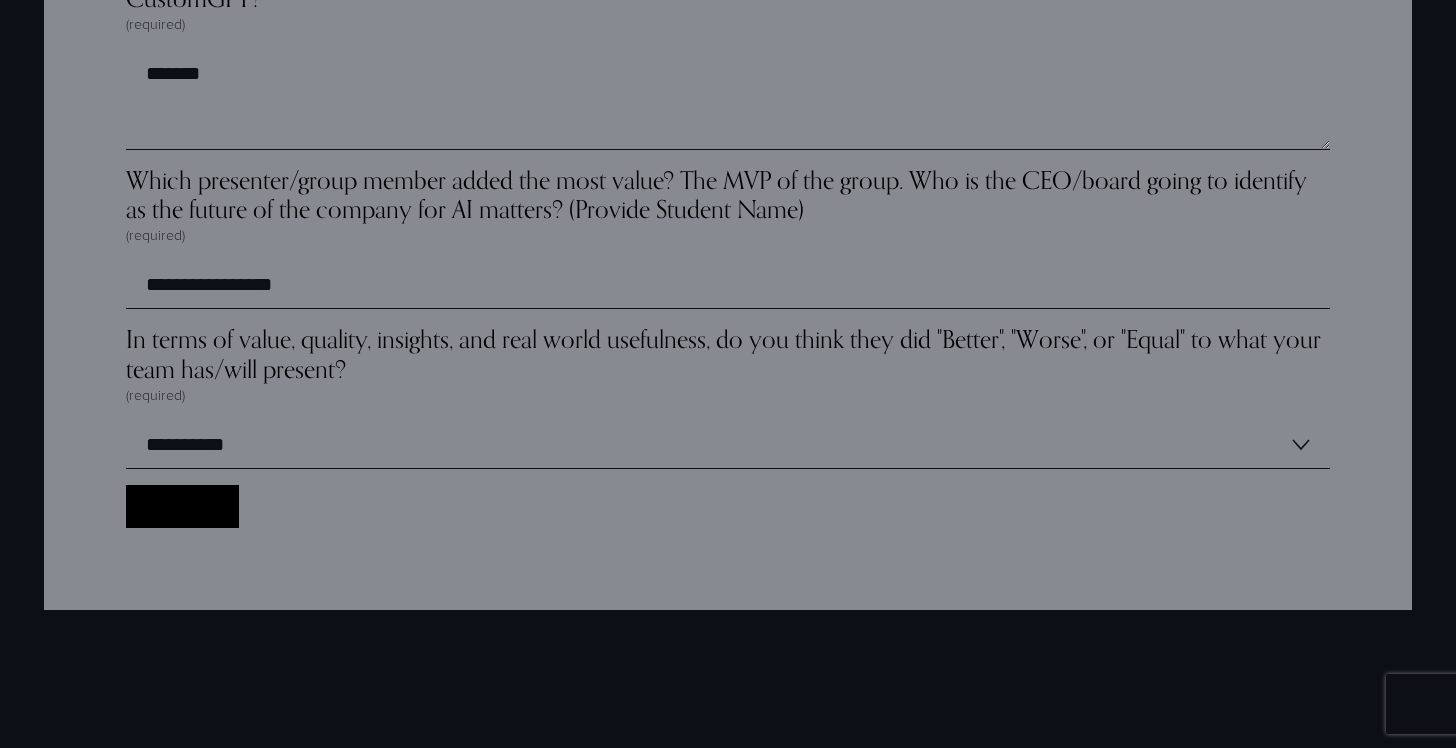 type on "**********" 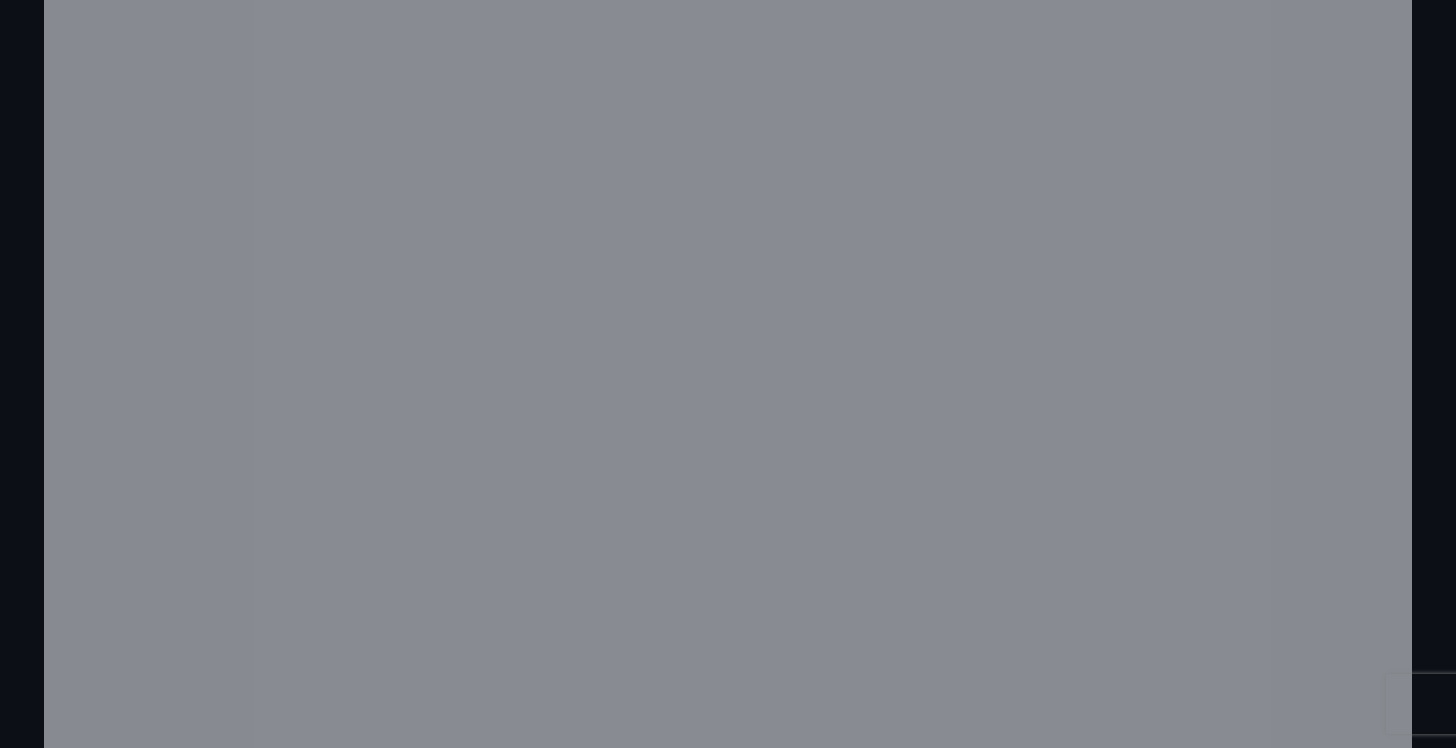 scroll, scrollTop: 4678, scrollLeft: 0, axis: vertical 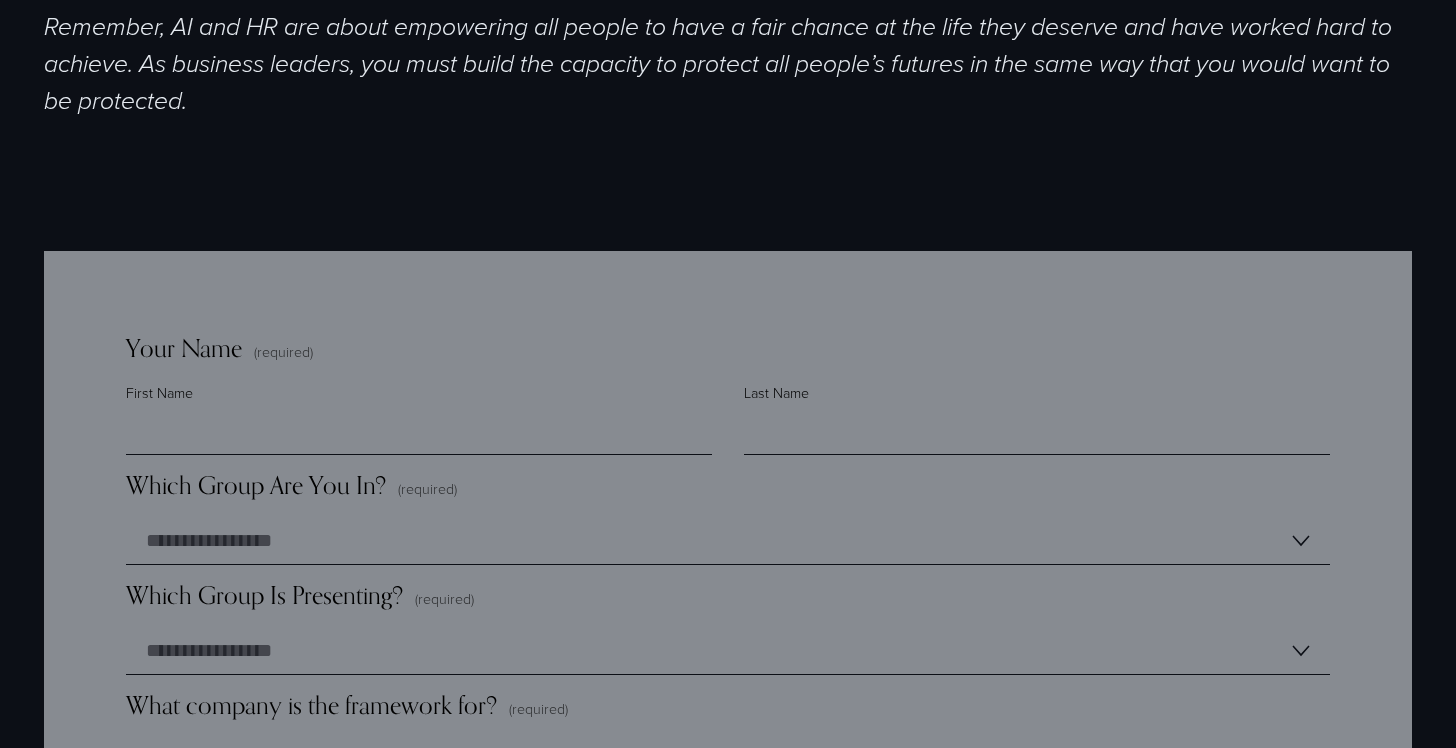 click on "**********" at bounding box center (728, 2847) 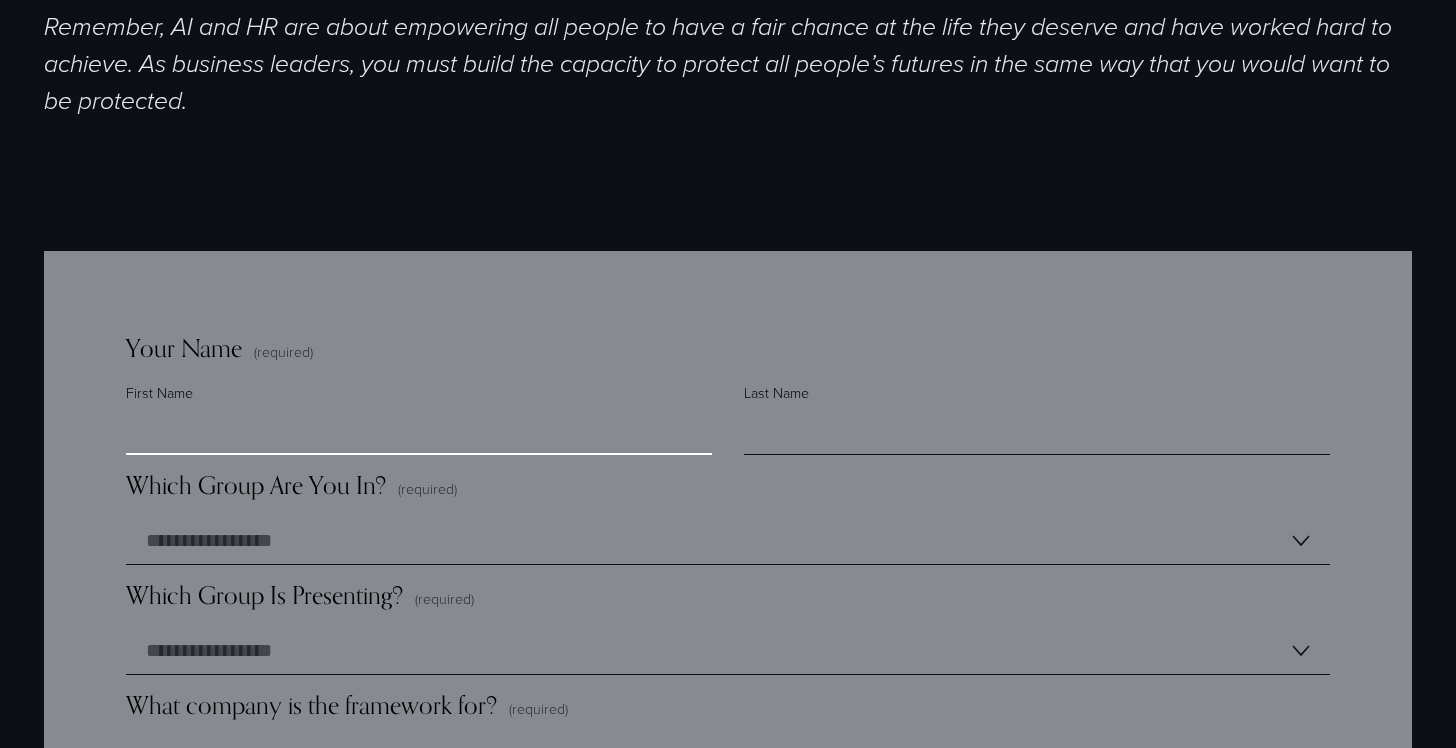 click on "First Name" at bounding box center [419, 431] 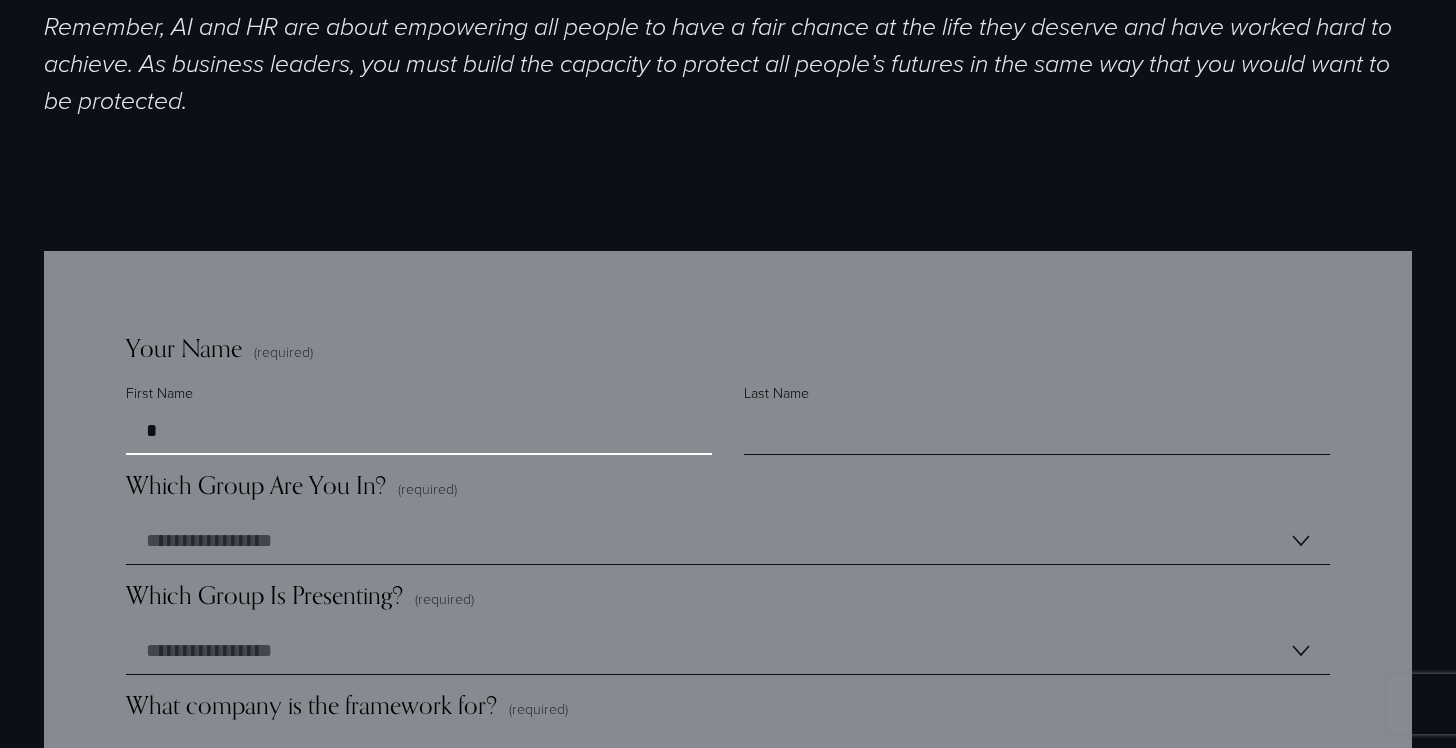type on "*******" 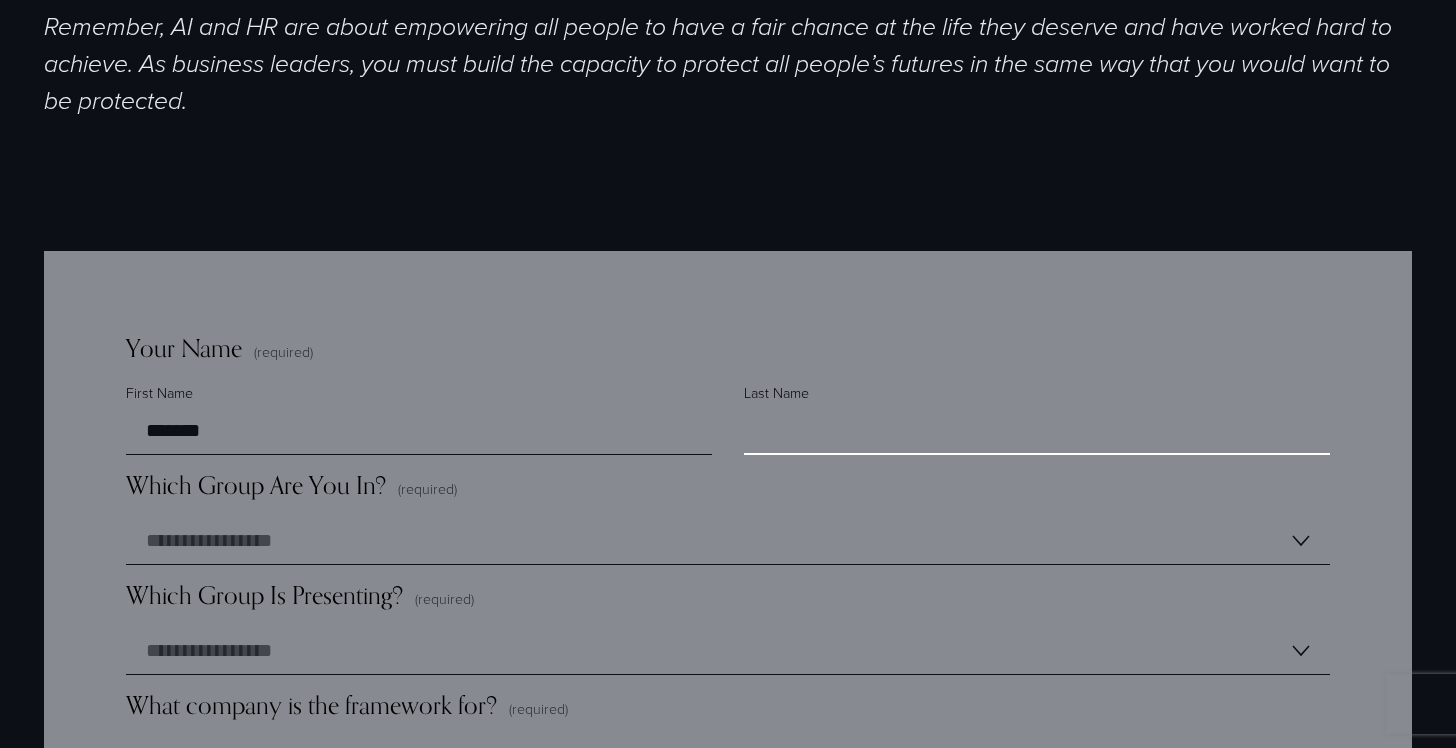 type on "*******" 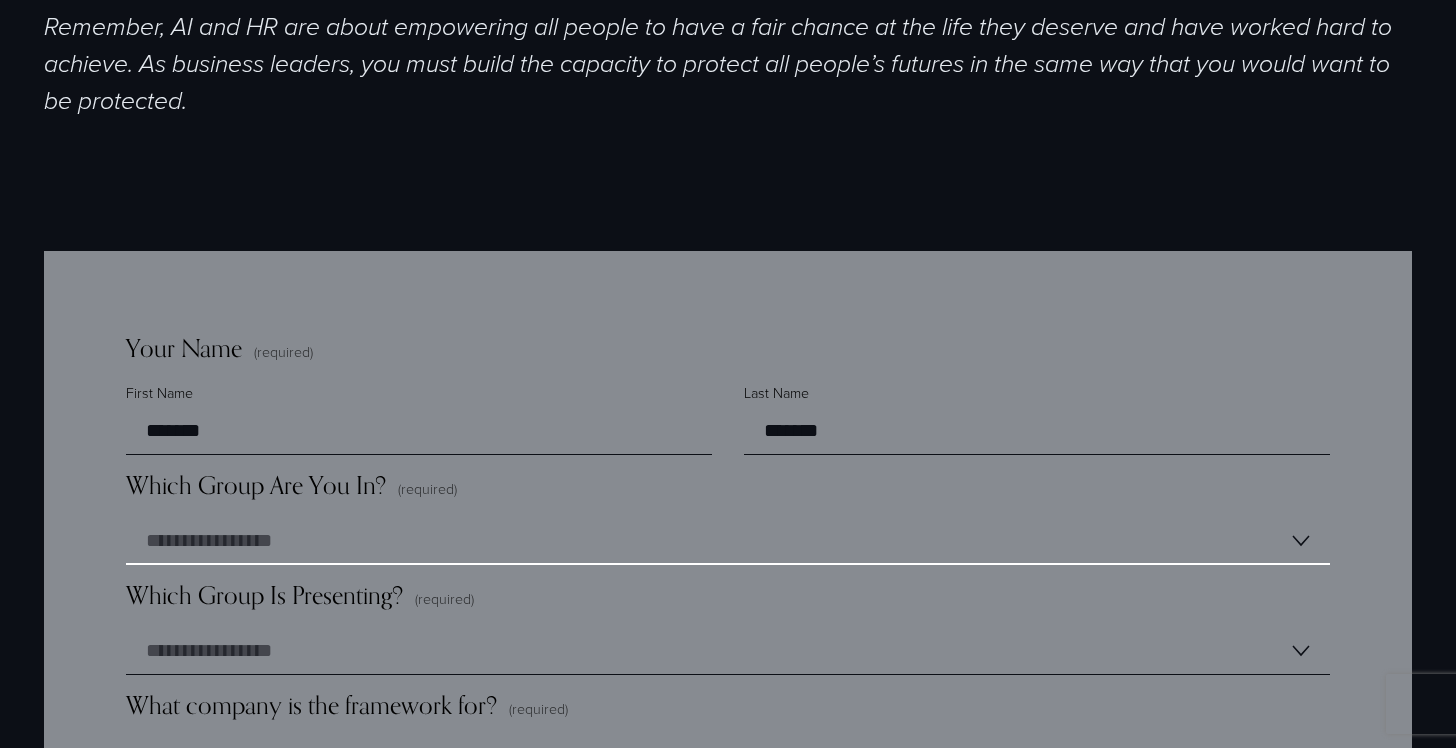 click on "**********" at bounding box center (728, 541) 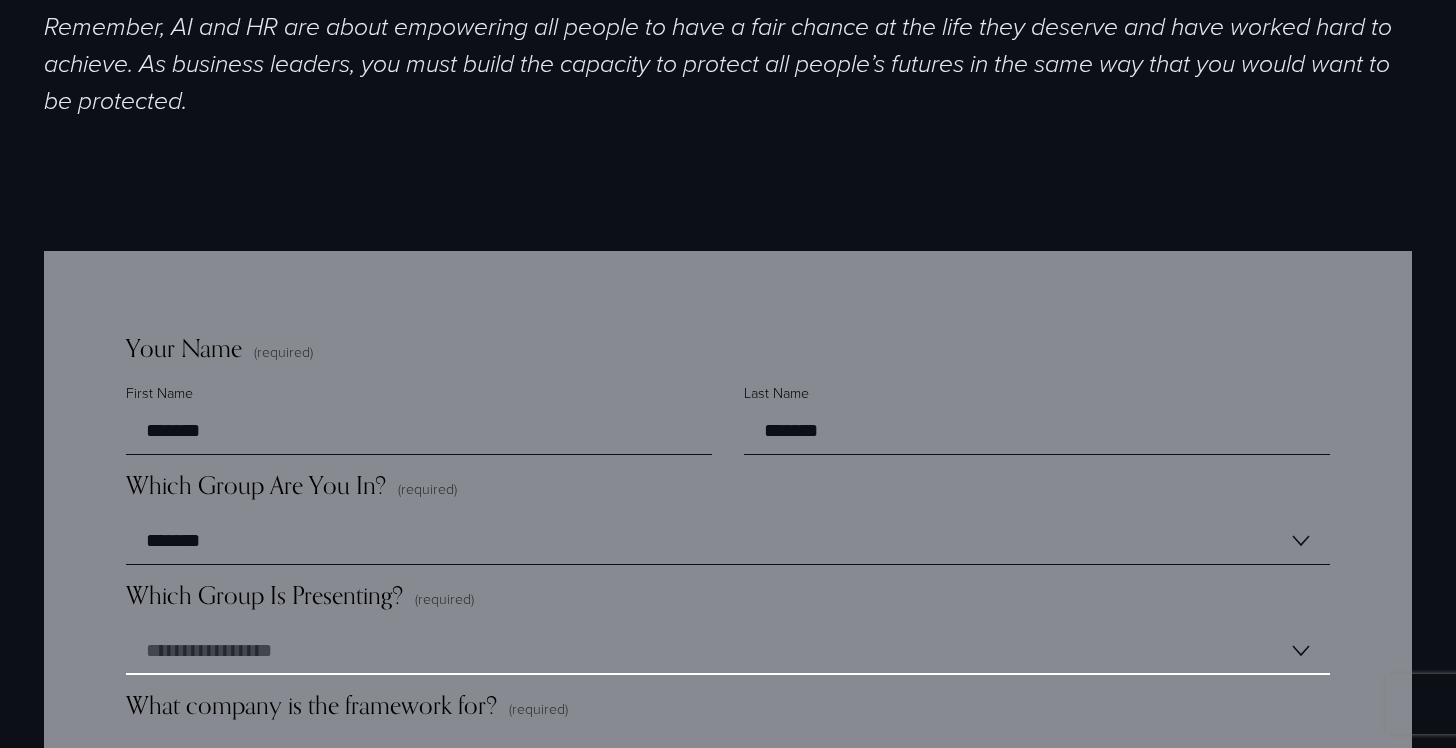 click on "**********" at bounding box center (728, 651) 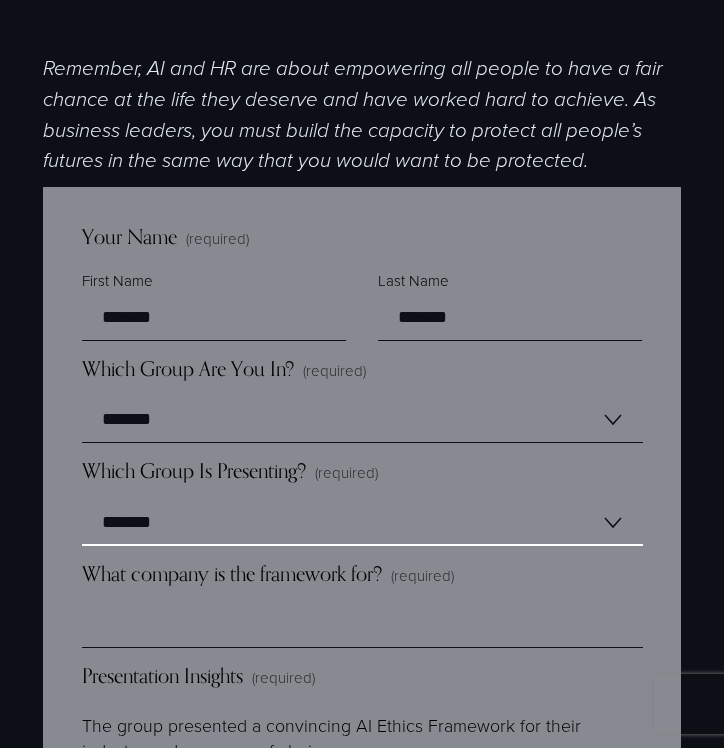 scroll, scrollTop: 1364, scrollLeft: 0, axis: vertical 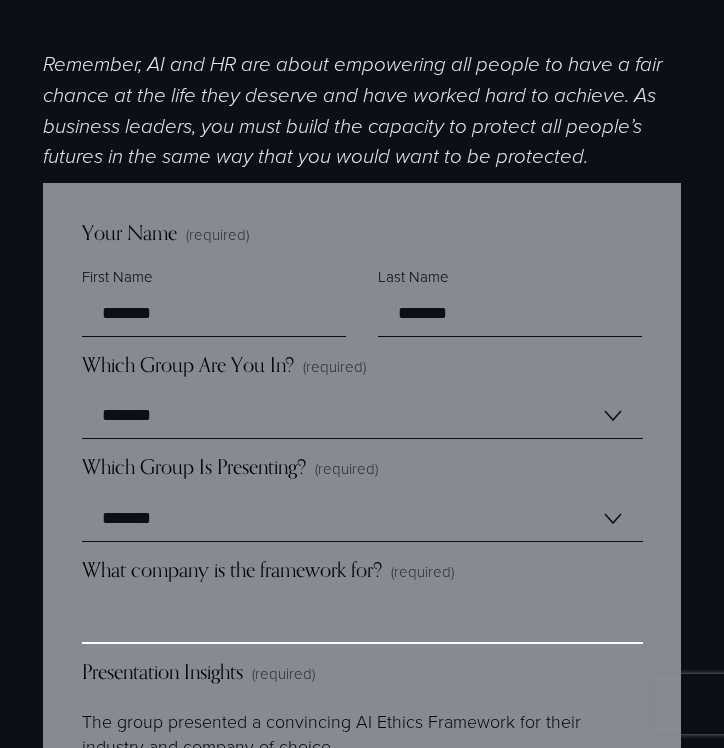 click on "What company is the framework for? (required)" at bounding box center [362, 621] 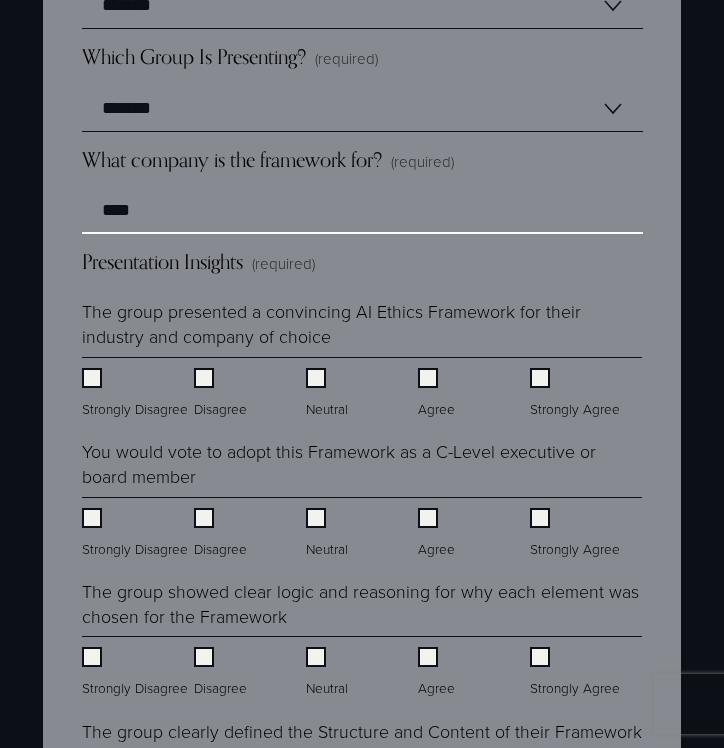 scroll, scrollTop: 1776, scrollLeft: 0, axis: vertical 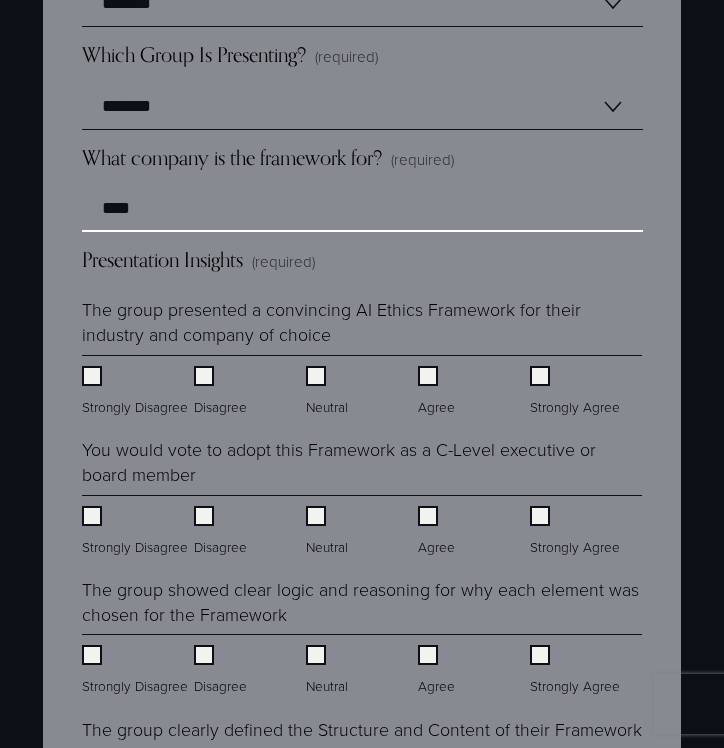 type on "****" 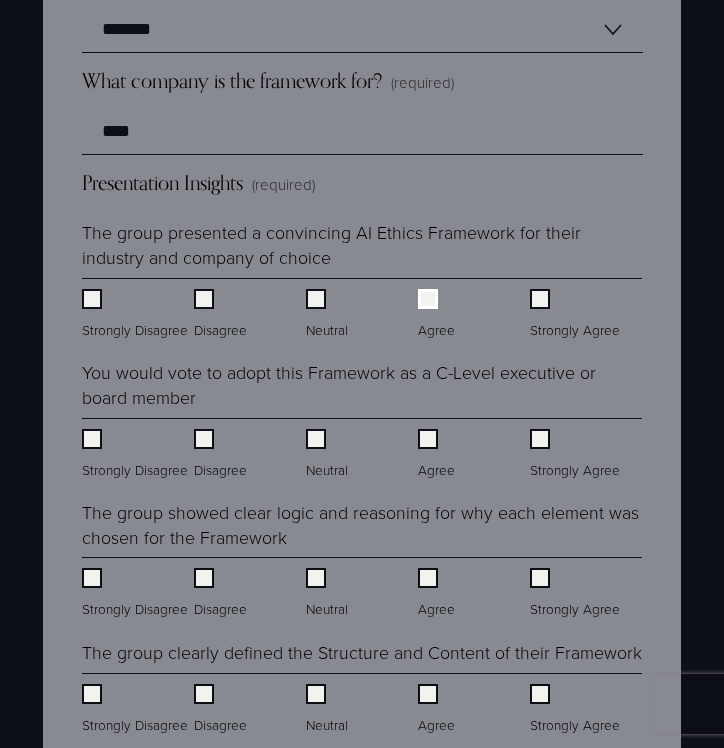 scroll, scrollTop: 1866, scrollLeft: 0, axis: vertical 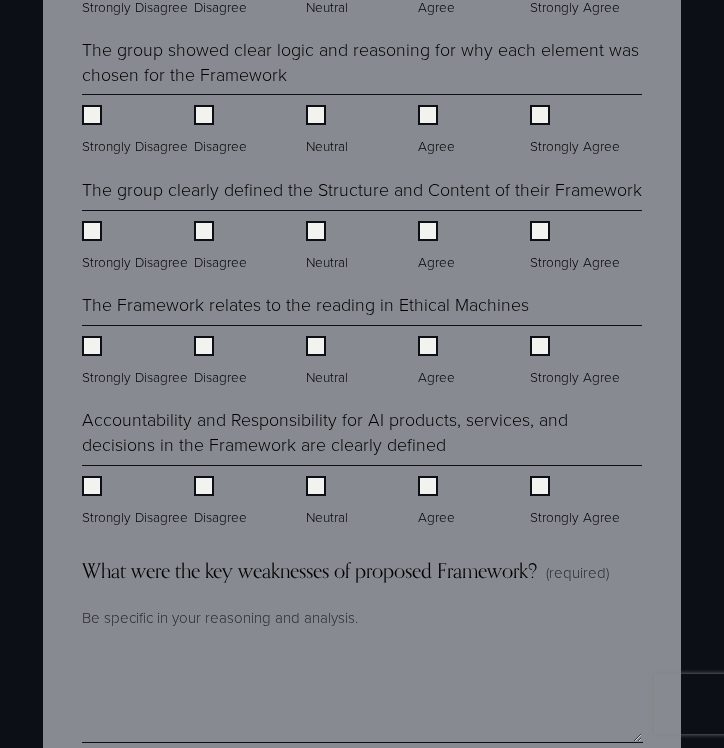 click on "Strongly Agree" at bounding box center (577, 501) 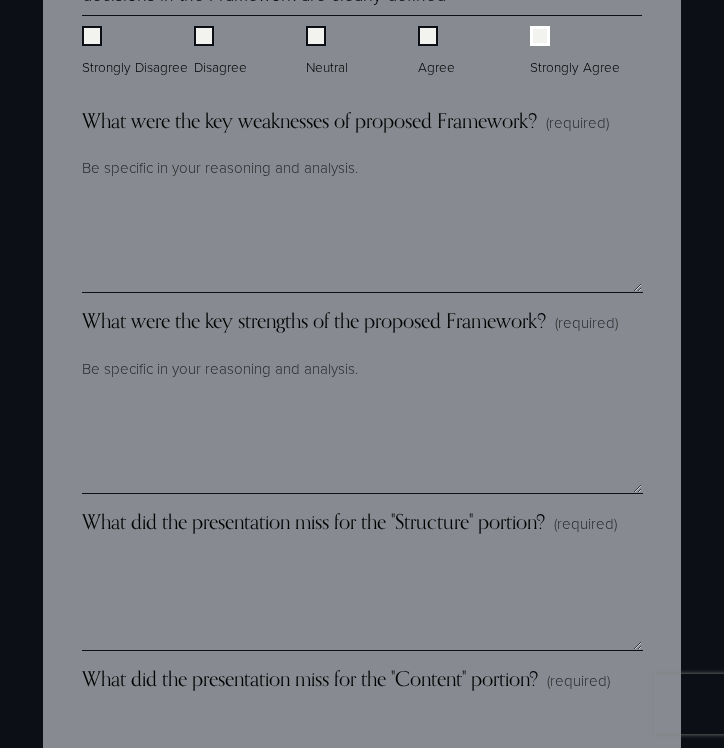 scroll, scrollTop: 2767, scrollLeft: 0, axis: vertical 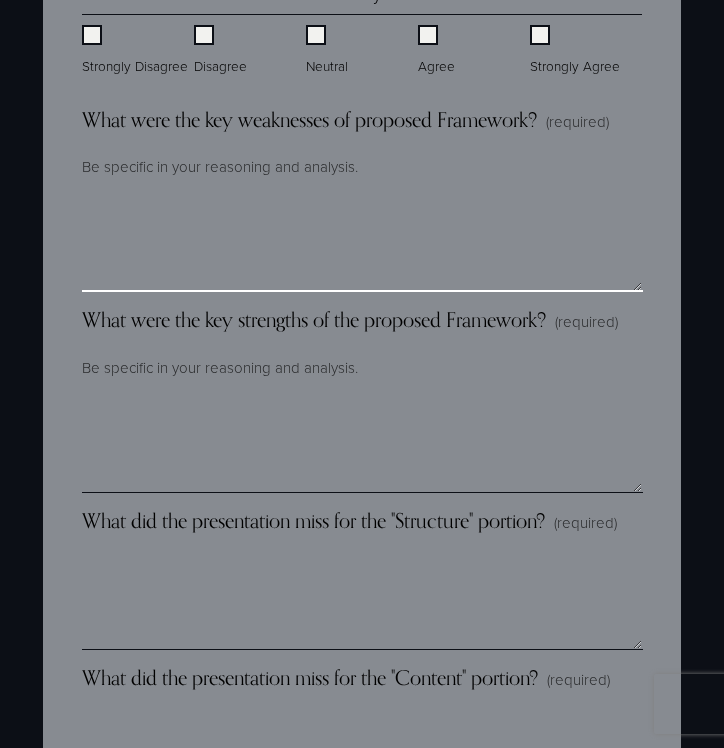 click on "What were the key weaknesses of proposed Framework? (required)" at bounding box center (362, 242) 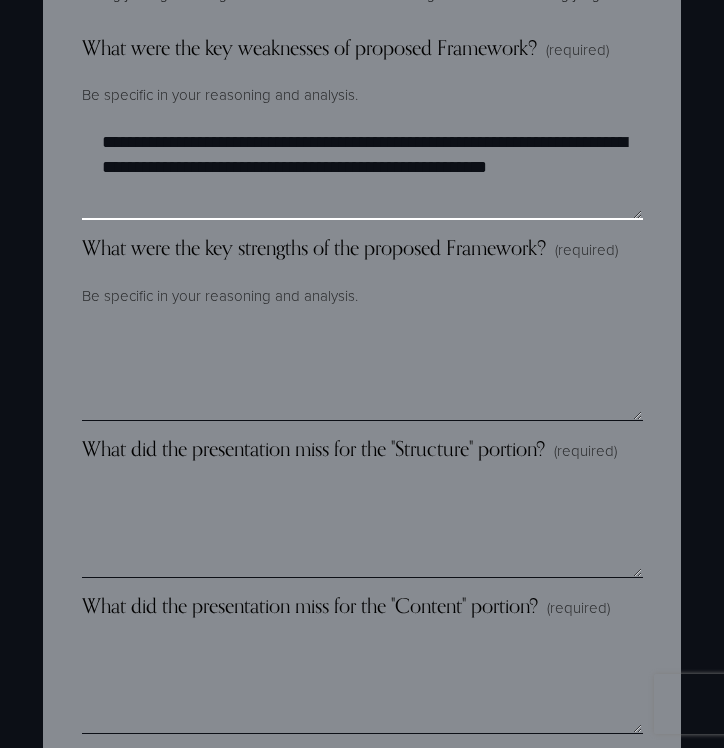 scroll, scrollTop: 2840, scrollLeft: 0, axis: vertical 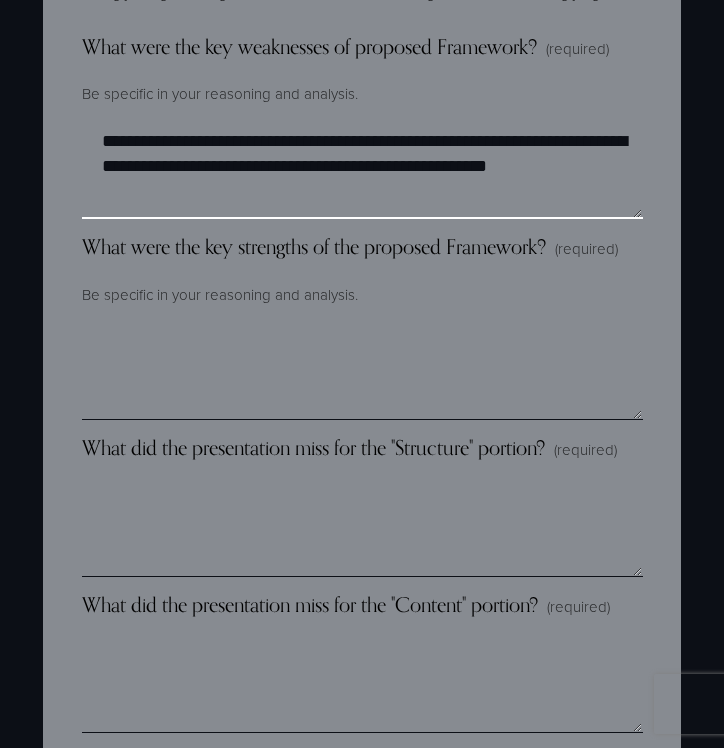 type on "**********" 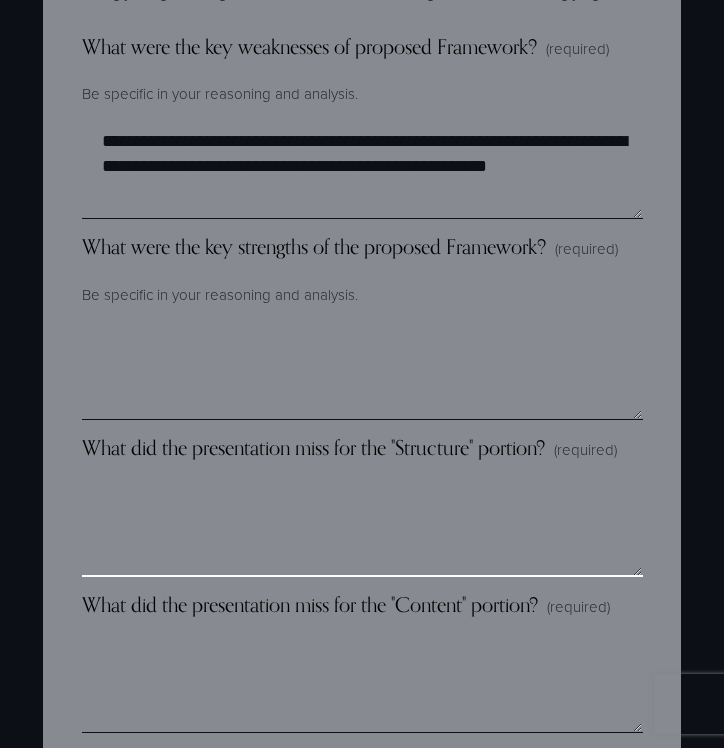 click on "What did the presentation miss for the "Structure" portion? (required)" at bounding box center (362, 527) 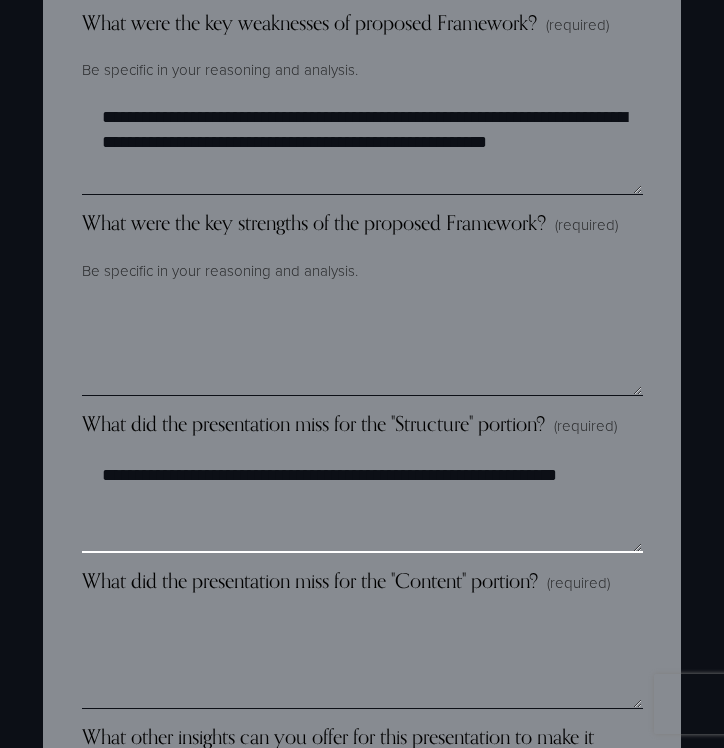 scroll, scrollTop: 2891, scrollLeft: 0, axis: vertical 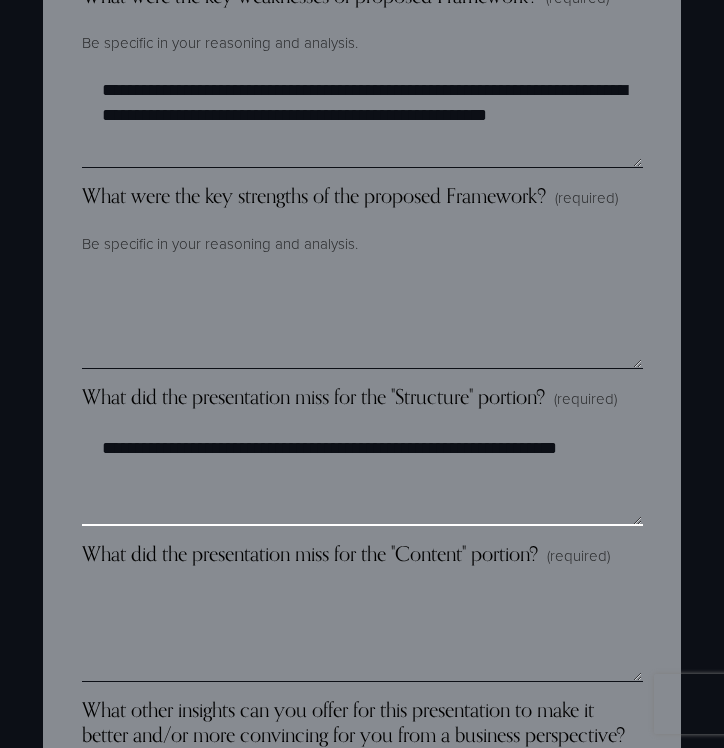 type on "**********" 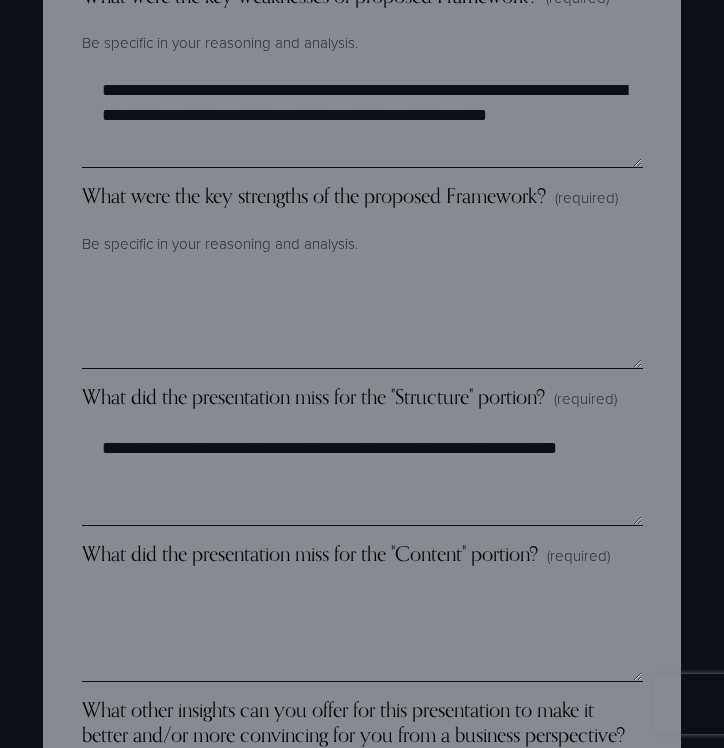 click on "What did the presentation miss for the "Content" portion?" at bounding box center (310, 554) 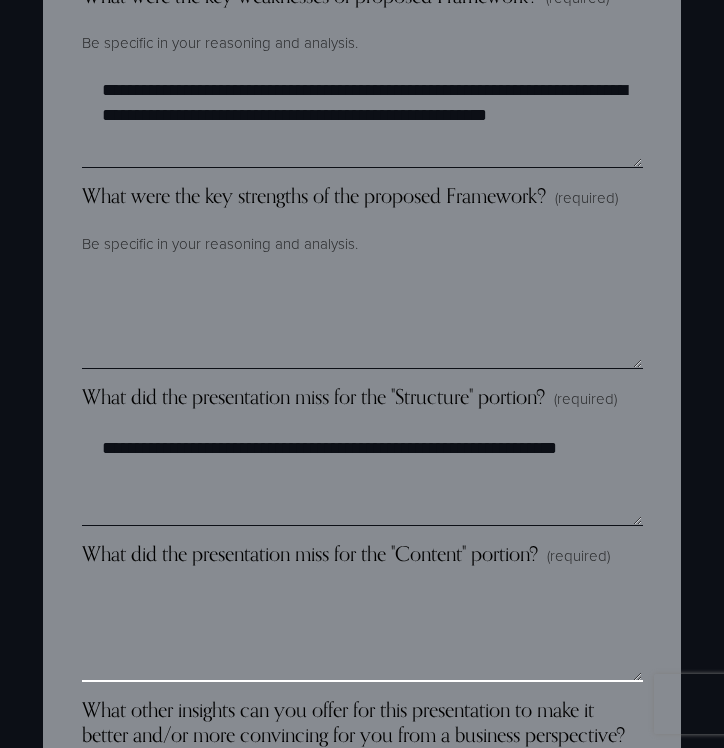 click on "What did the presentation miss for the "Content" portion? (required)" at bounding box center (362, 632) 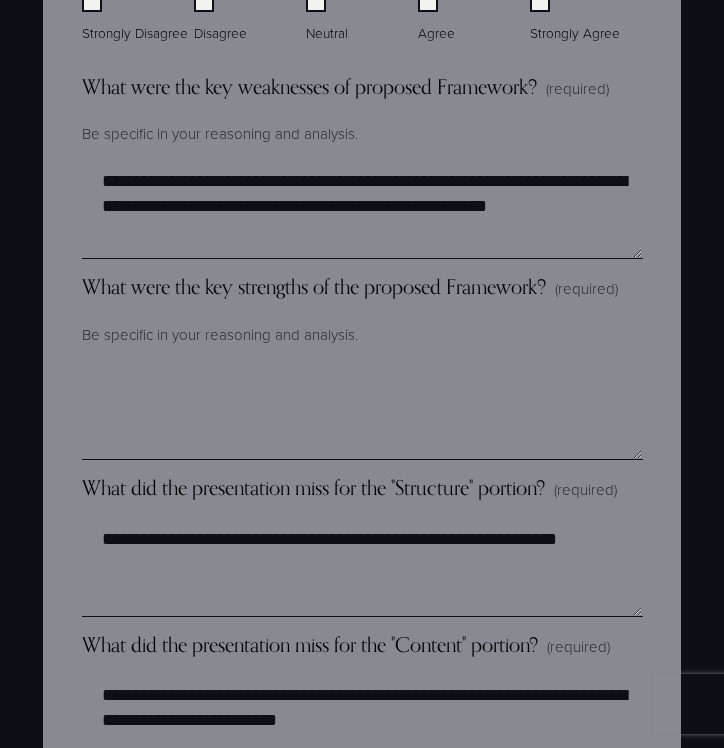 scroll, scrollTop: 2796, scrollLeft: 0, axis: vertical 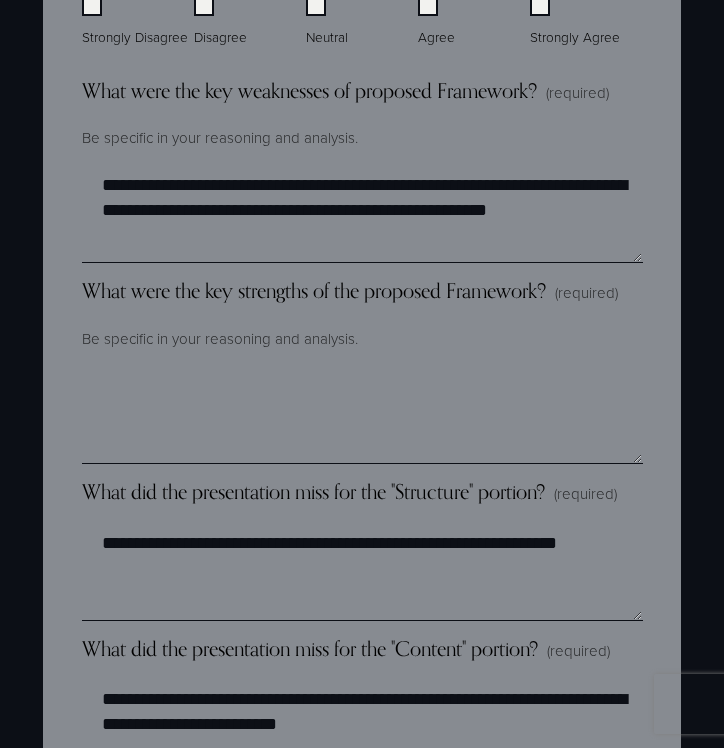 type on "**********" 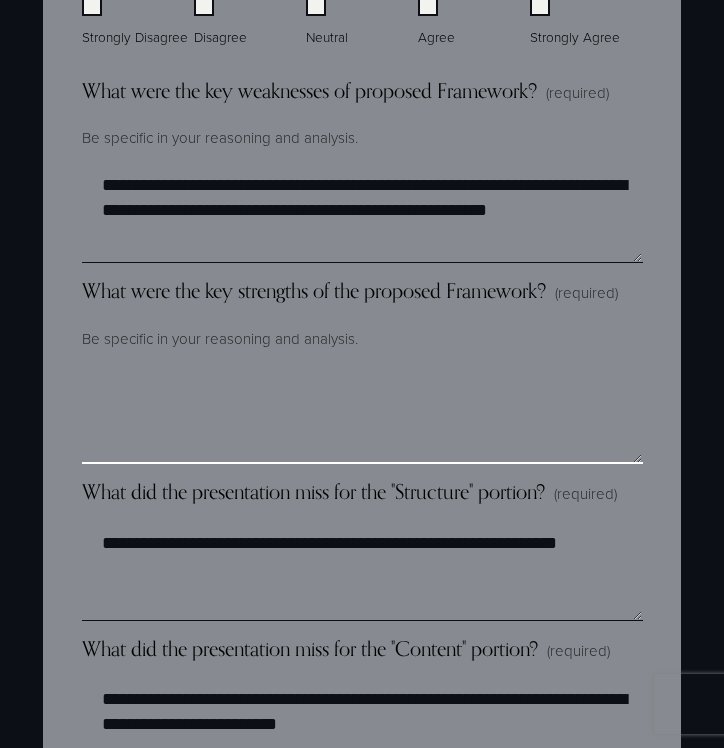 click on "What were the key strengths of the proposed Framework? (required)" at bounding box center [362, 414] 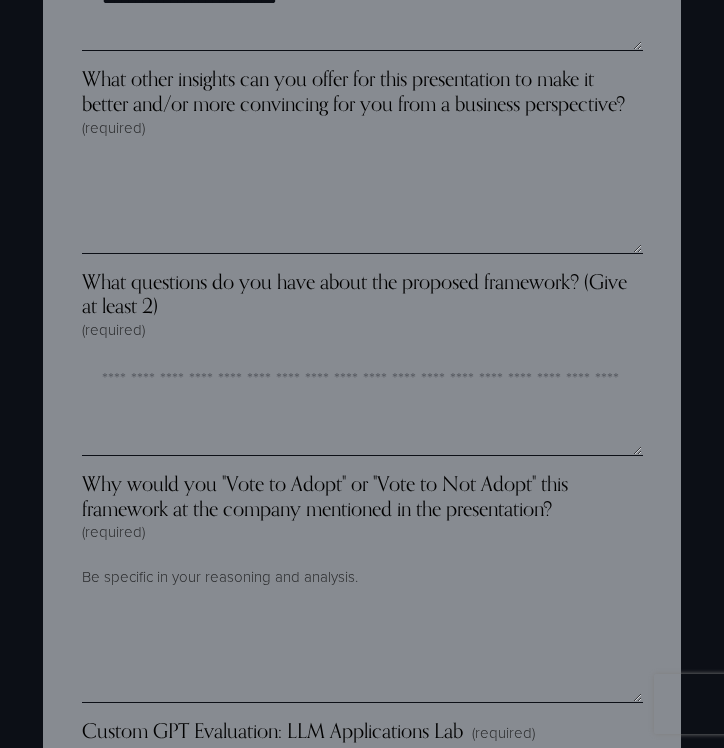 scroll, scrollTop: 3527, scrollLeft: 0, axis: vertical 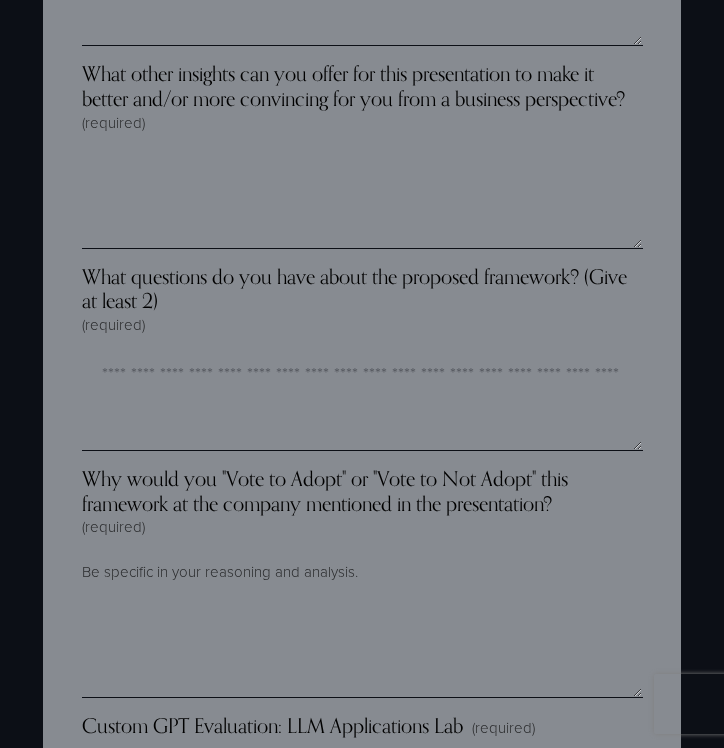 click on "Be specific in your reasoning and analysis." at bounding box center (362, 571) 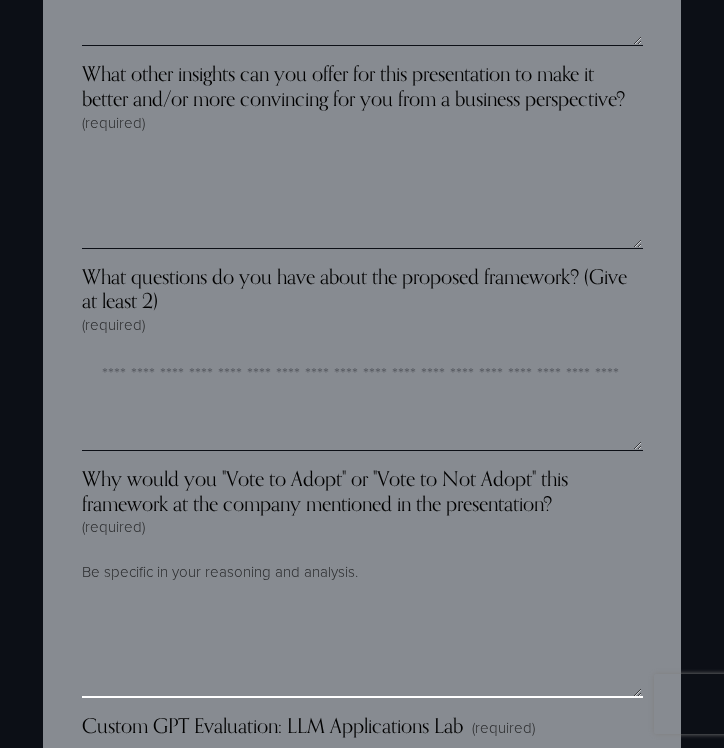 click on "Why would you "Vote to Adopt" or "Vote to Not Adopt" this framework at the company mentioned in the presentation? (required)" at bounding box center (362, 648) 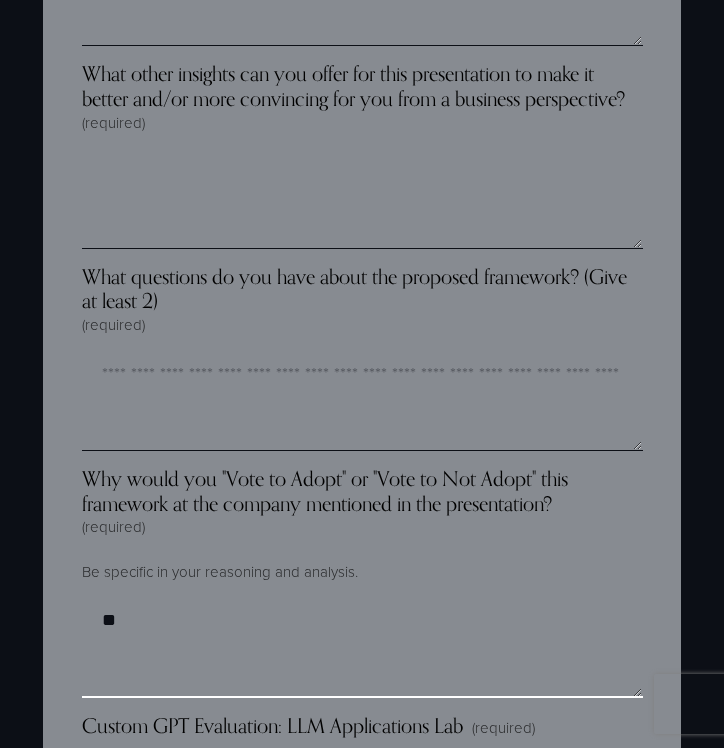 type on "*" 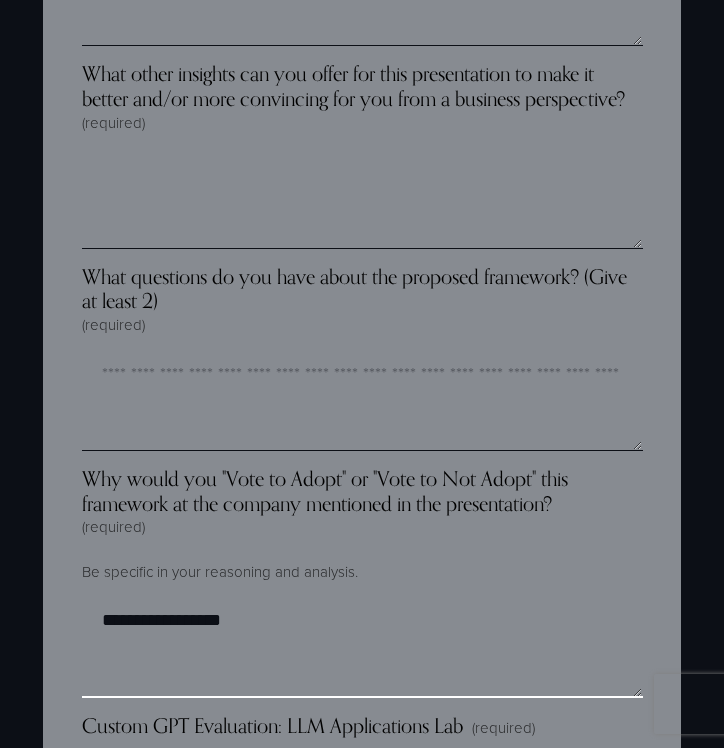 type on "**********" 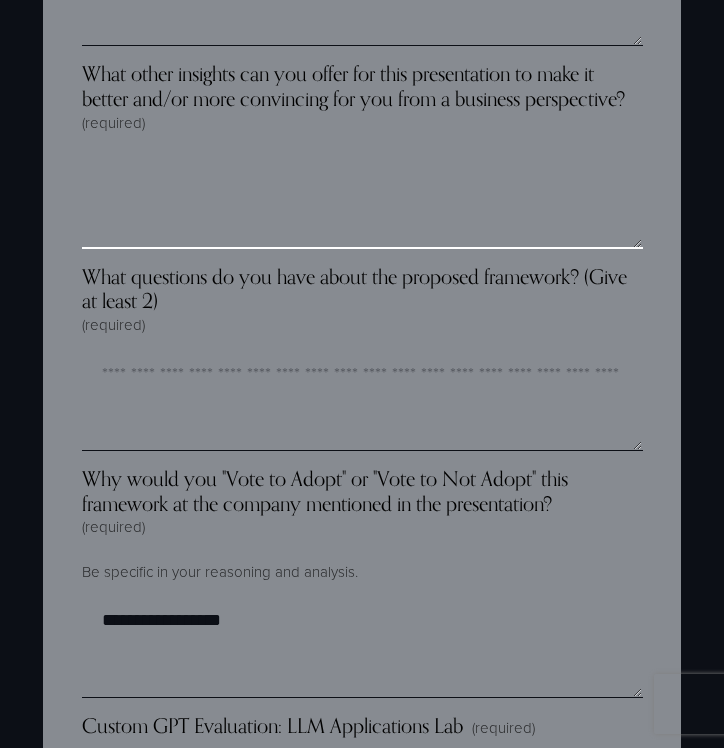 click on "What other insights can you offer for this presentation to make it better and/or more convincing for you from a business perspective? (required)" at bounding box center (362, 199) 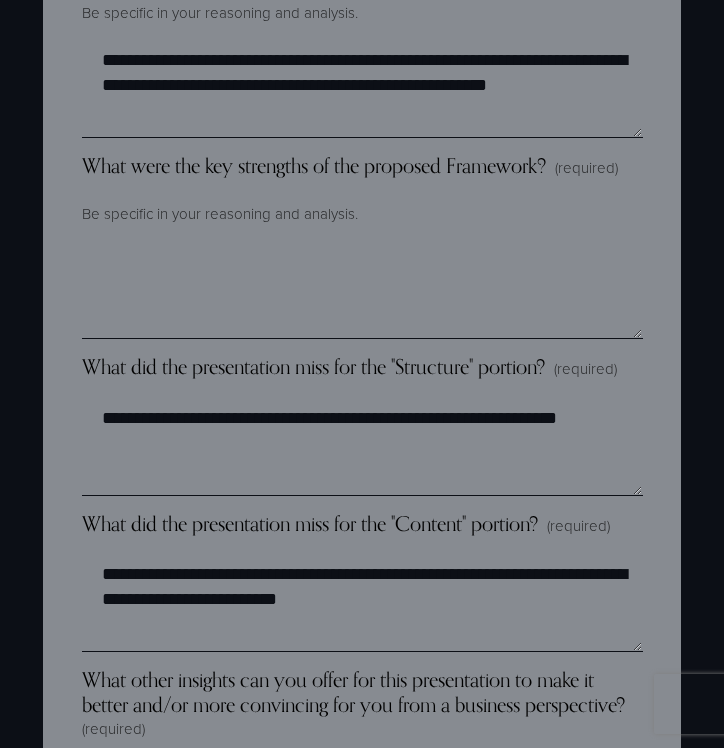 scroll, scrollTop: 2918, scrollLeft: 0, axis: vertical 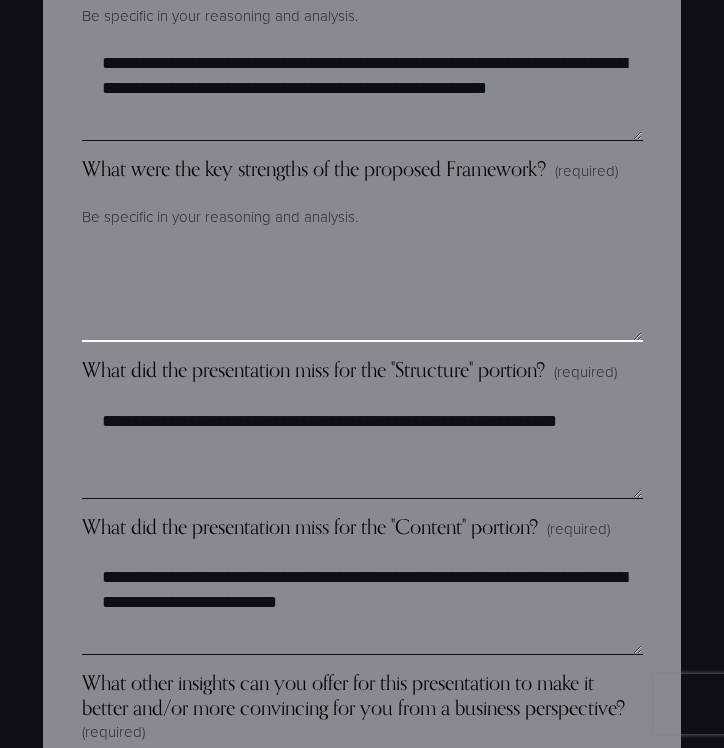 click on "What were the key strengths of the proposed Framework? (required)" at bounding box center [362, 292] 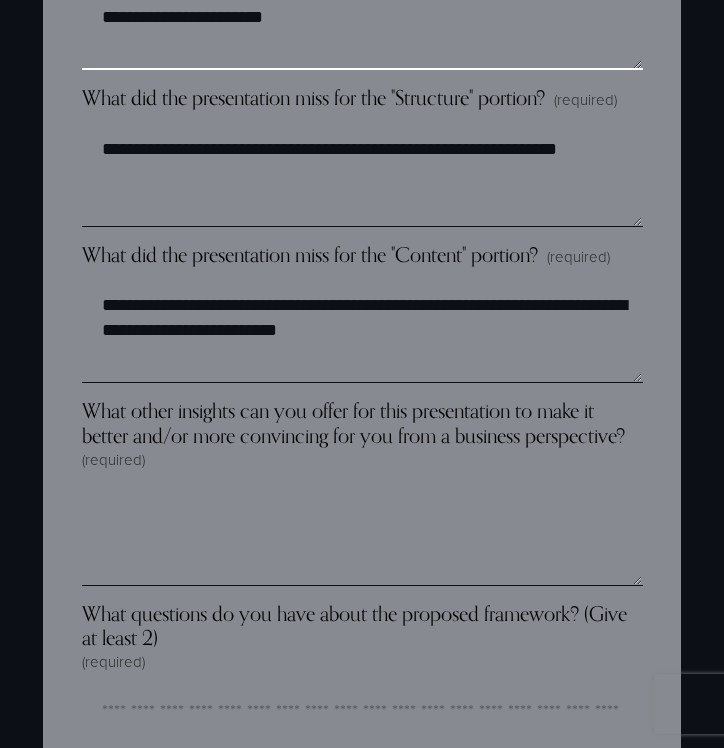 scroll, scrollTop: 3195, scrollLeft: 0, axis: vertical 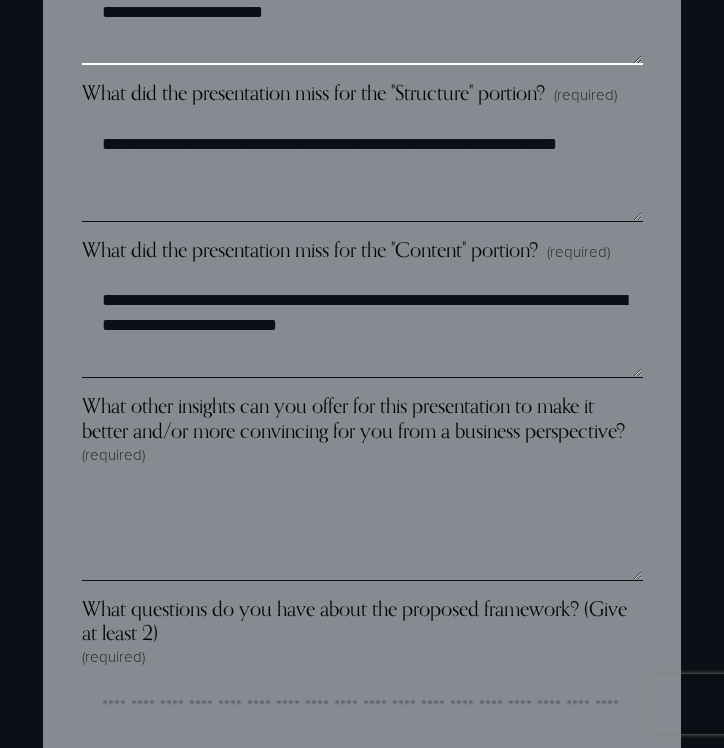 type on "**********" 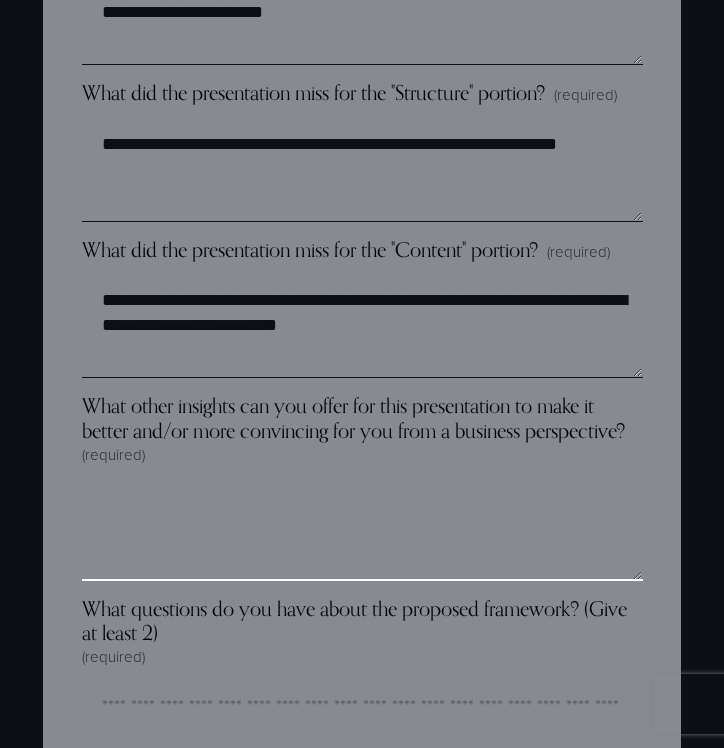 click on "What other insights can you offer for this presentation to make it better and/or more convincing for you from a business perspective? (required)" at bounding box center (362, 531) 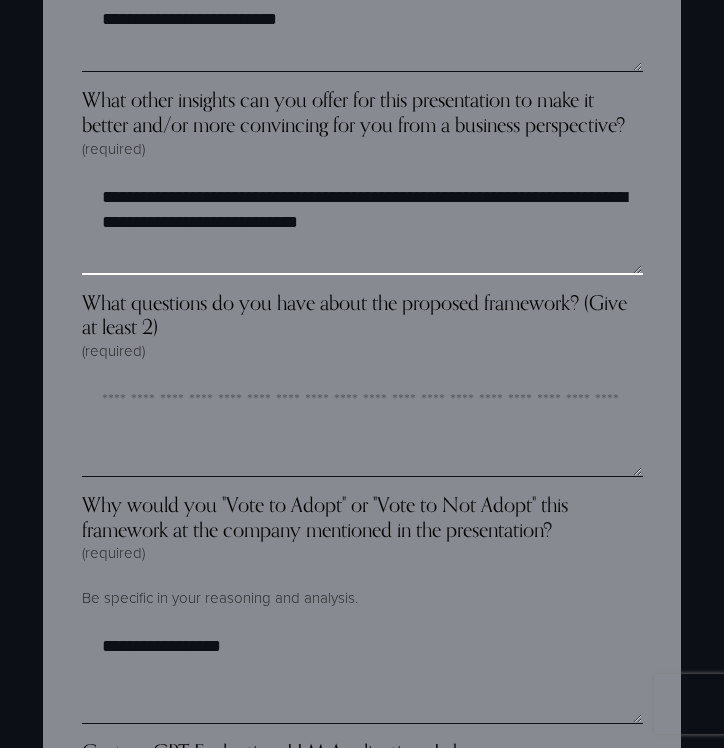 scroll, scrollTop: 3509, scrollLeft: 0, axis: vertical 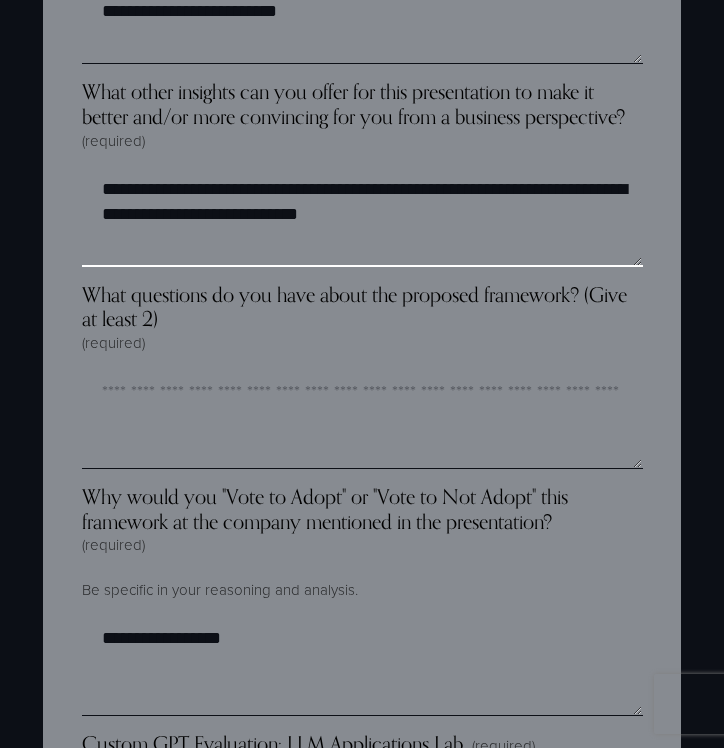 type on "**********" 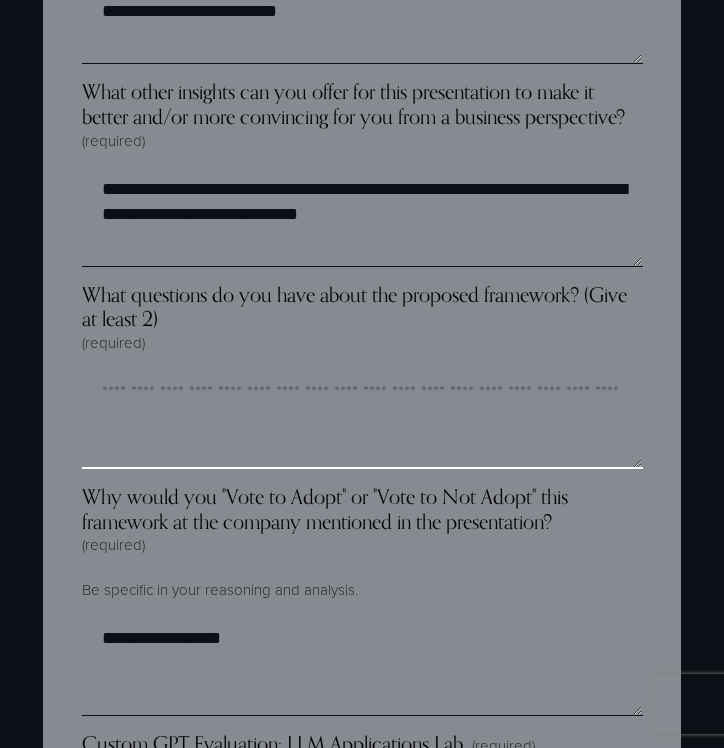 click on "What questions do you have about the proposed framework? (Give at least 2)  (required)" at bounding box center [362, 419] 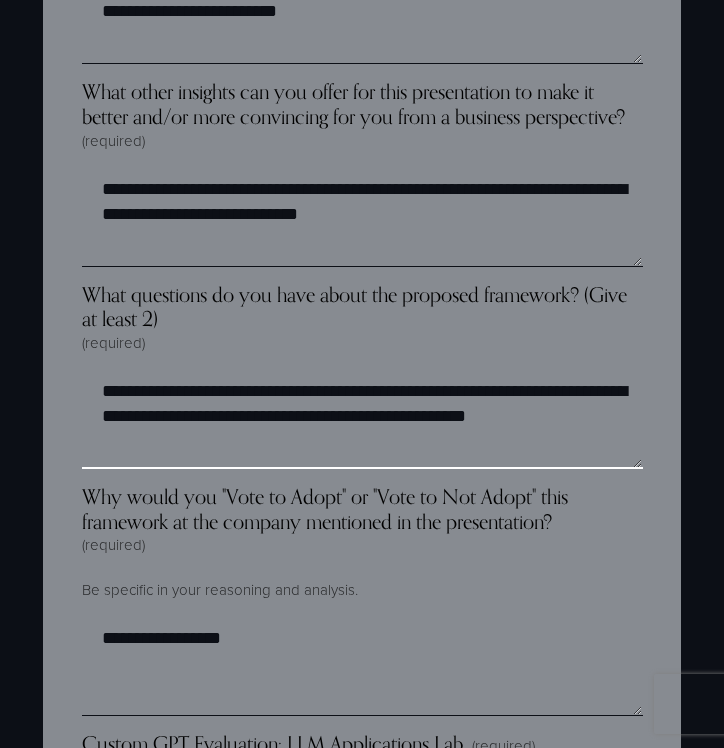 scroll, scrollTop: 0, scrollLeft: 0, axis: both 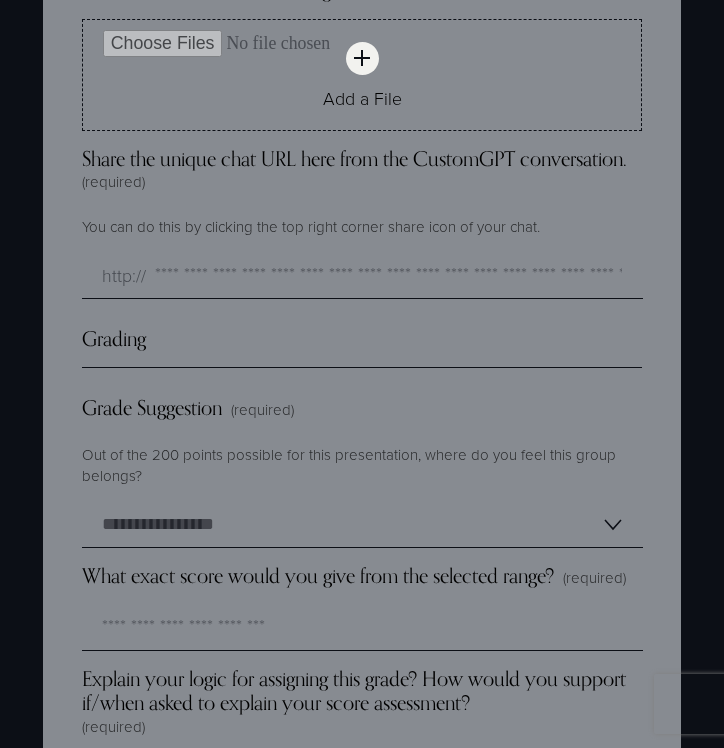 type on "**********" 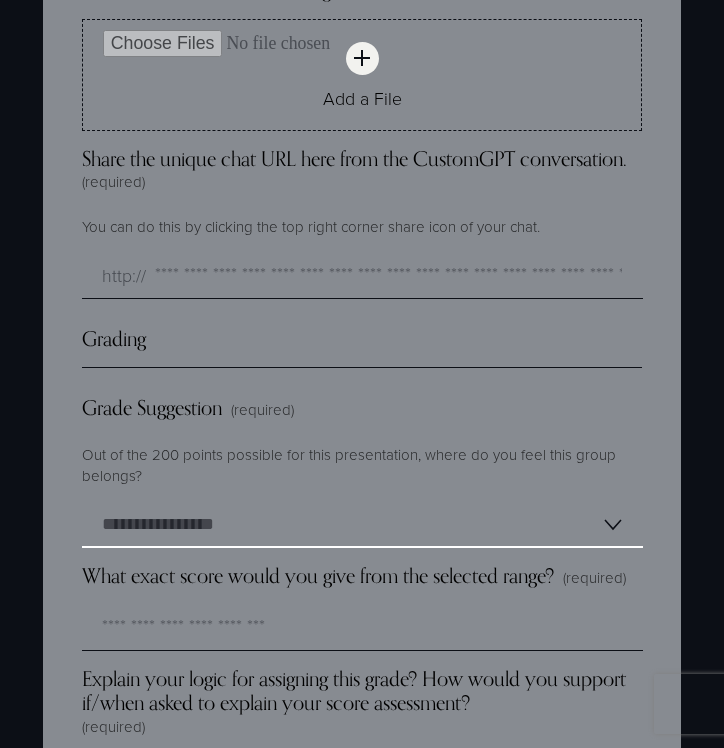 click on "**********" at bounding box center (362, 525) 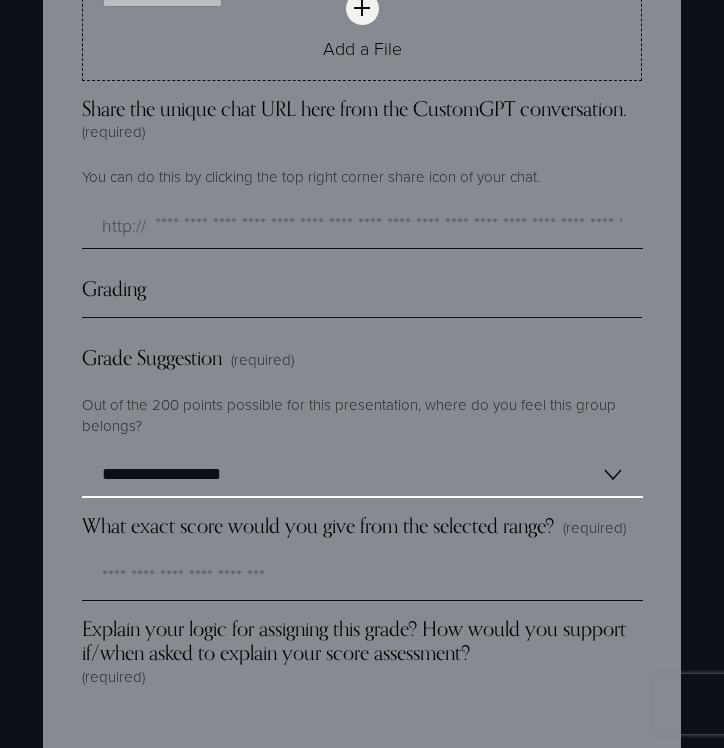 scroll, scrollTop: 5497, scrollLeft: 0, axis: vertical 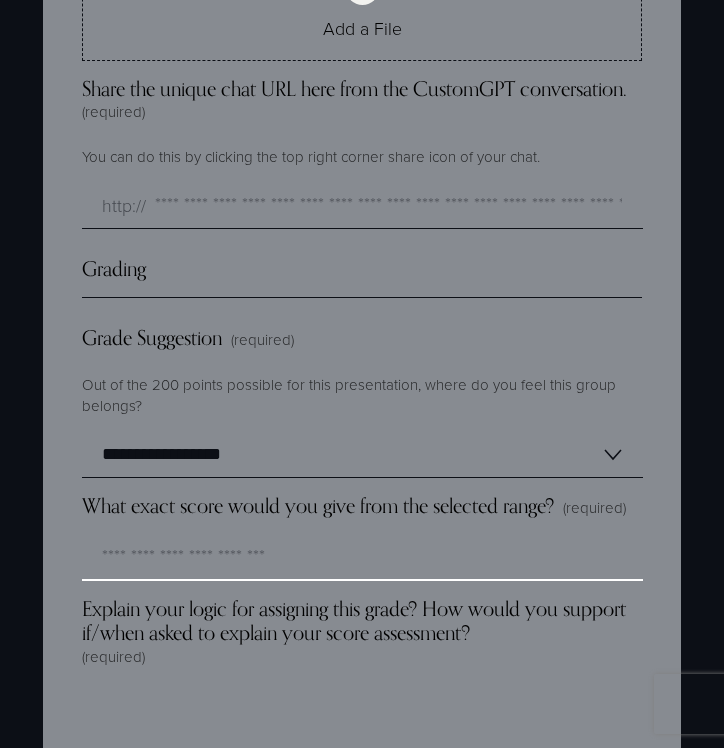 click on "What exact score would you give from the selected range? (required)" at bounding box center (362, 558) 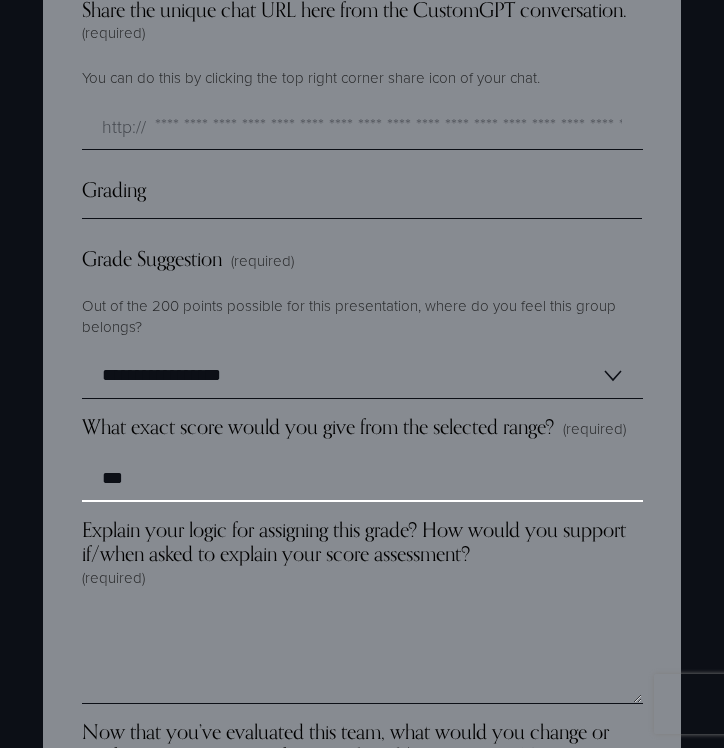scroll, scrollTop: 5577, scrollLeft: 0, axis: vertical 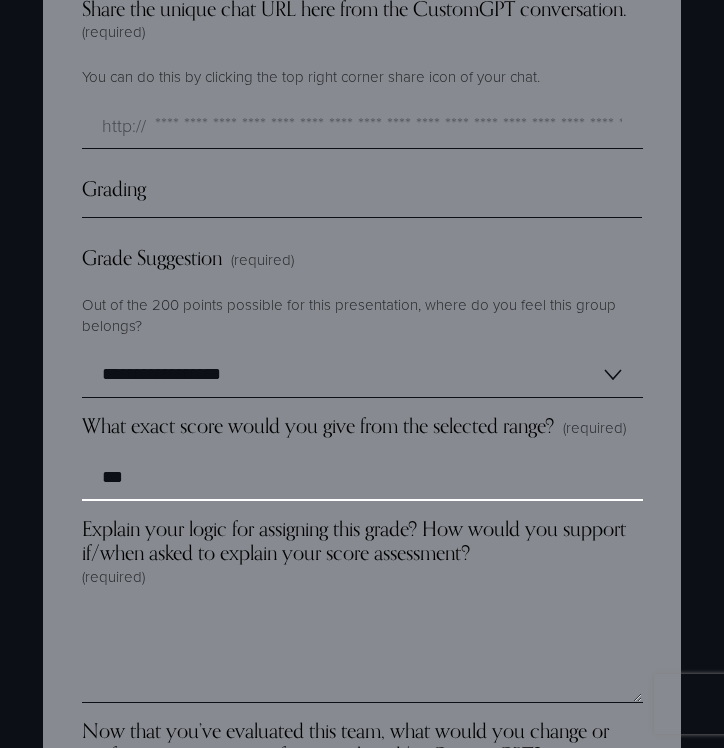 type on "***" 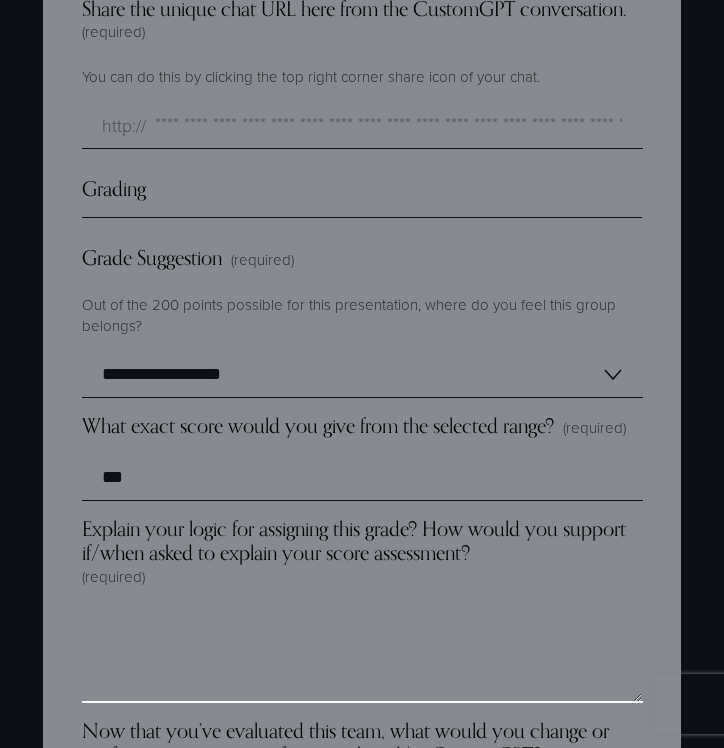 click on "Explain your logic for assigning this grade? How would you support if/when asked to explain  your score assessment? (required)" at bounding box center (362, 653) 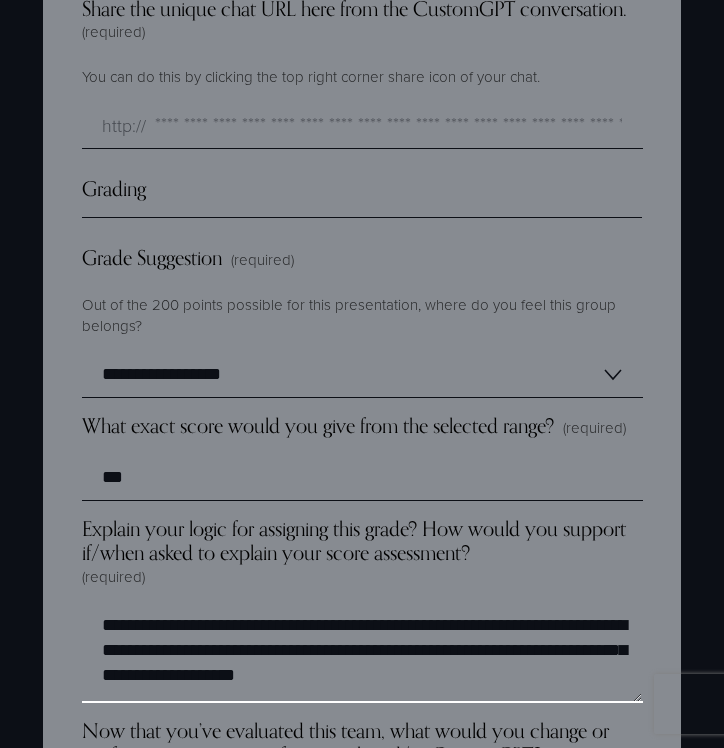 click on "**********" at bounding box center (362, 653) 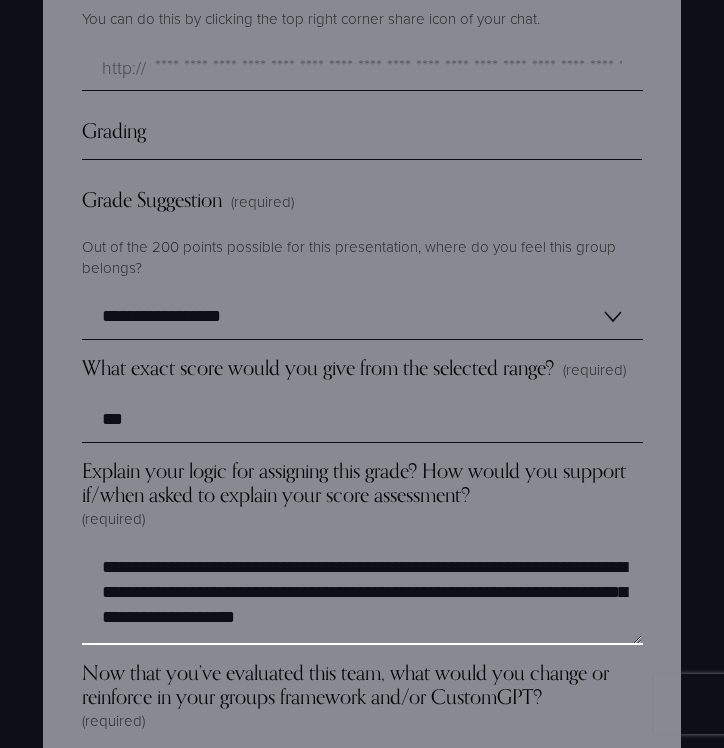 scroll, scrollTop: 5650, scrollLeft: 0, axis: vertical 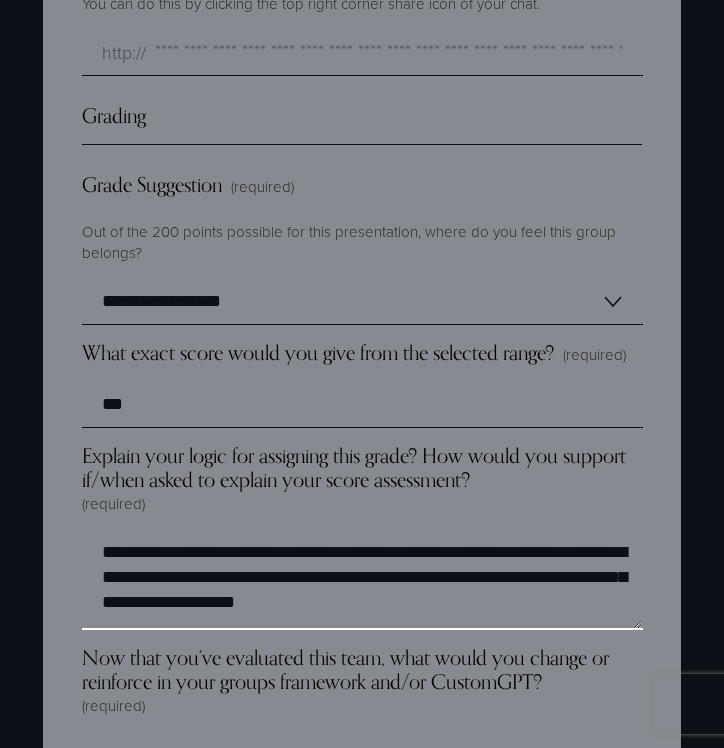click on "**********" at bounding box center (362, 580) 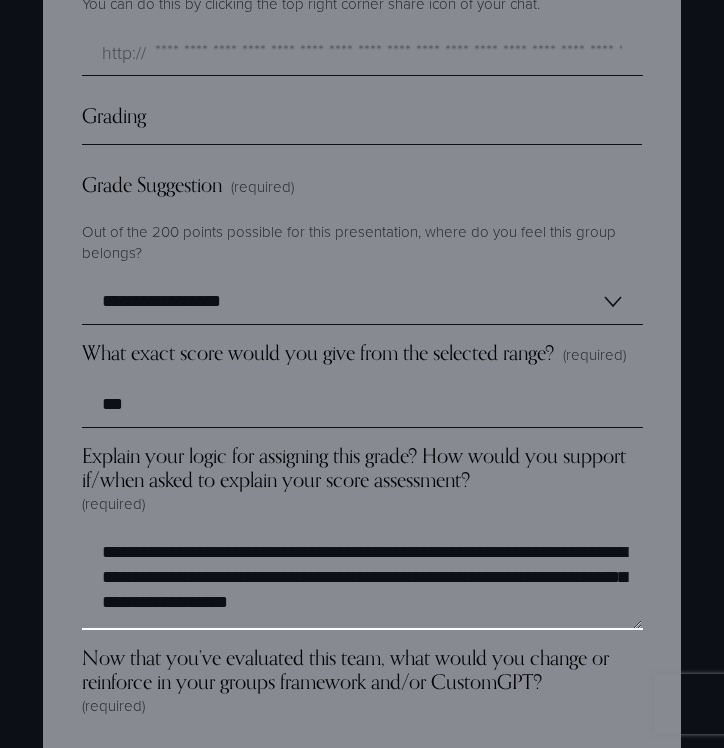 click on "**********" at bounding box center (362, 580) 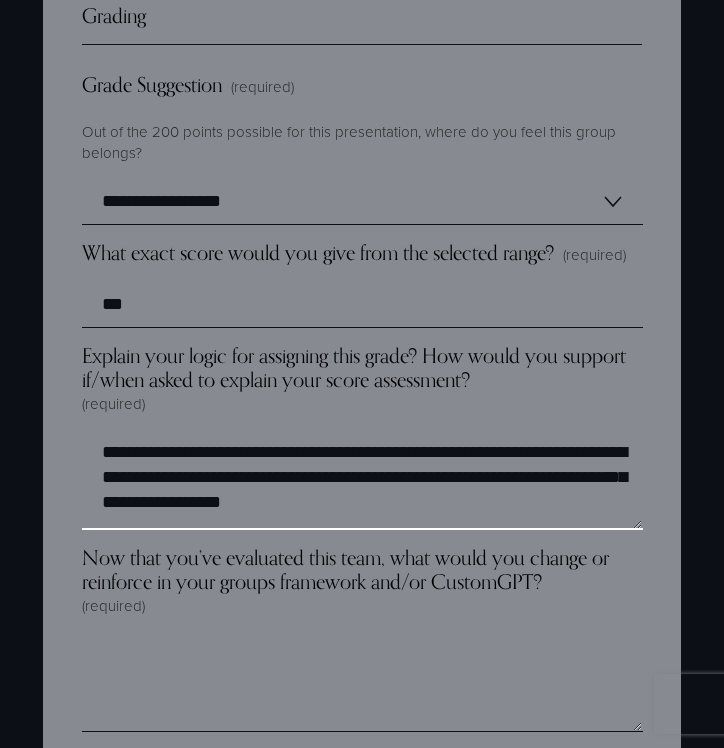 scroll, scrollTop: 5762, scrollLeft: 0, axis: vertical 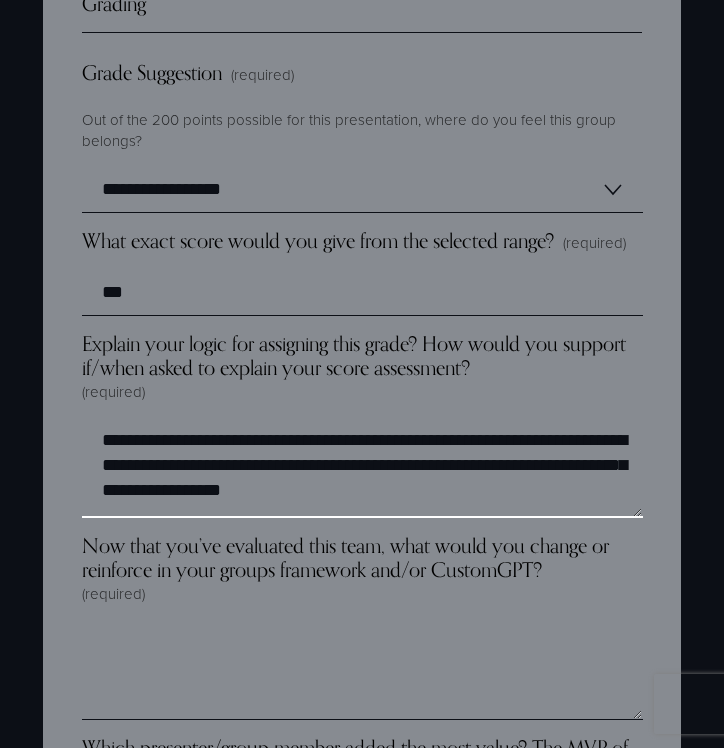 type on "**********" 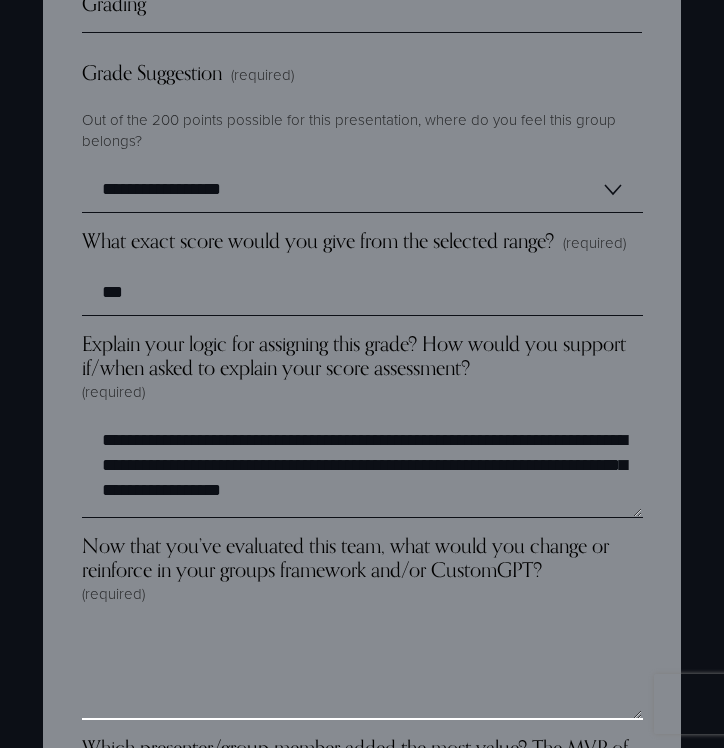 click on "Now that you’ve evaluated this team, what would you change or reinforce in your groups framework and/or CustomGPT? (required)" at bounding box center [362, 670] 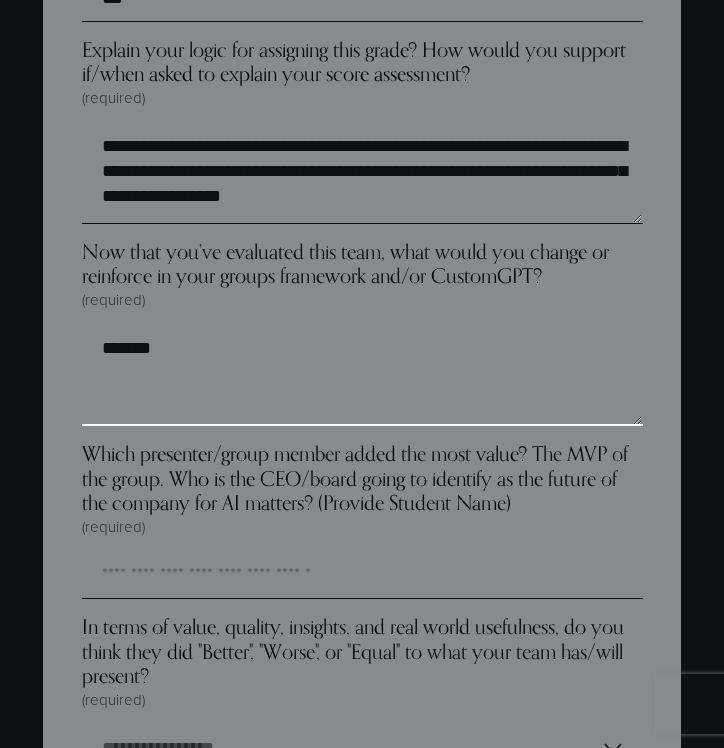 scroll, scrollTop: 6057, scrollLeft: 0, axis: vertical 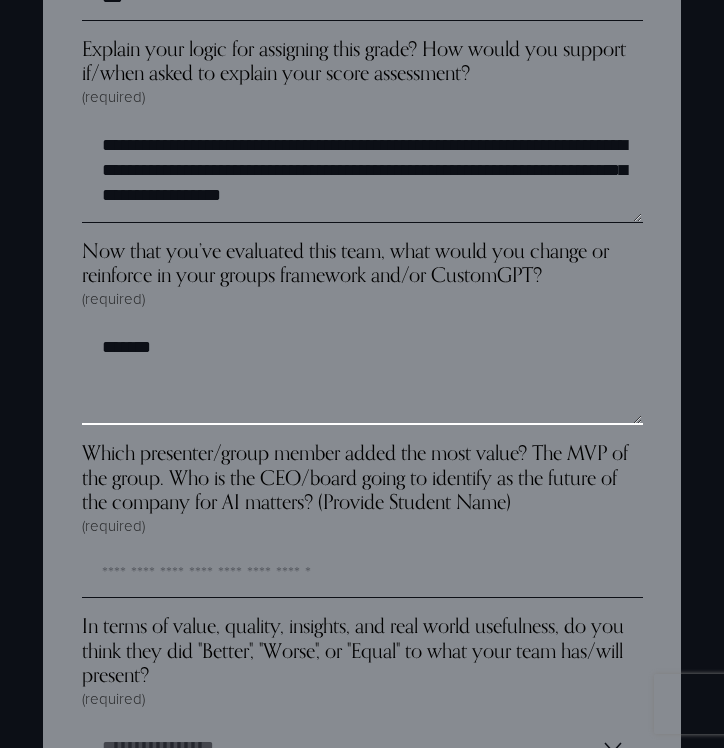 type on "*******" 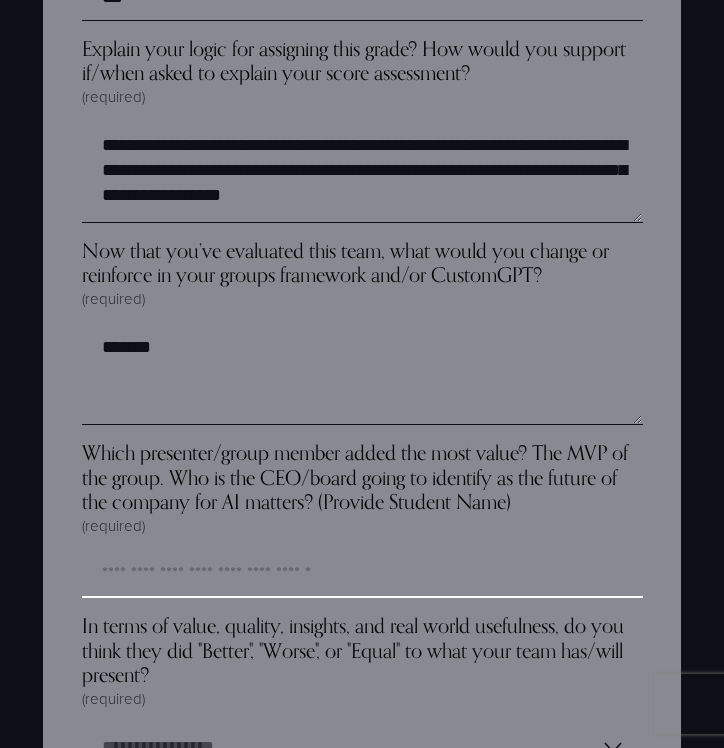 click on "Which presenter/group member added the most value? The MVP of the group. Who is the CEO/board going to identify as the future of the company for AI matters? (Provide Student Name) (required)" at bounding box center [362, 575] 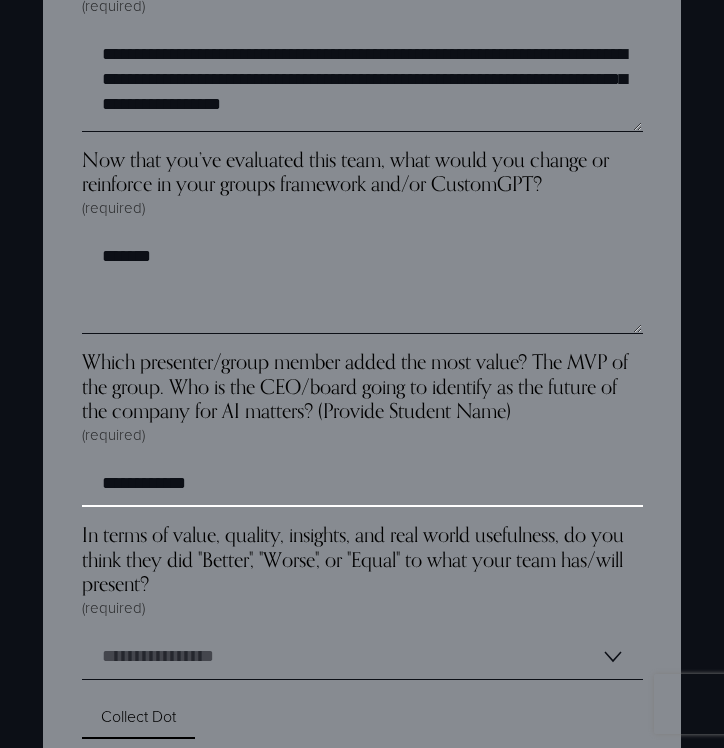 scroll, scrollTop: 6149, scrollLeft: 0, axis: vertical 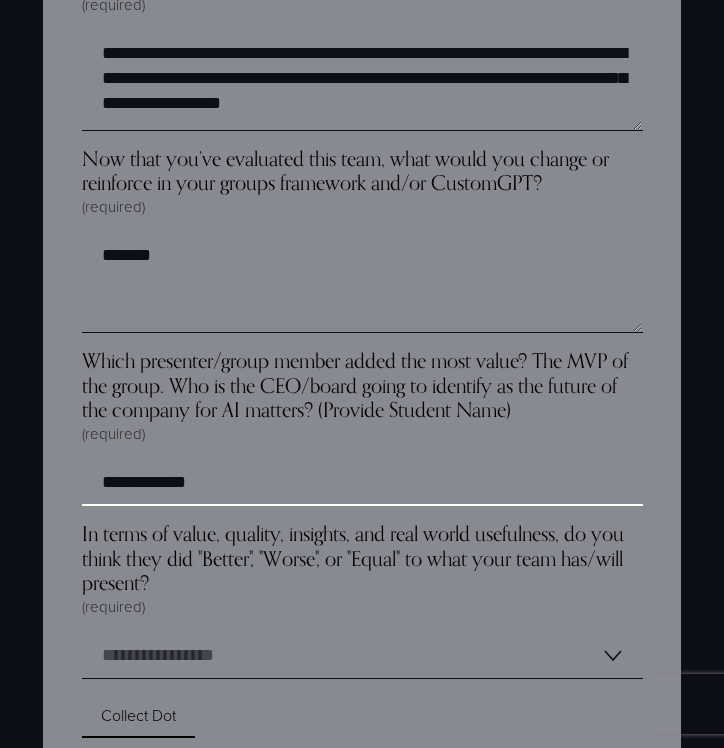 type on "**********" 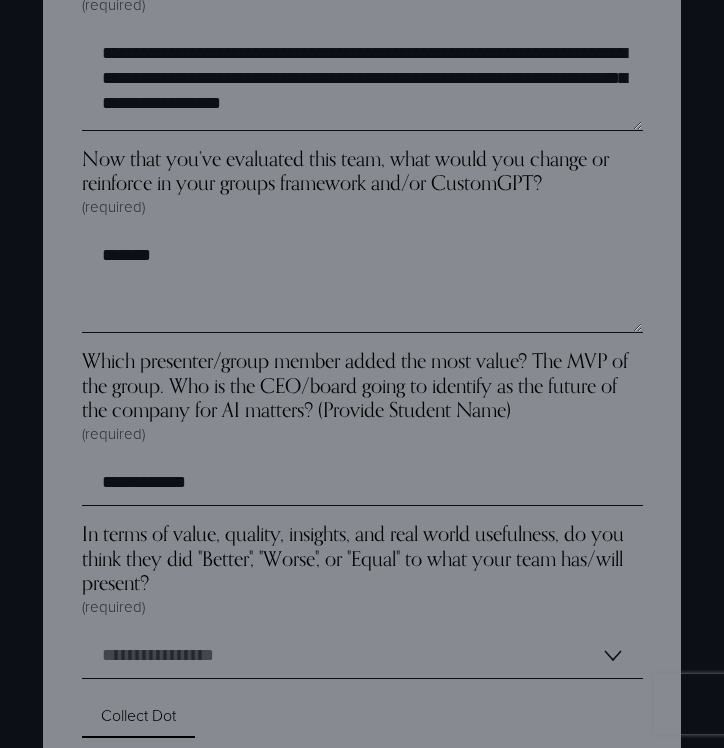 click on "In terms of value, quality, insights, and real world usefulness, do you think they did "Better", "Worse", or "Equal" to what your team has/will present? (required)" at bounding box center [362, 569] 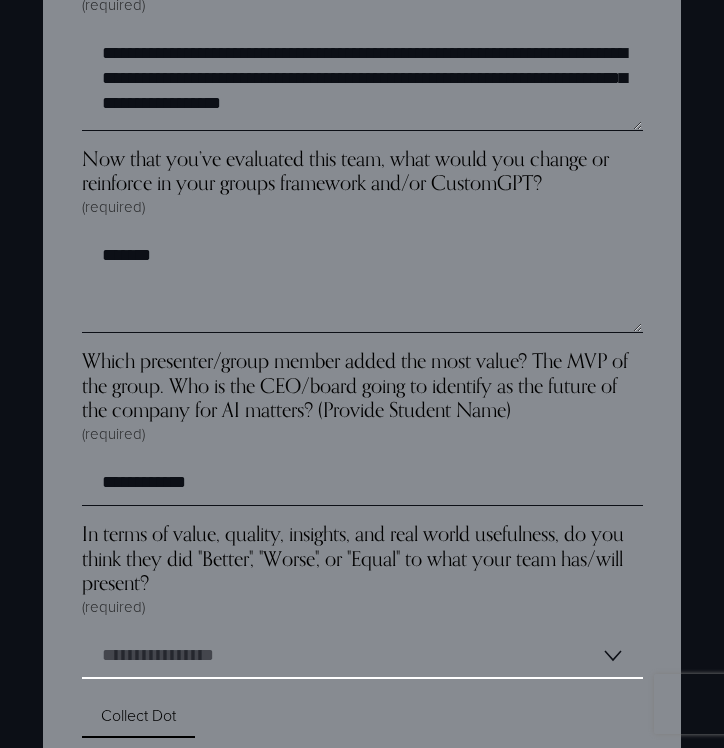 click on "**********" at bounding box center [362, 656] 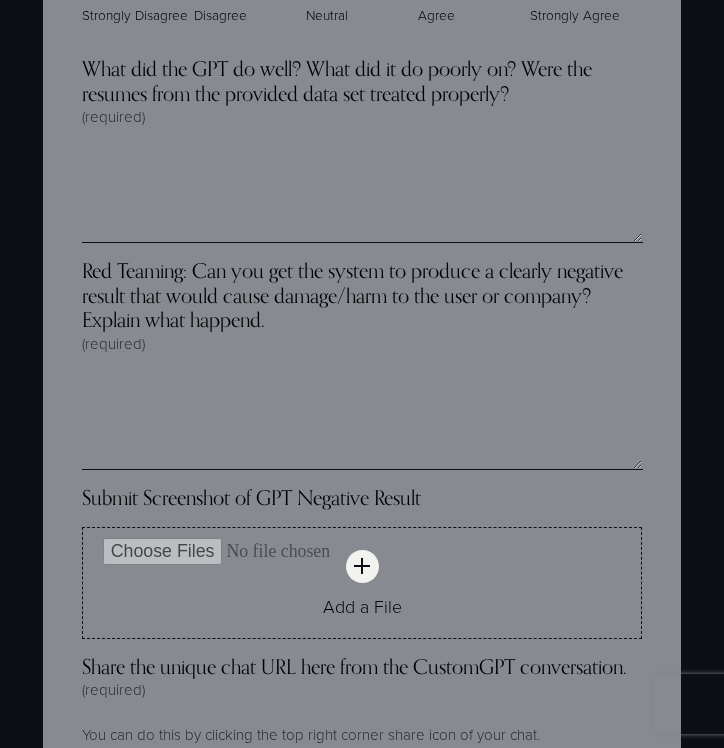 scroll, scrollTop: 4915, scrollLeft: 0, axis: vertical 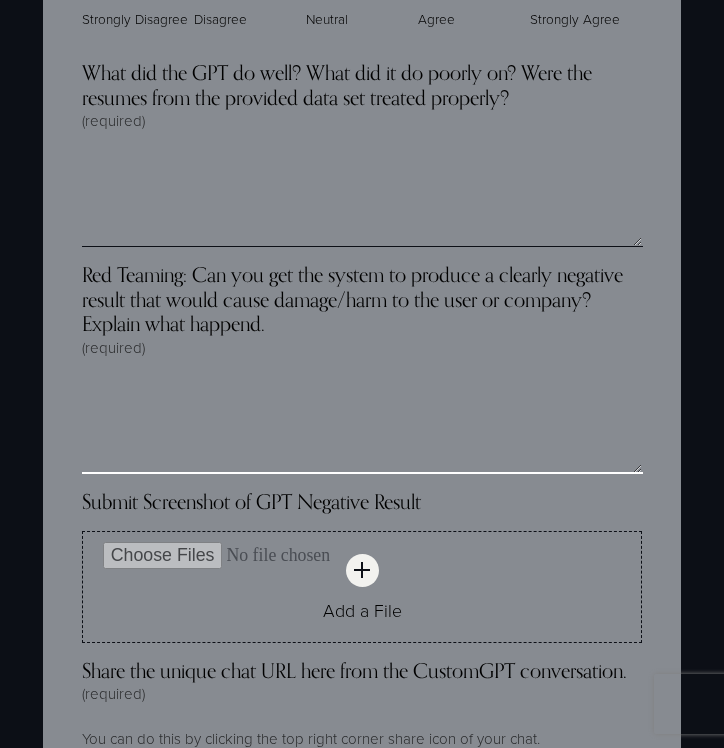 click on "Red Teaming: Can you get the system to produce a clearly negative result that would cause damage/harm to the user or company? Explain what happend. (required)" at bounding box center (362, 424) 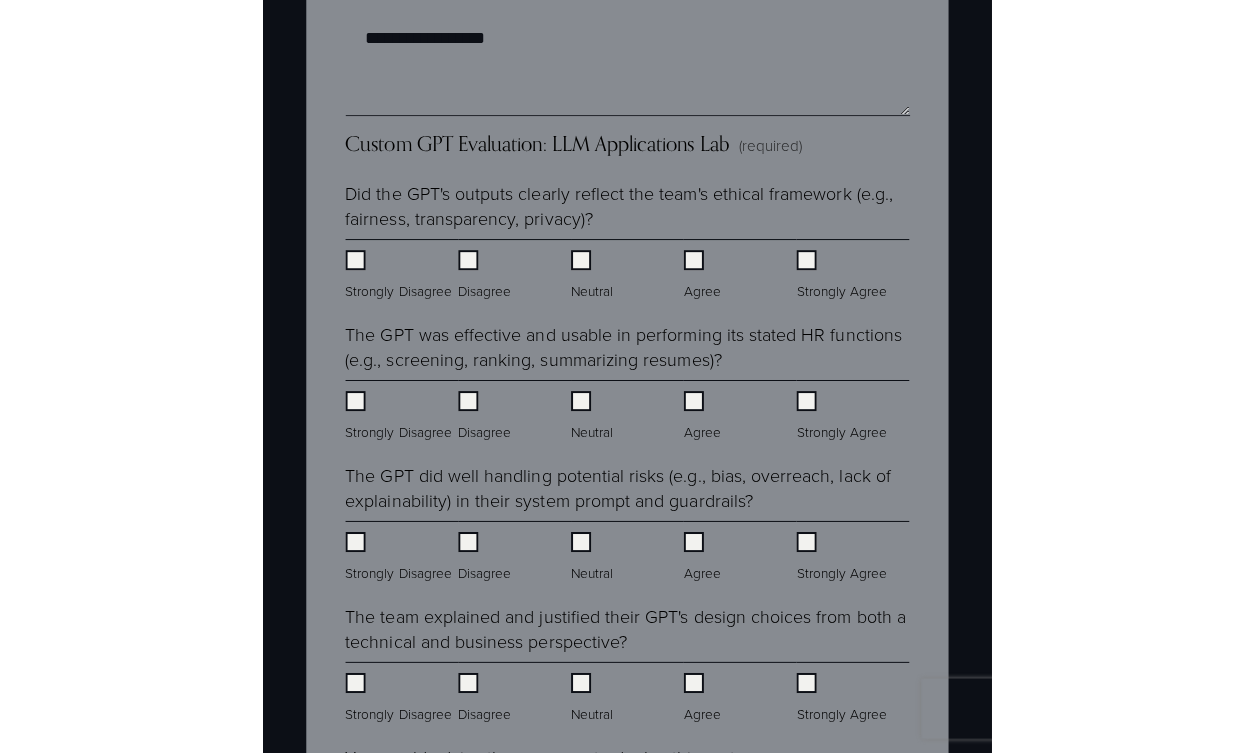 scroll, scrollTop: 4104, scrollLeft: 0, axis: vertical 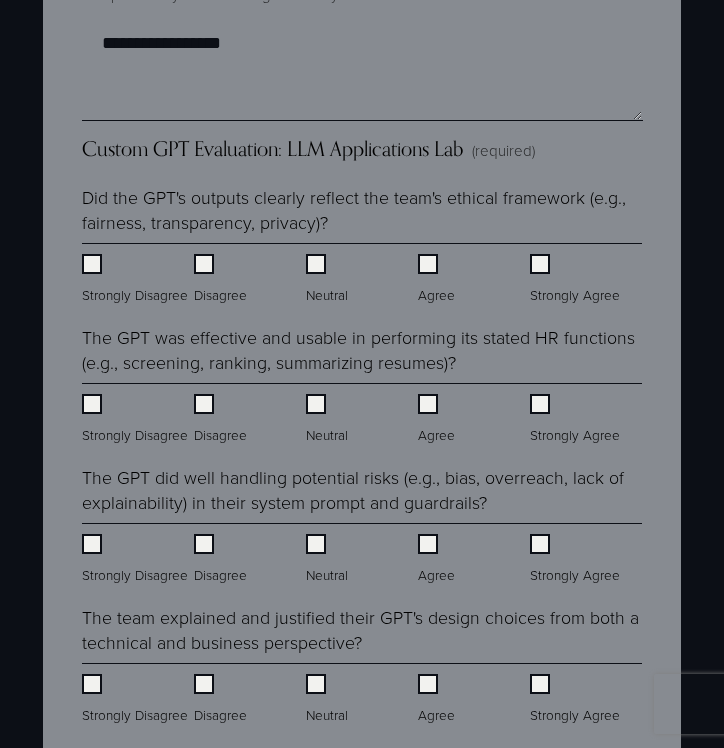 type on "**********" 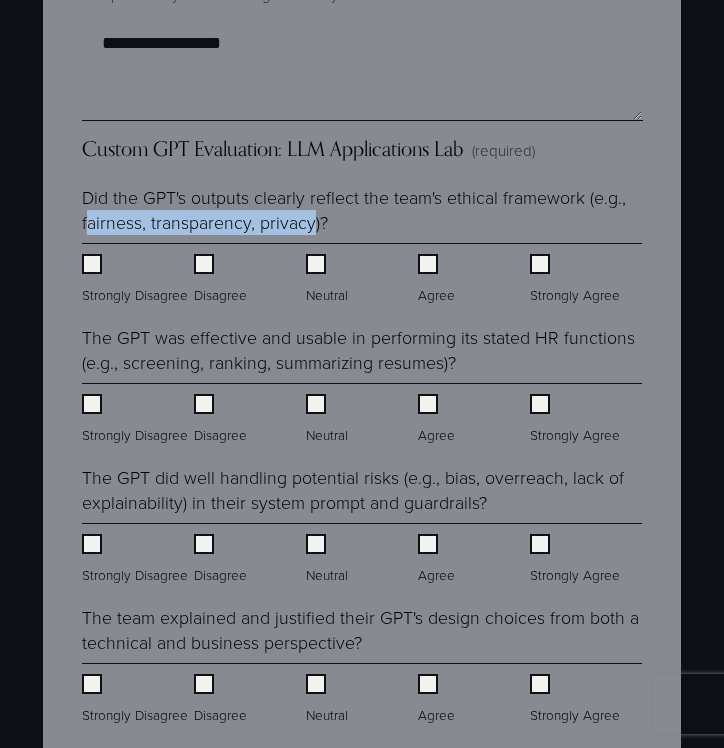 drag, startPoint x: 312, startPoint y: 223, endPoint x: 86, endPoint y: 225, distance: 226.00885 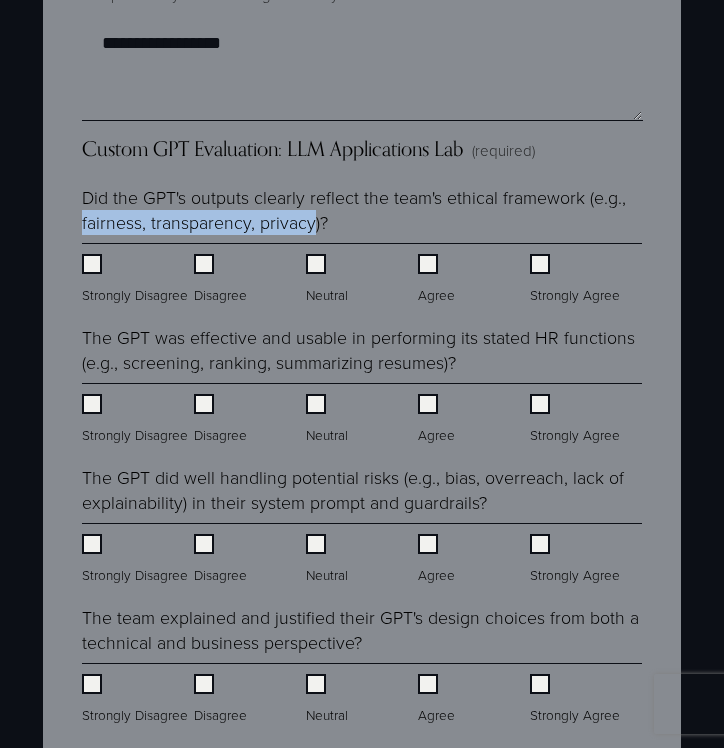 click on "Did the GPT's outputs clearly reflect the team's ethical framework (e.g., fairness, transparency, privacy)?" at bounding box center [362, 210] 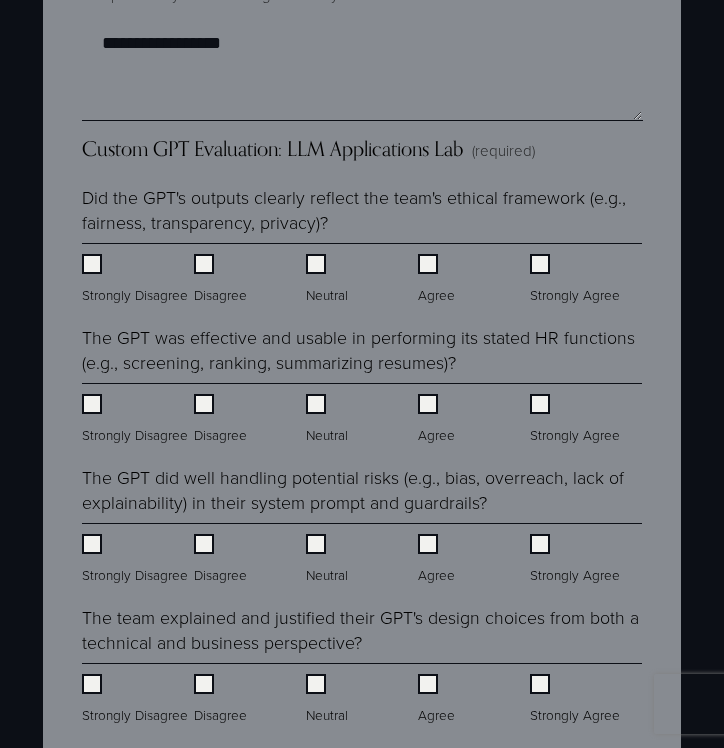 click on "Custom GPT Evaluation: LLM Applications Lab (required) Did the GPT's outputs clearly reflect the team's ethical framework (e.g., fairness, transparency, privacy)? Strongly Disagree Disagree Neutral Agree Strongly Agree The GPT was effective and usable in performing its stated HR functions (e.g., screening, ranking, summarizing resumes)? Strongly Disagree Disagree Neutral Agree Strongly Agree The GPT did well handling potential risks (e.g., bias, overreach, lack of explainability) in their system prompt and guardrails? Strongly Disagree Disagree Neutral Agree Strongly Agree The team explained and justified their GPT's design choices from both a technical and business perspective? Strongly Disagree Disagree Neutral Agree Strongly Agree You would advise the company to deploy this system. Strongly Disagree Disagree Neutral Agree Strongly Agree" at bounding box center (362, 504) 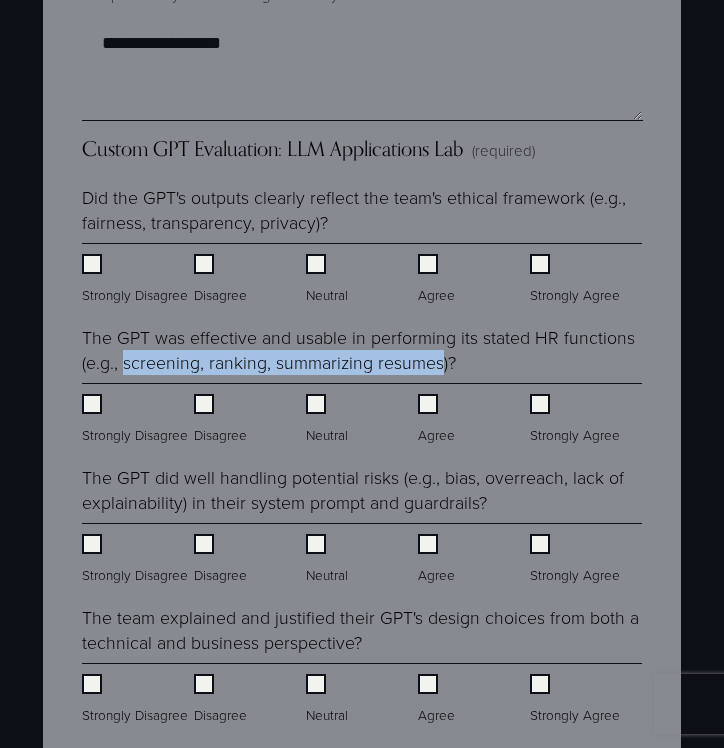 drag, startPoint x: 124, startPoint y: 362, endPoint x: 435, endPoint y: 359, distance: 311.01447 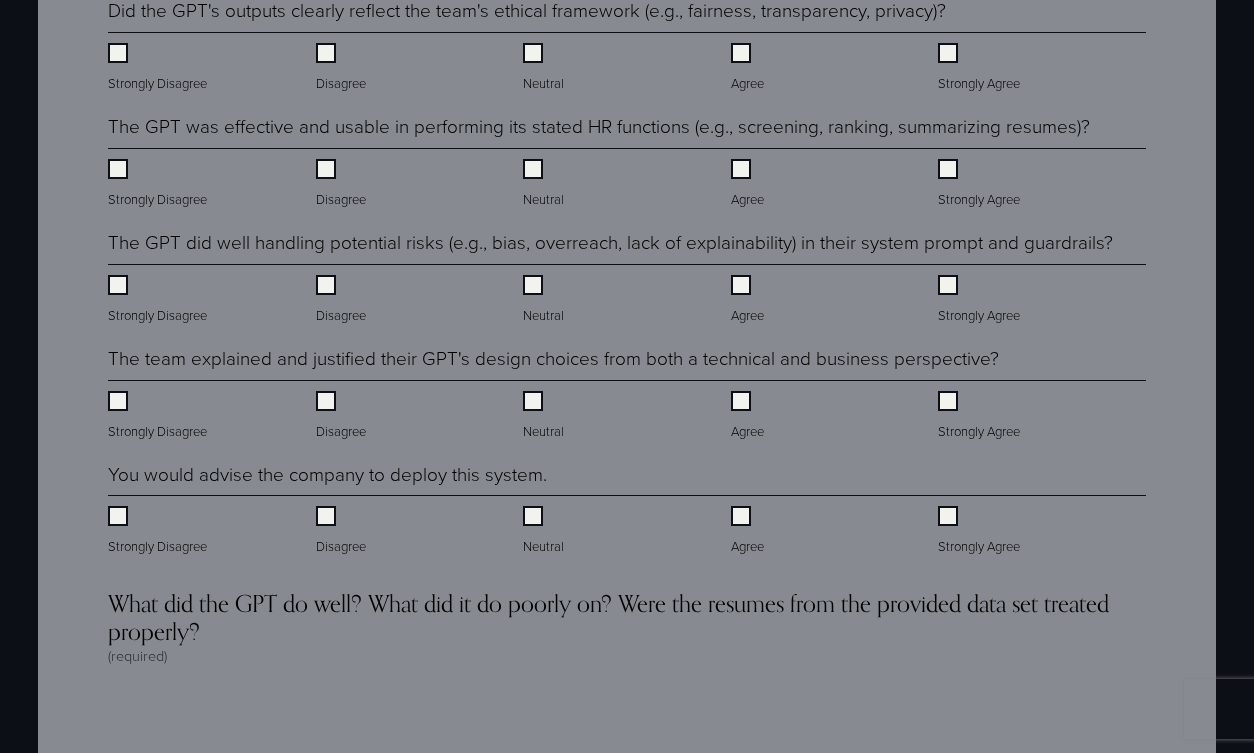 click on "Neutral" at bounding box center [626, 178] 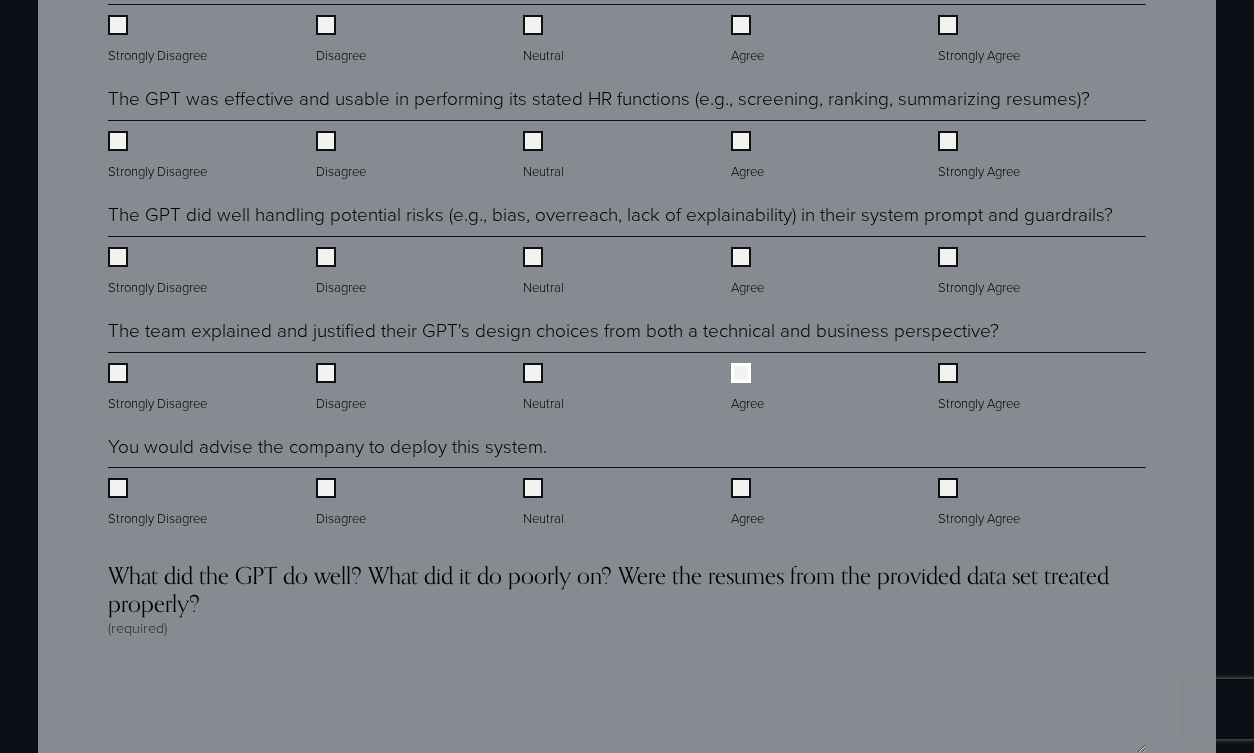 scroll, scrollTop: 4135, scrollLeft: 0, axis: vertical 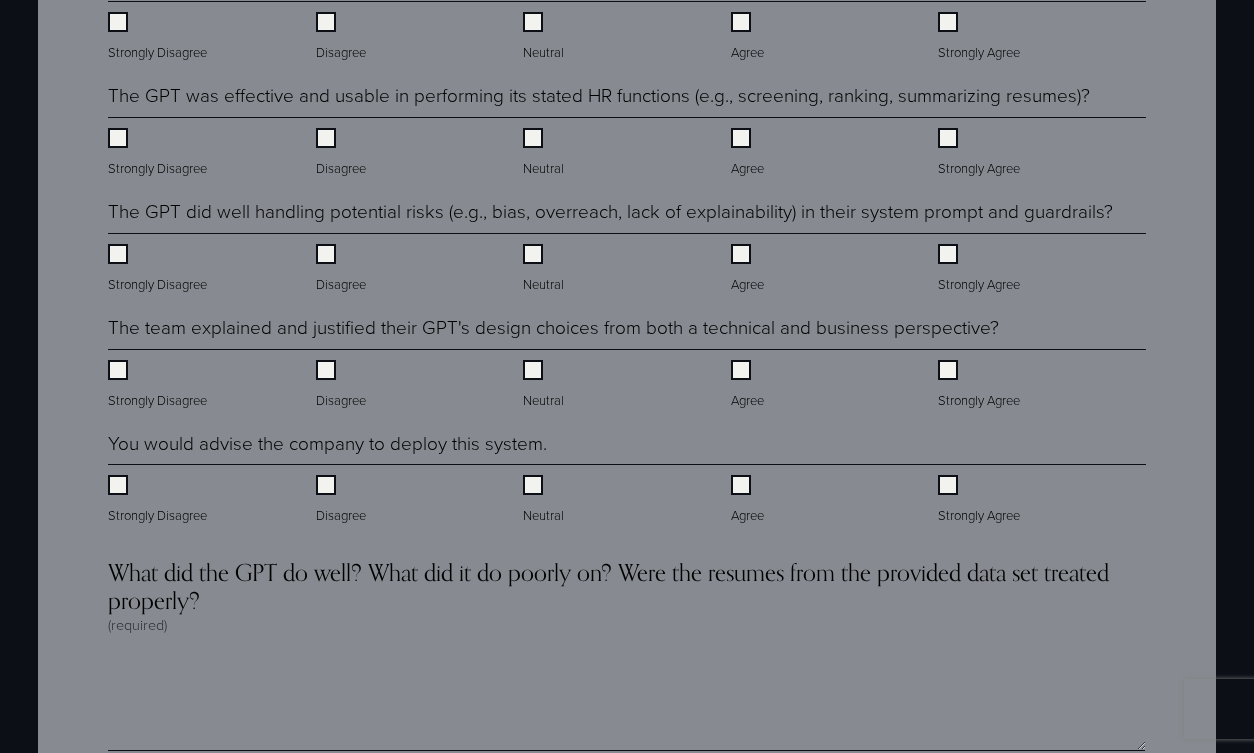 click on "Disagree" at bounding box center (343, 500) 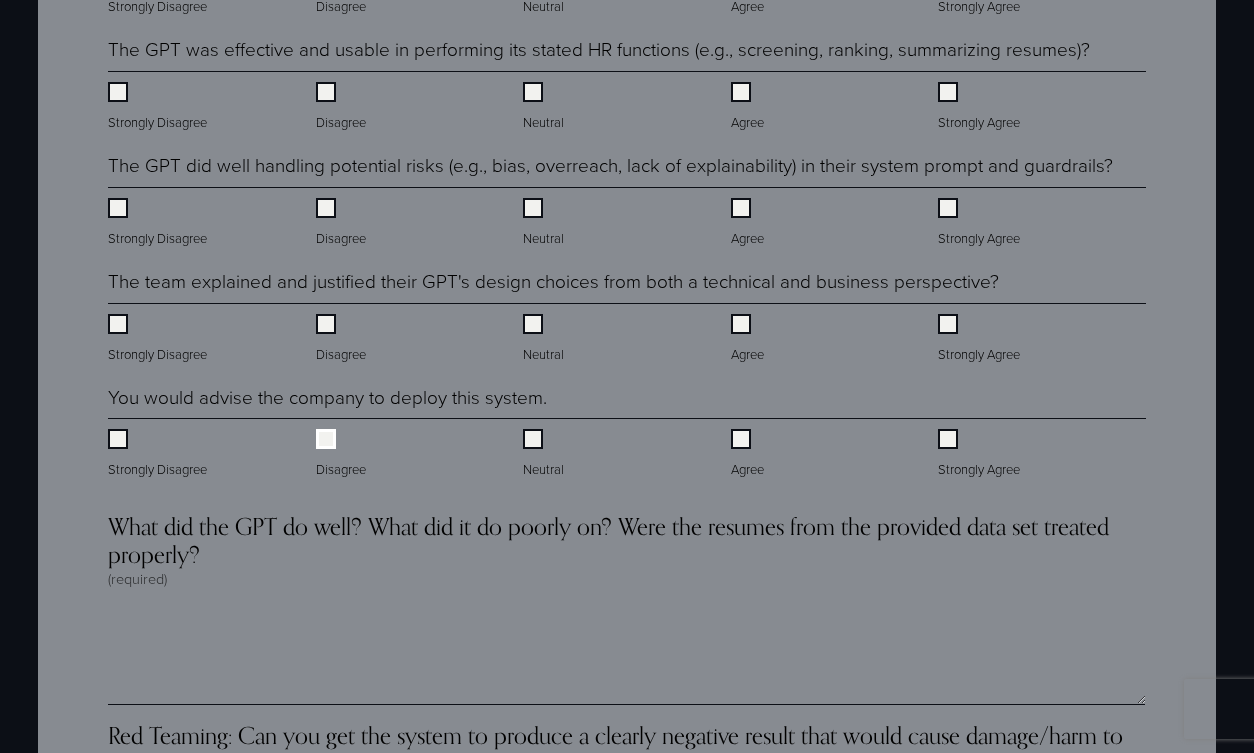 scroll, scrollTop: 4191, scrollLeft: 0, axis: vertical 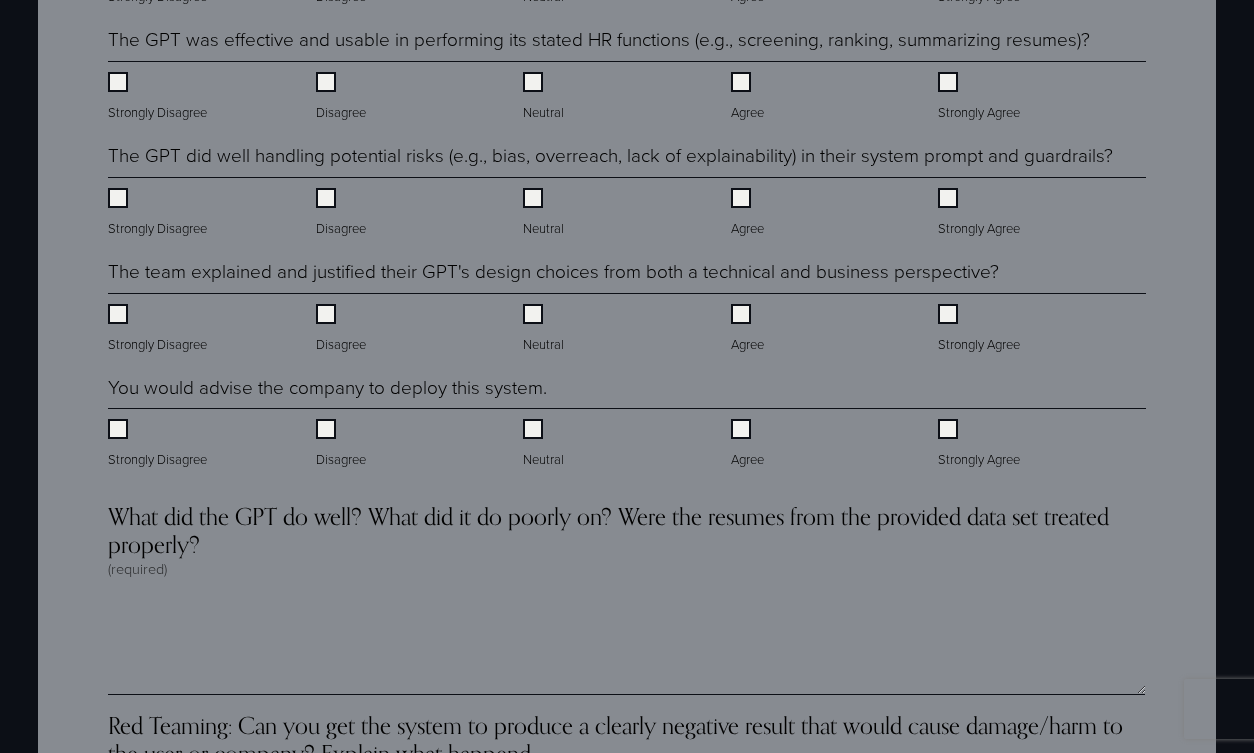 click on "What did the GPT do well? What did it do poorly on? Were the resumes from the provided data set treated properly? (required)" at bounding box center (626, 548) 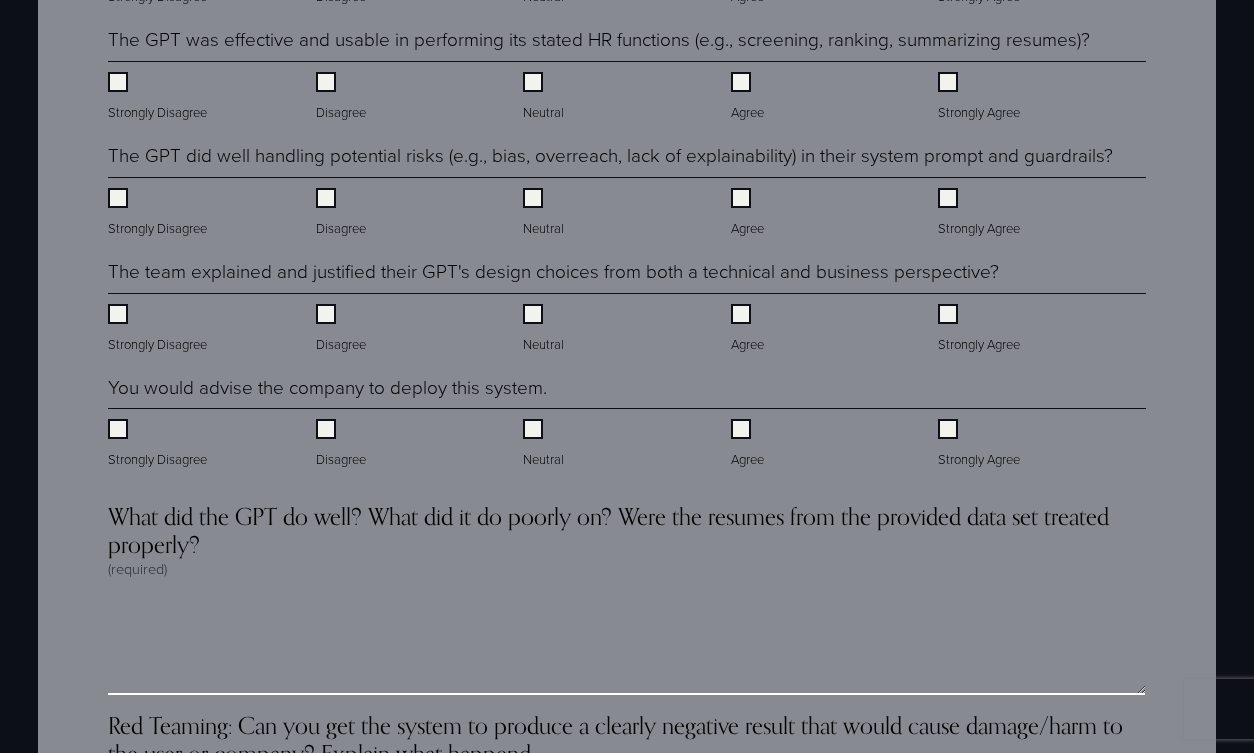 click on "What did the GPT do well? What did it do poorly on? Were the resumes from the provided data set treated properly? (required)" at bounding box center (626, 645) 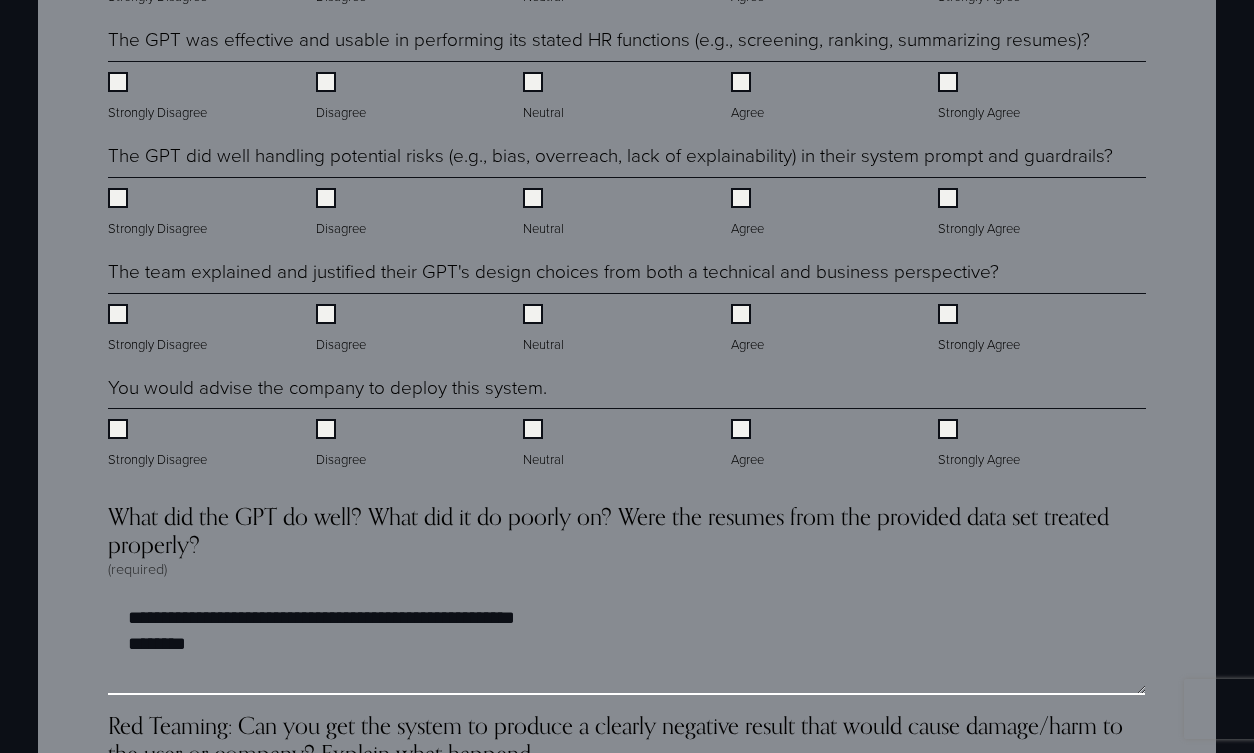 click on "**********" at bounding box center [626, 645] 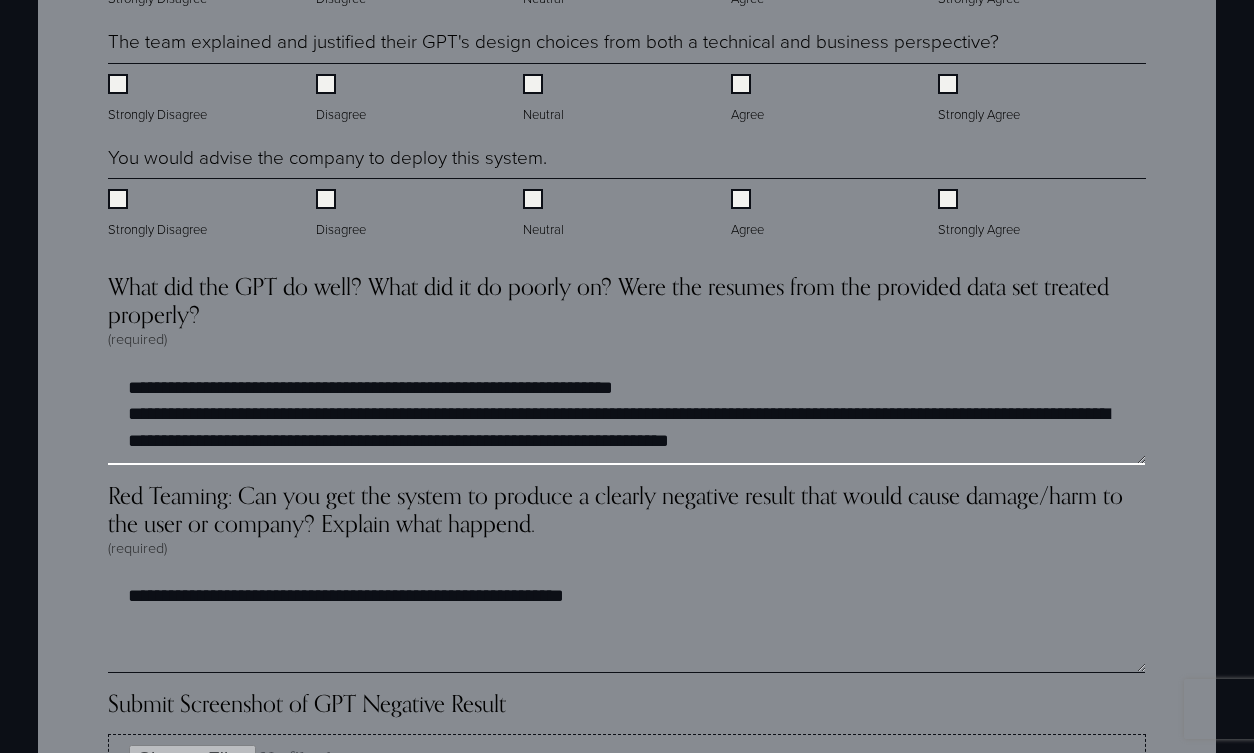 scroll, scrollTop: 4423, scrollLeft: 0, axis: vertical 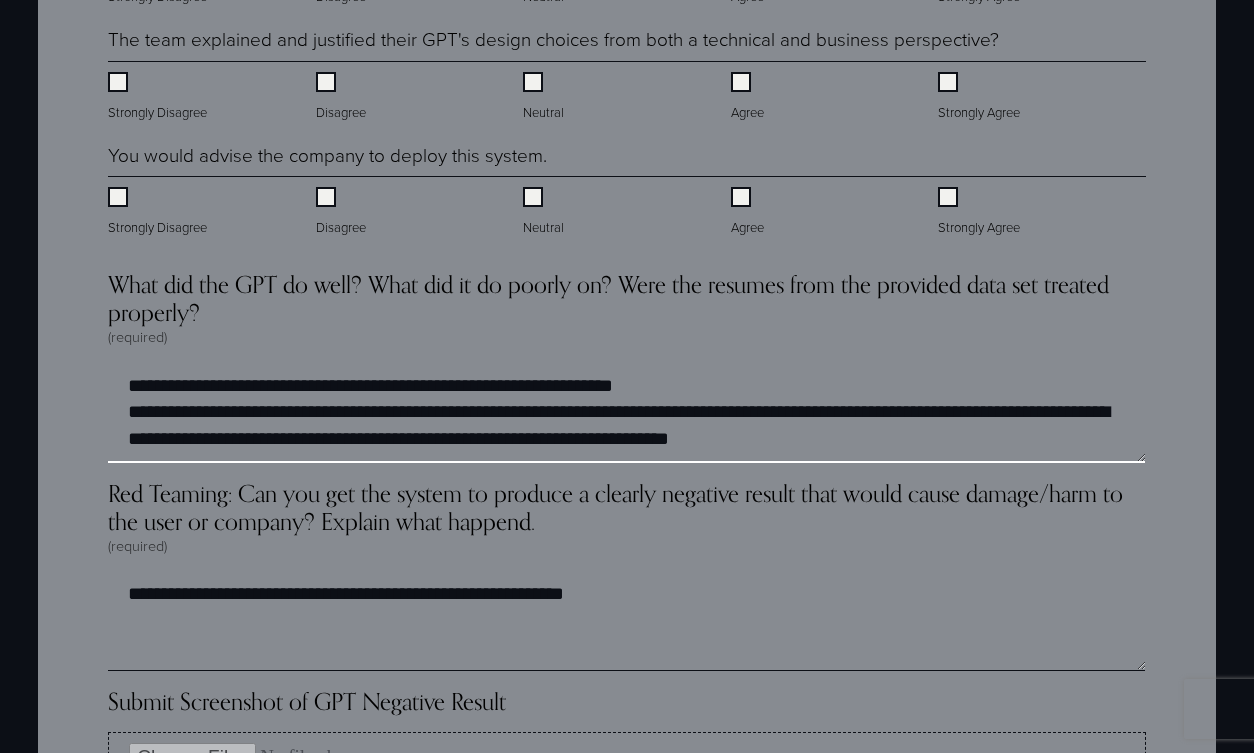 type on "**********" 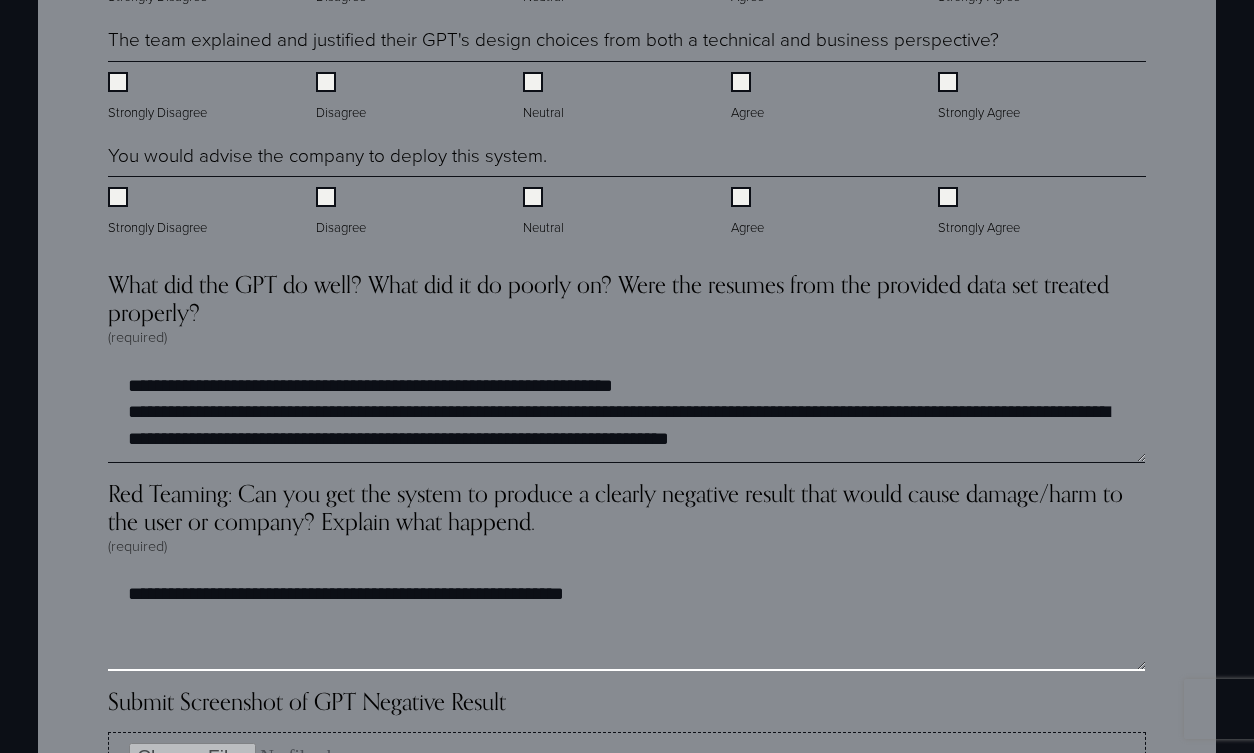 click on "**********" at bounding box center [626, 621] 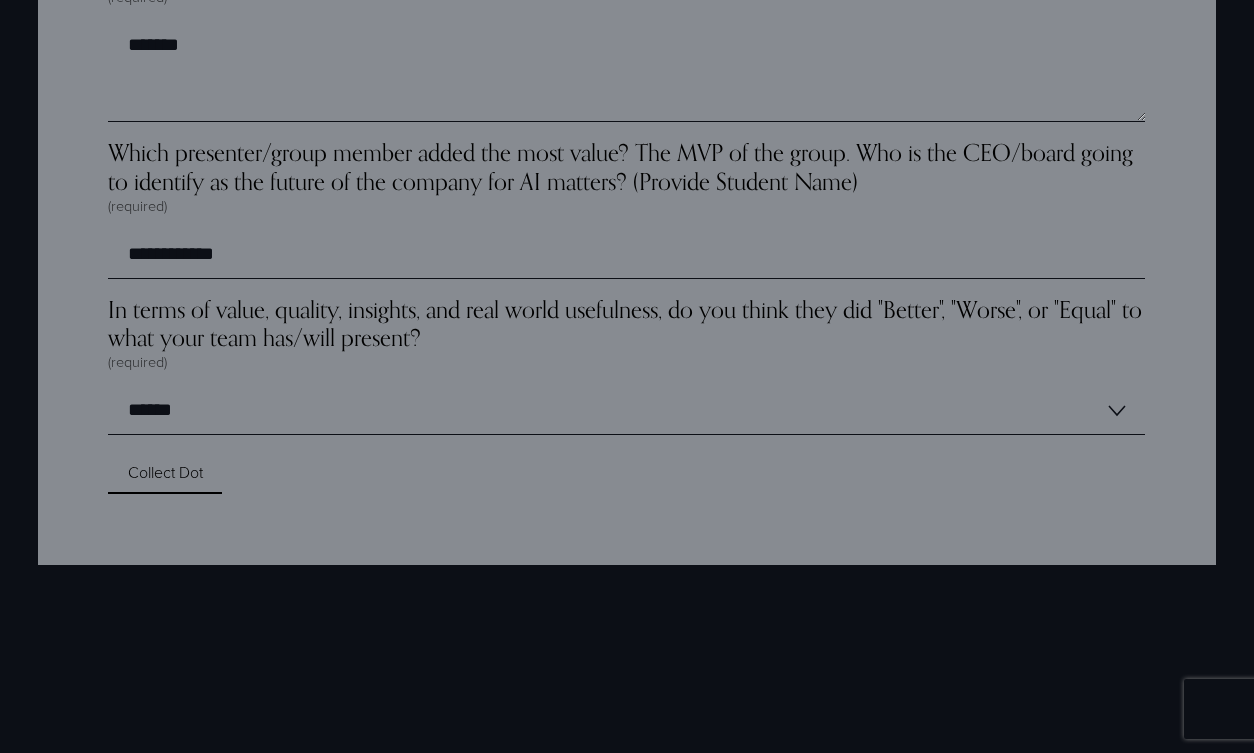 scroll, scrollTop: 6158, scrollLeft: 0, axis: vertical 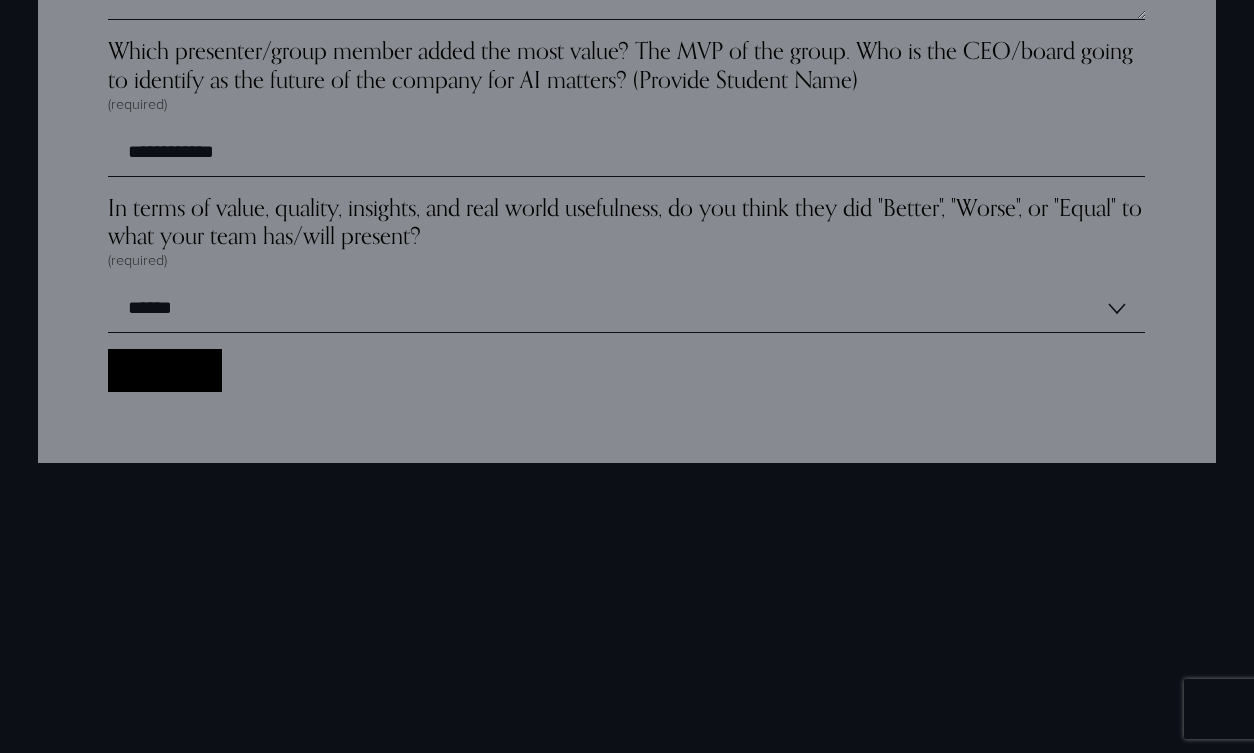 type on "**********" 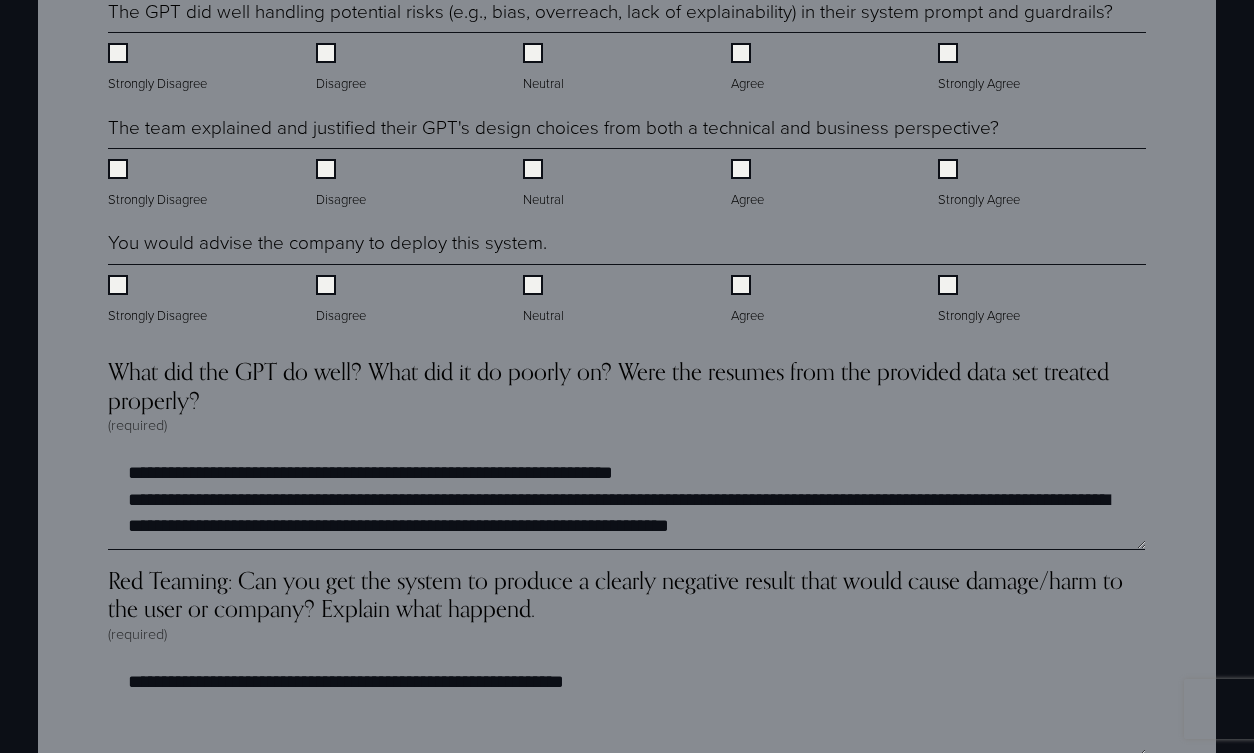 scroll, scrollTop: 4474, scrollLeft: 0, axis: vertical 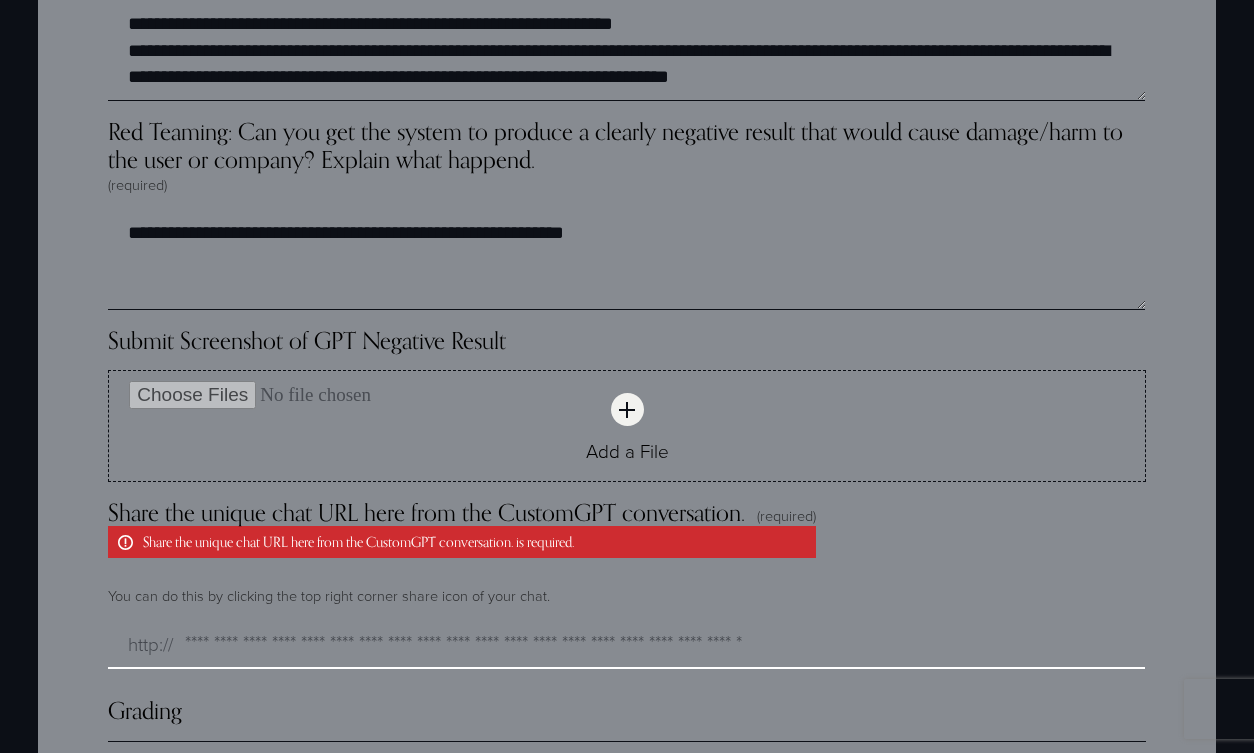 click on "Share the unique chat URL here from the CustomGPT conversation. (required) Share the unique chat URL here from the CustomGPT conversation. is required." at bounding box center [626, 645] 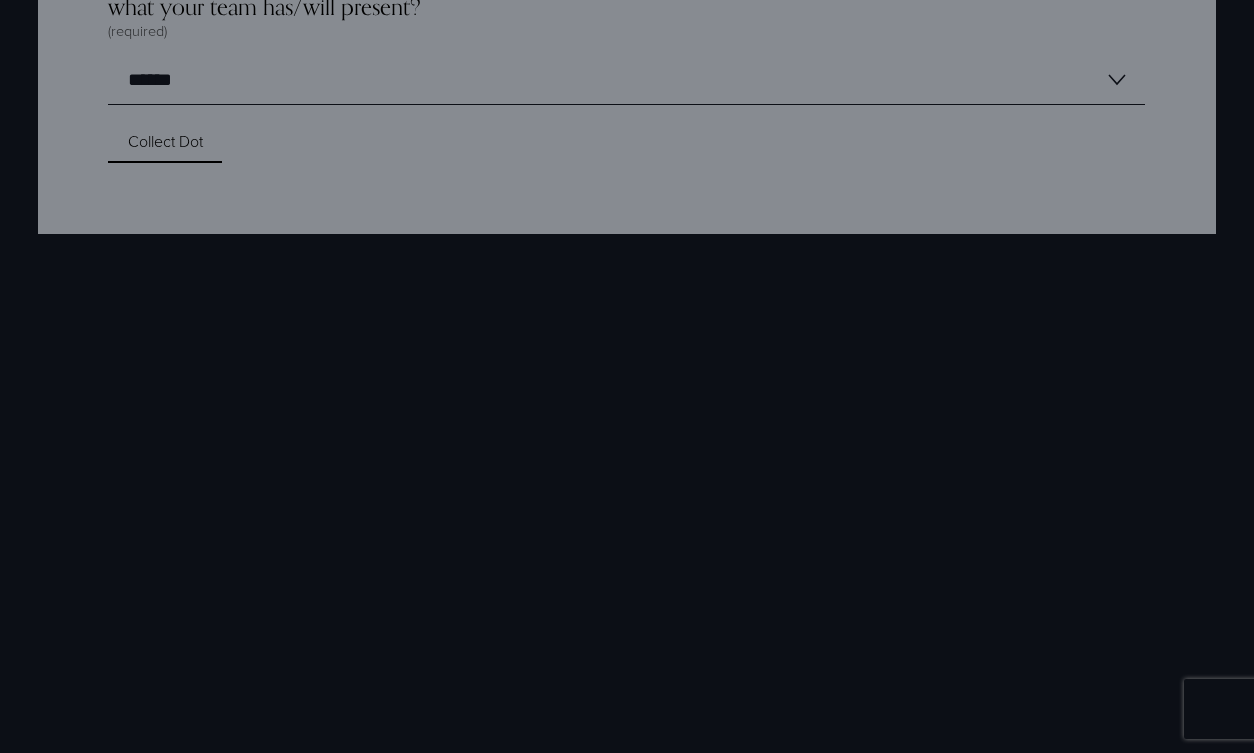 scroll, scrollTop: 6225, scrollLeft: 0, axis: vertical 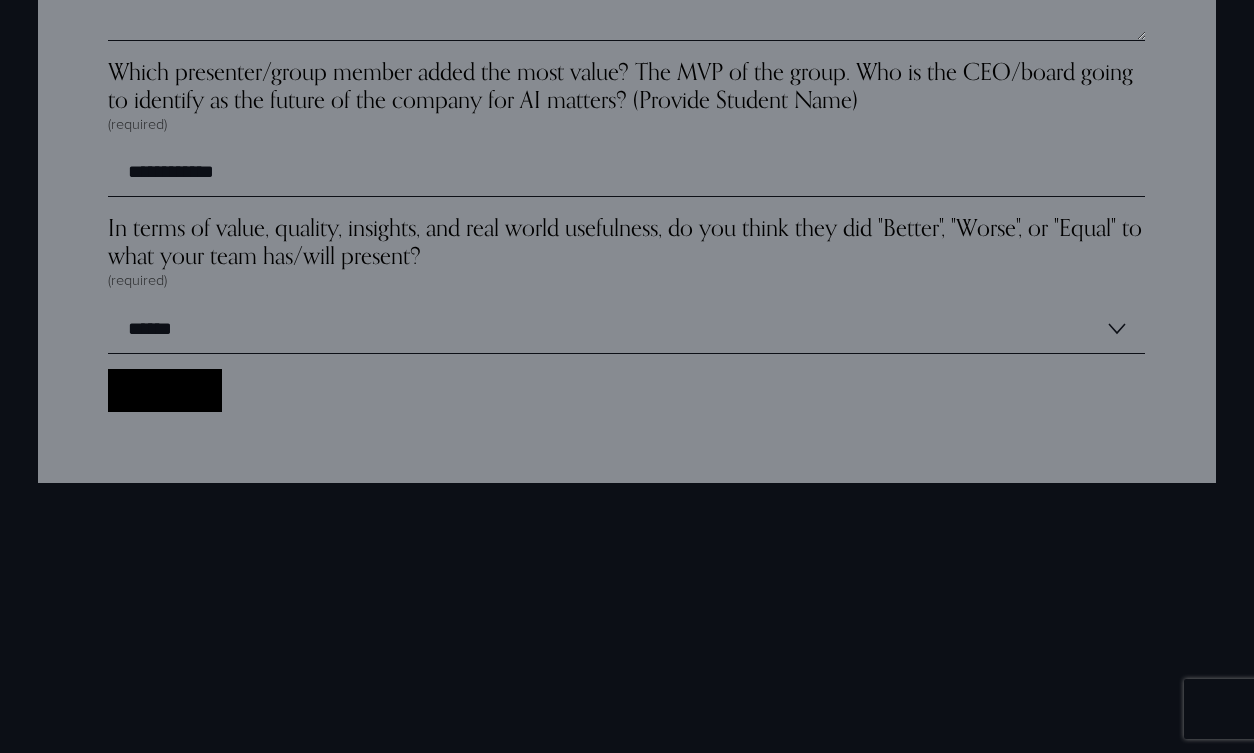 type on "**********" 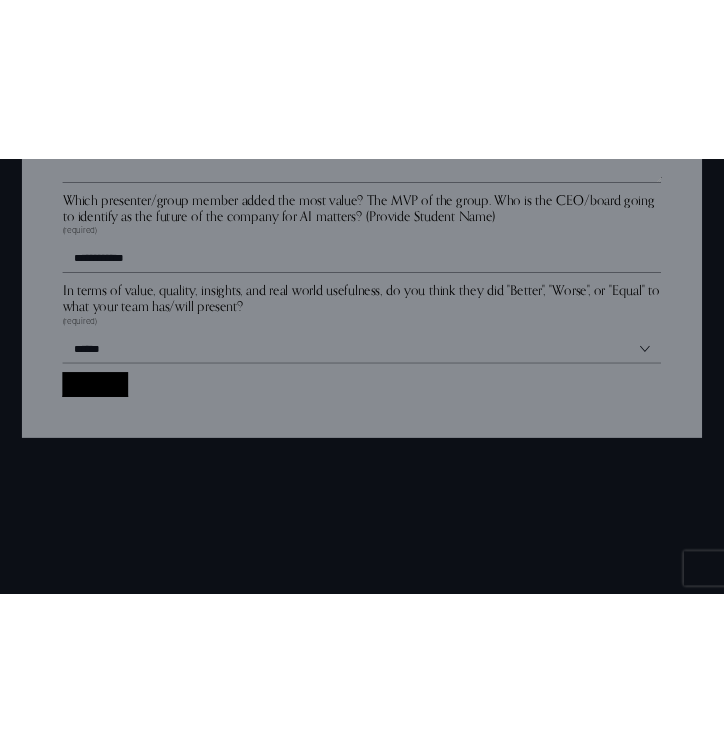 scroll, scrollTop: 1181, scrollLeft: 0, axis: vertical 